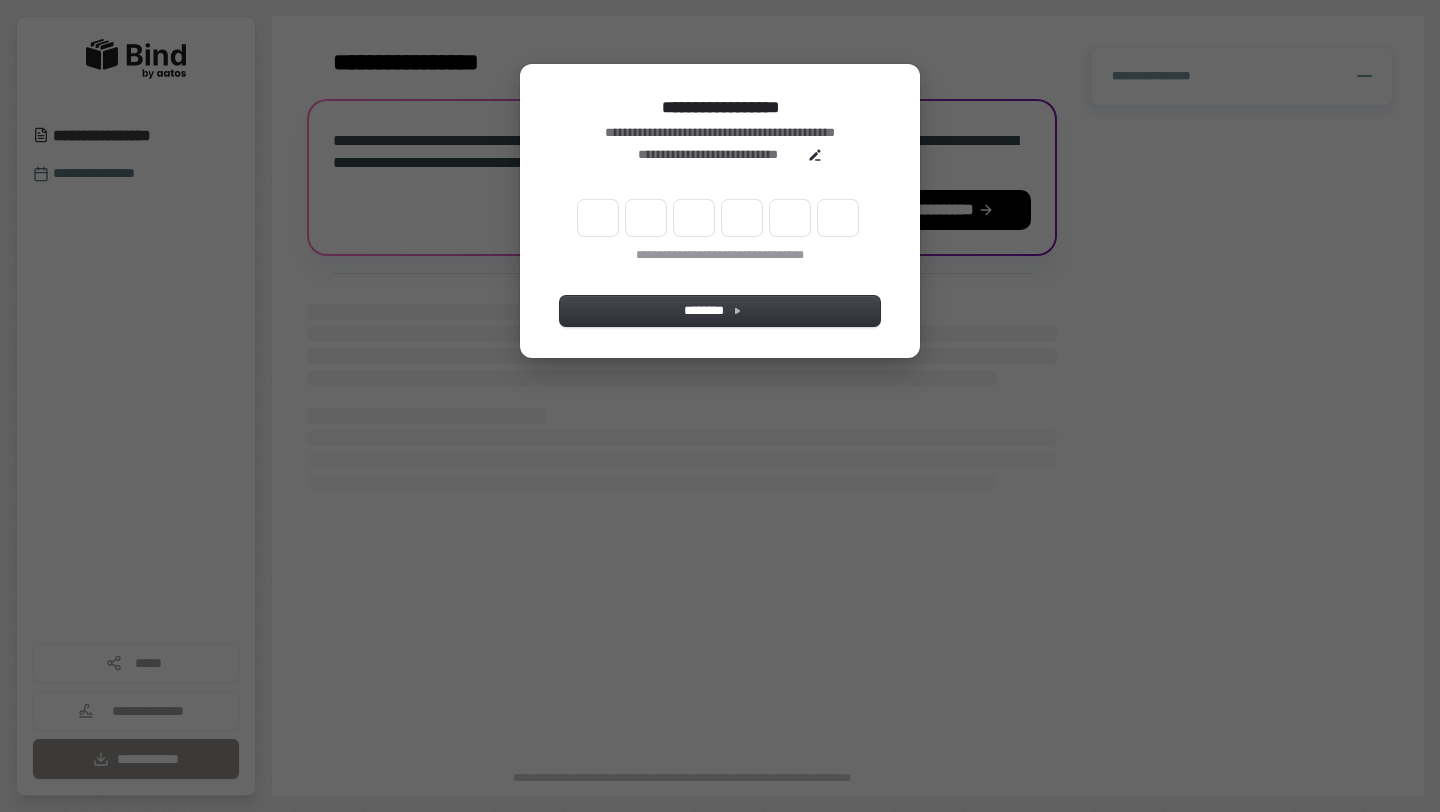 scroll, scrollTop: 0, scrollLeft: 0, axis: both 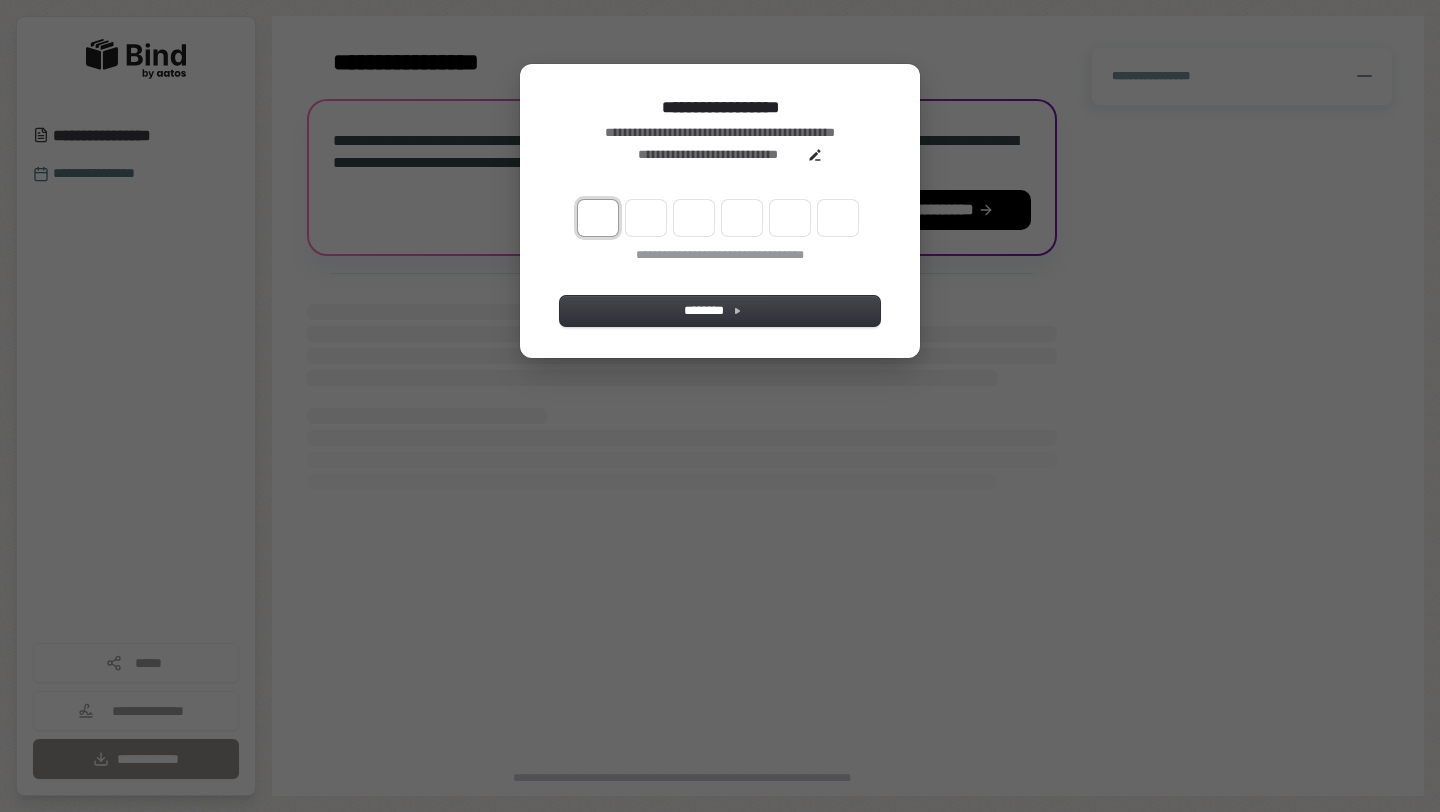type on "*" 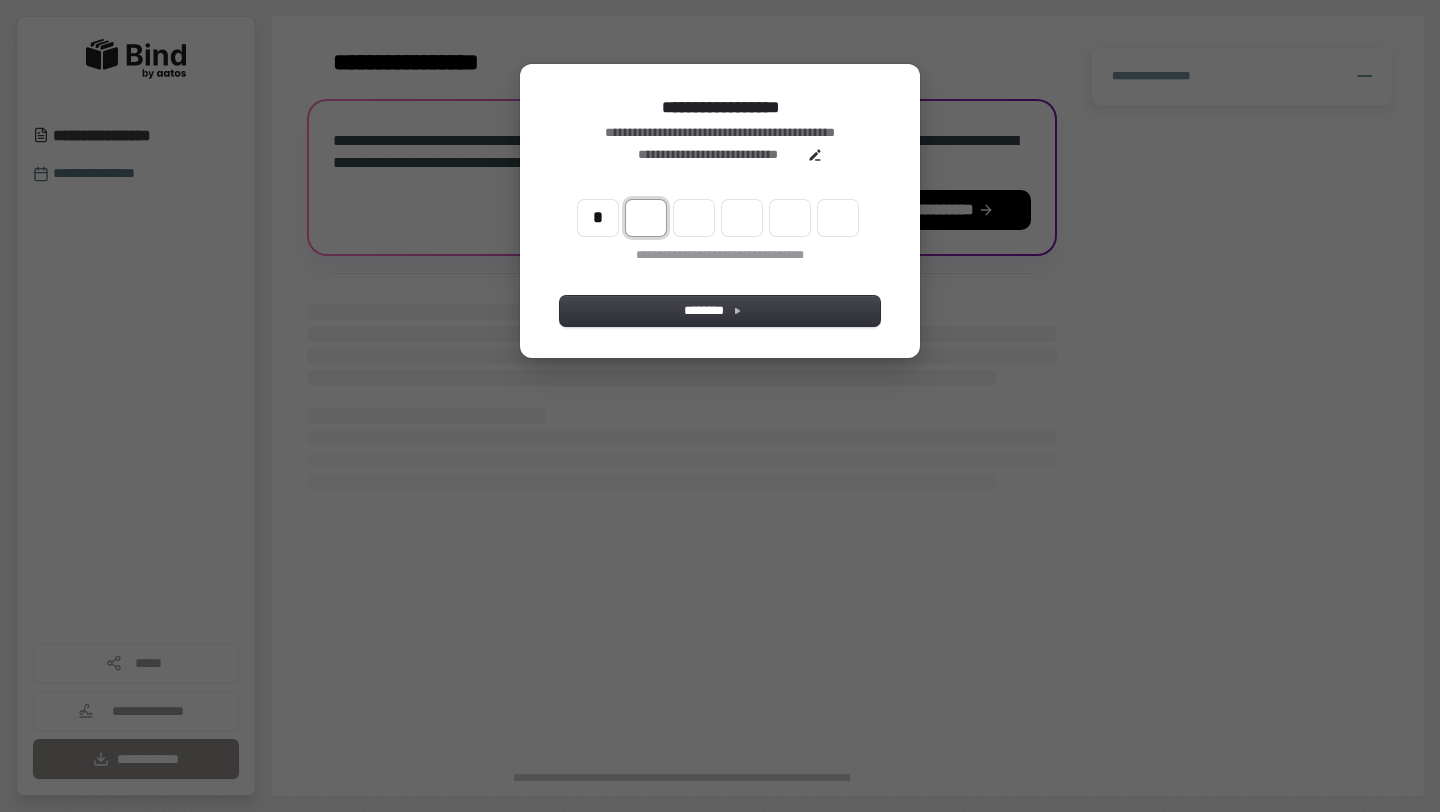 type on "*" 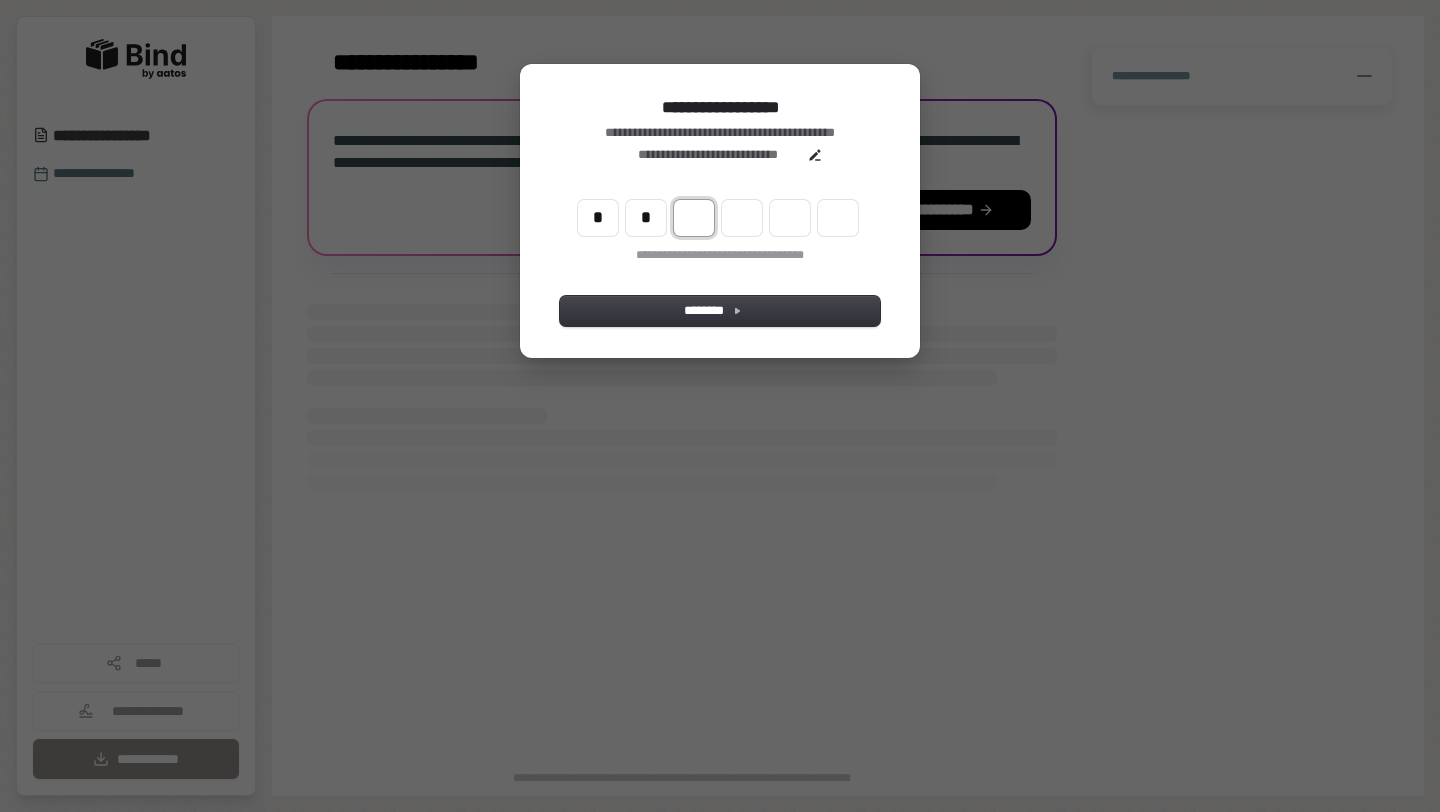 type on "**" 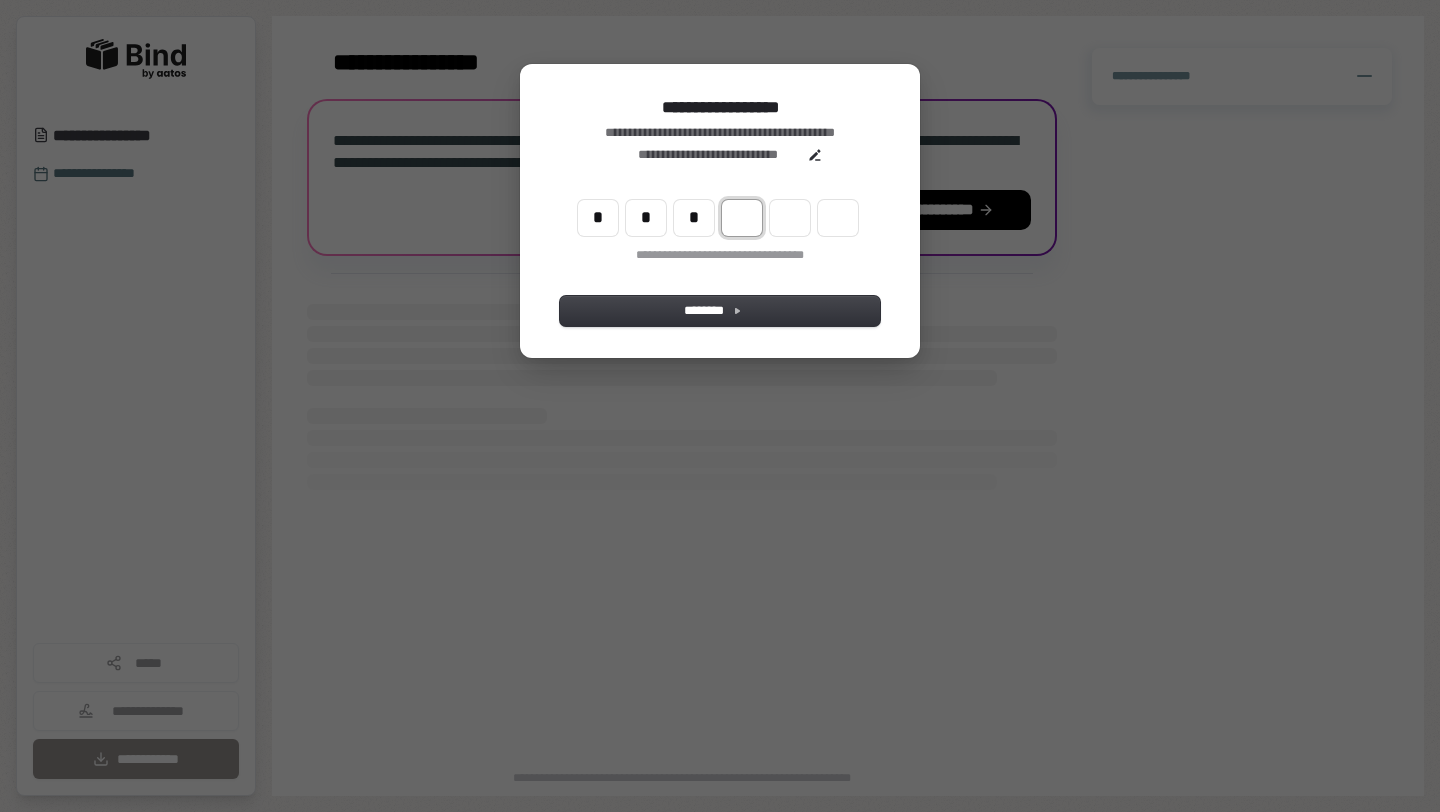 type on "***" 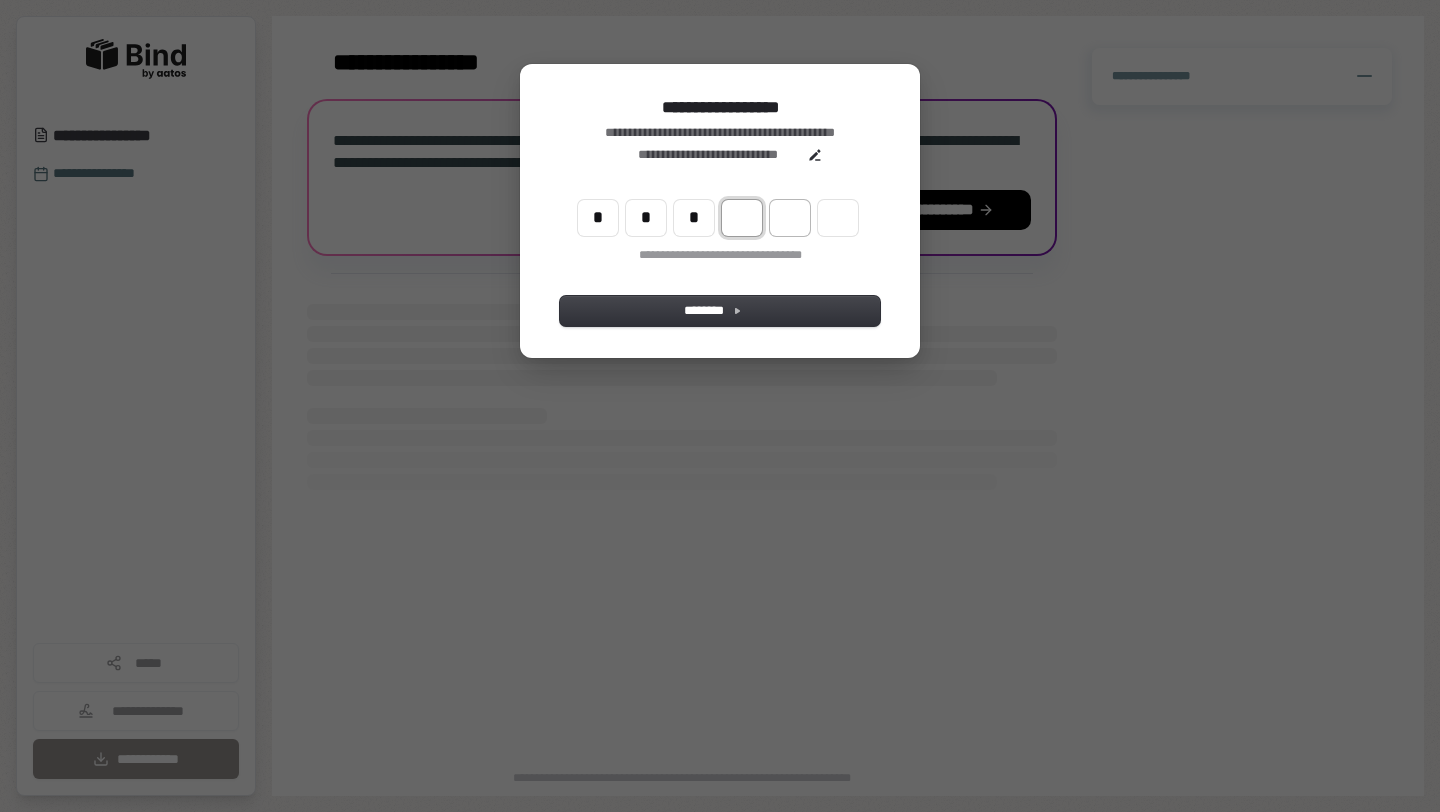 type on "*" 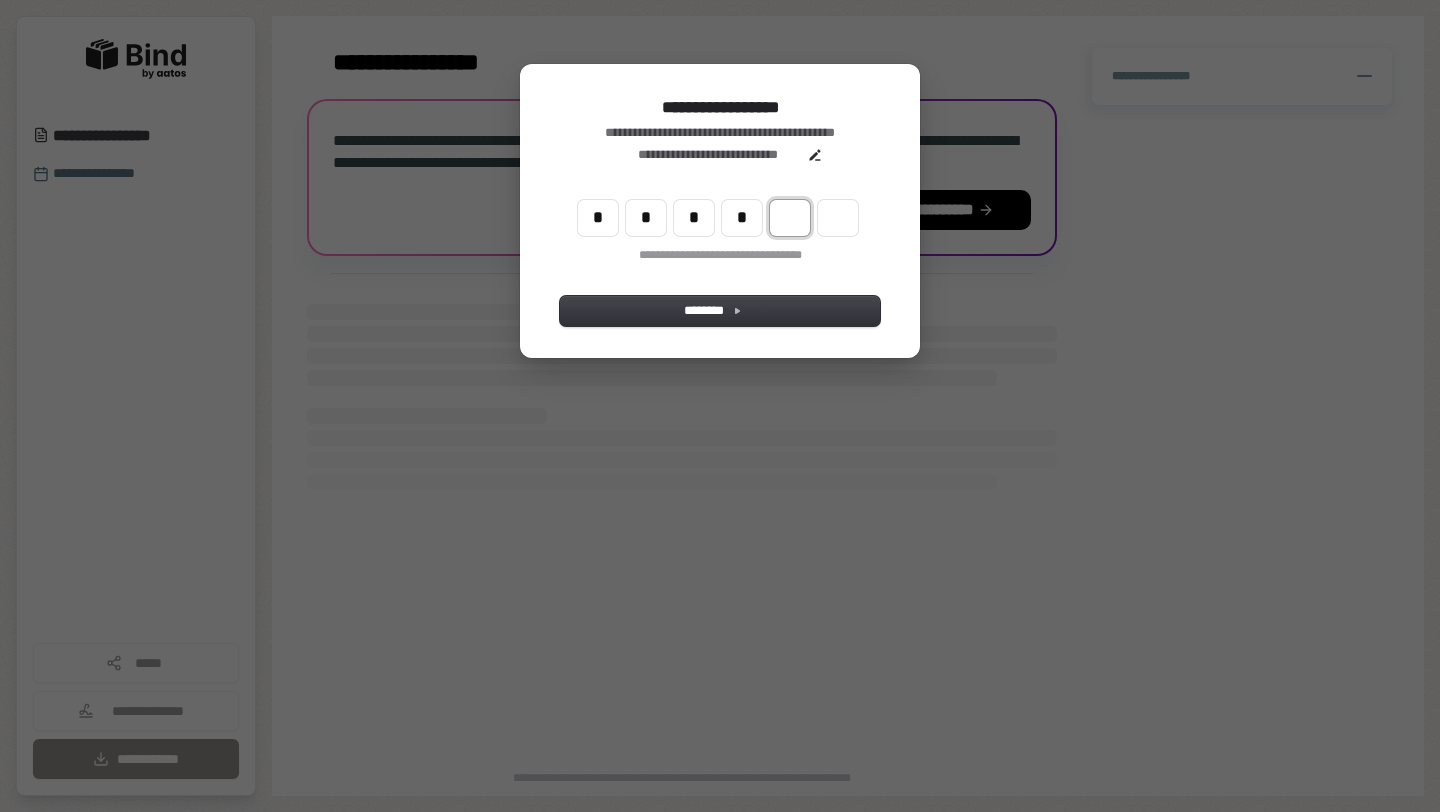 type on "****" 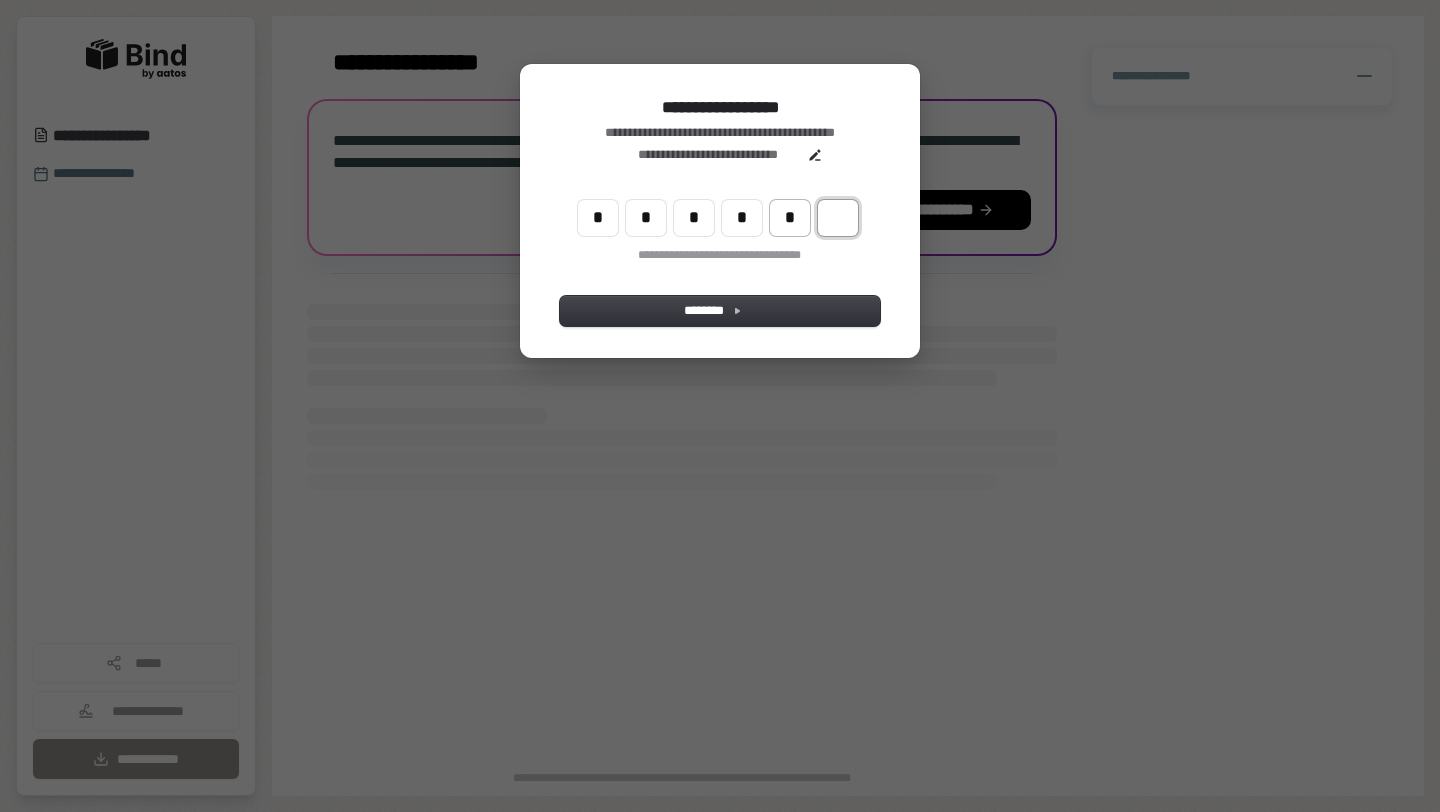 type on "******" 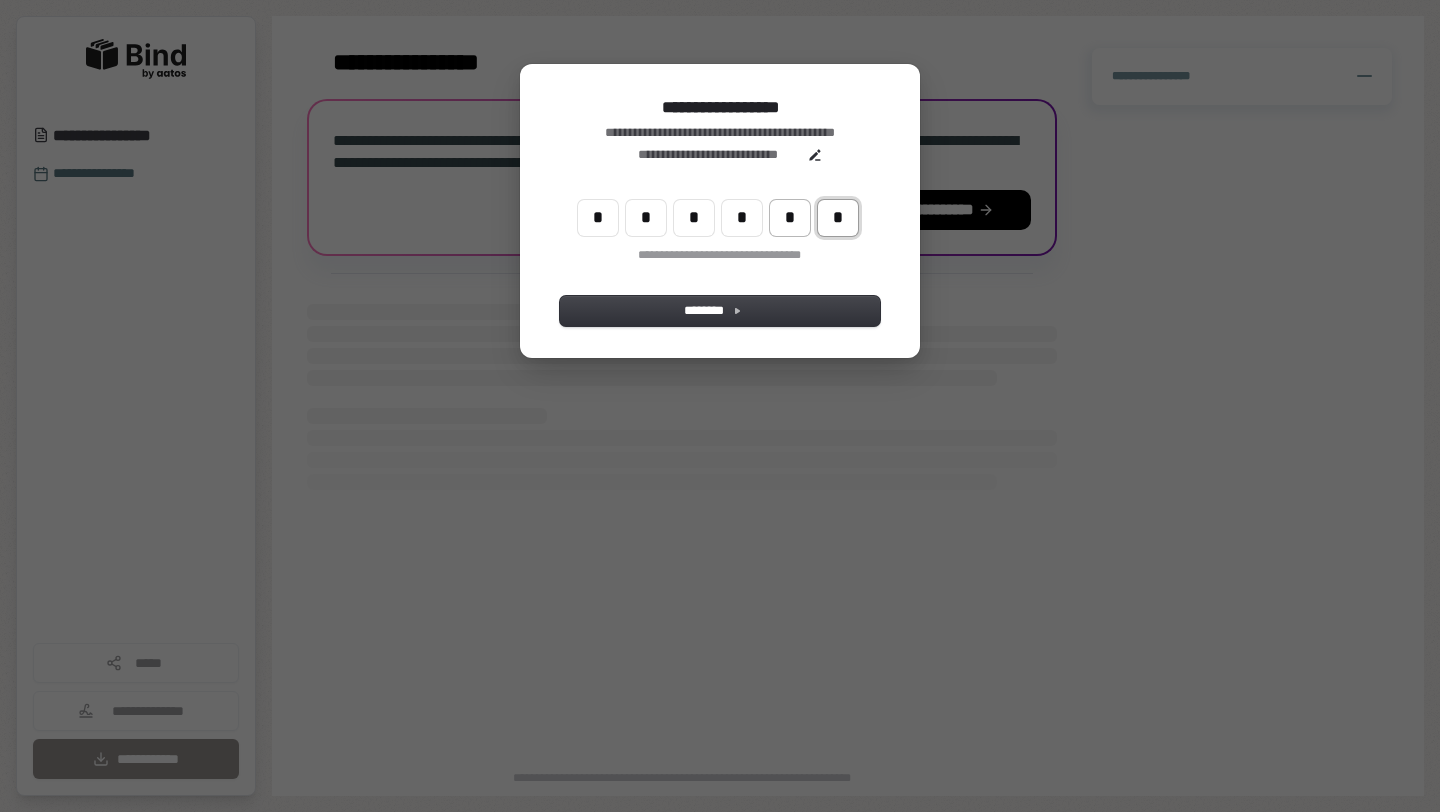 type on "*" 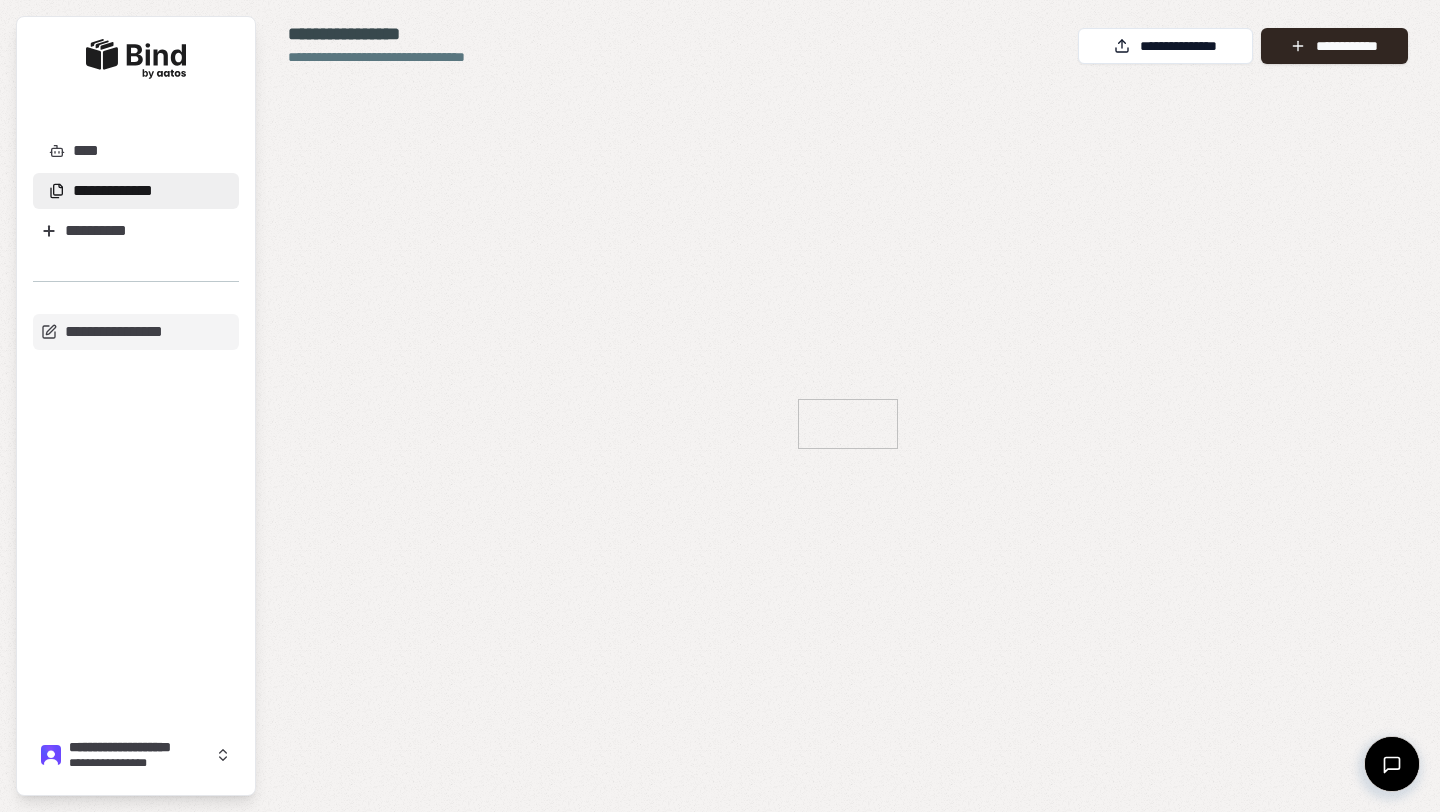 scroll, scrollTop: 0, scrollLeft: 0, axis: both 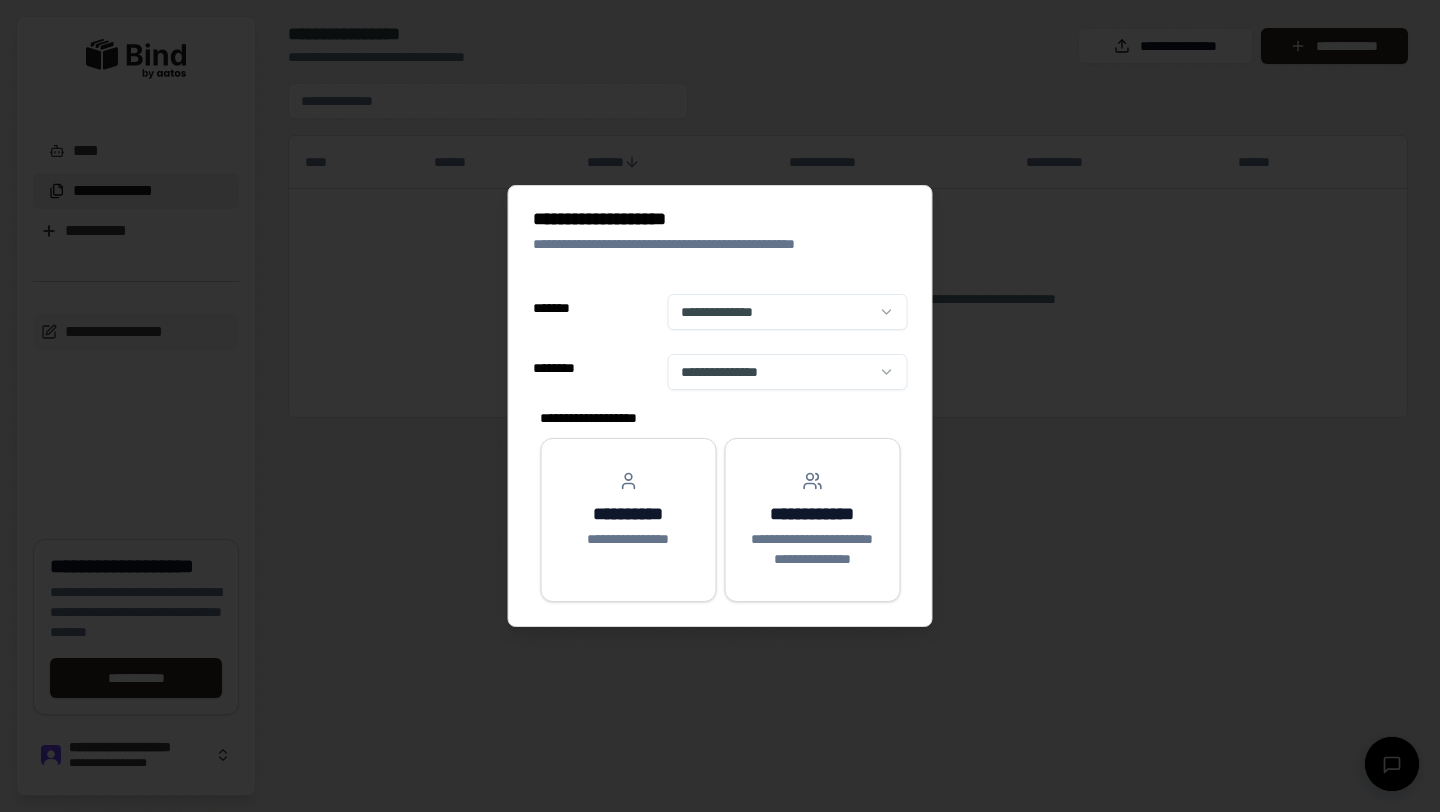 select on "**" 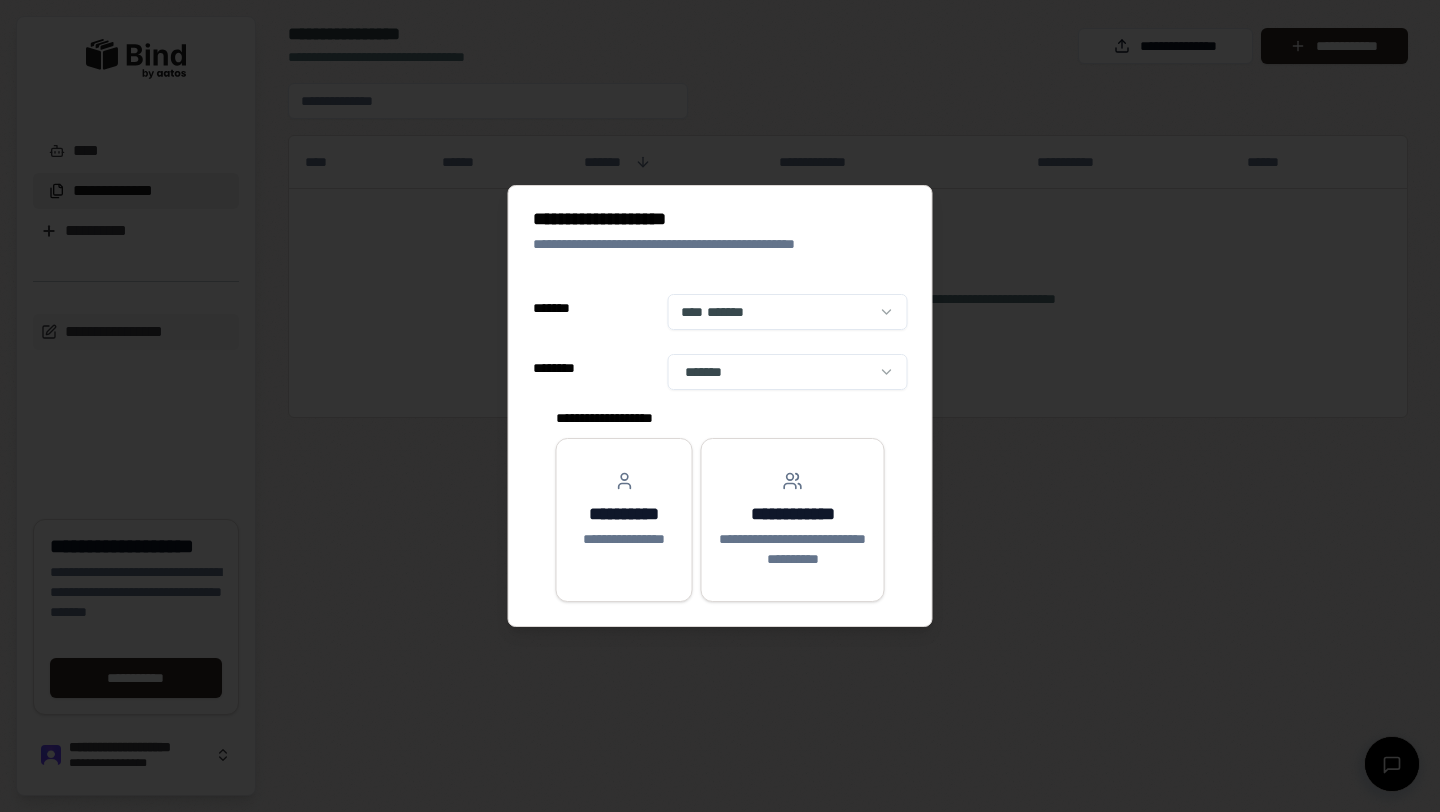 click on "**********" at bounding box center (720, 406) 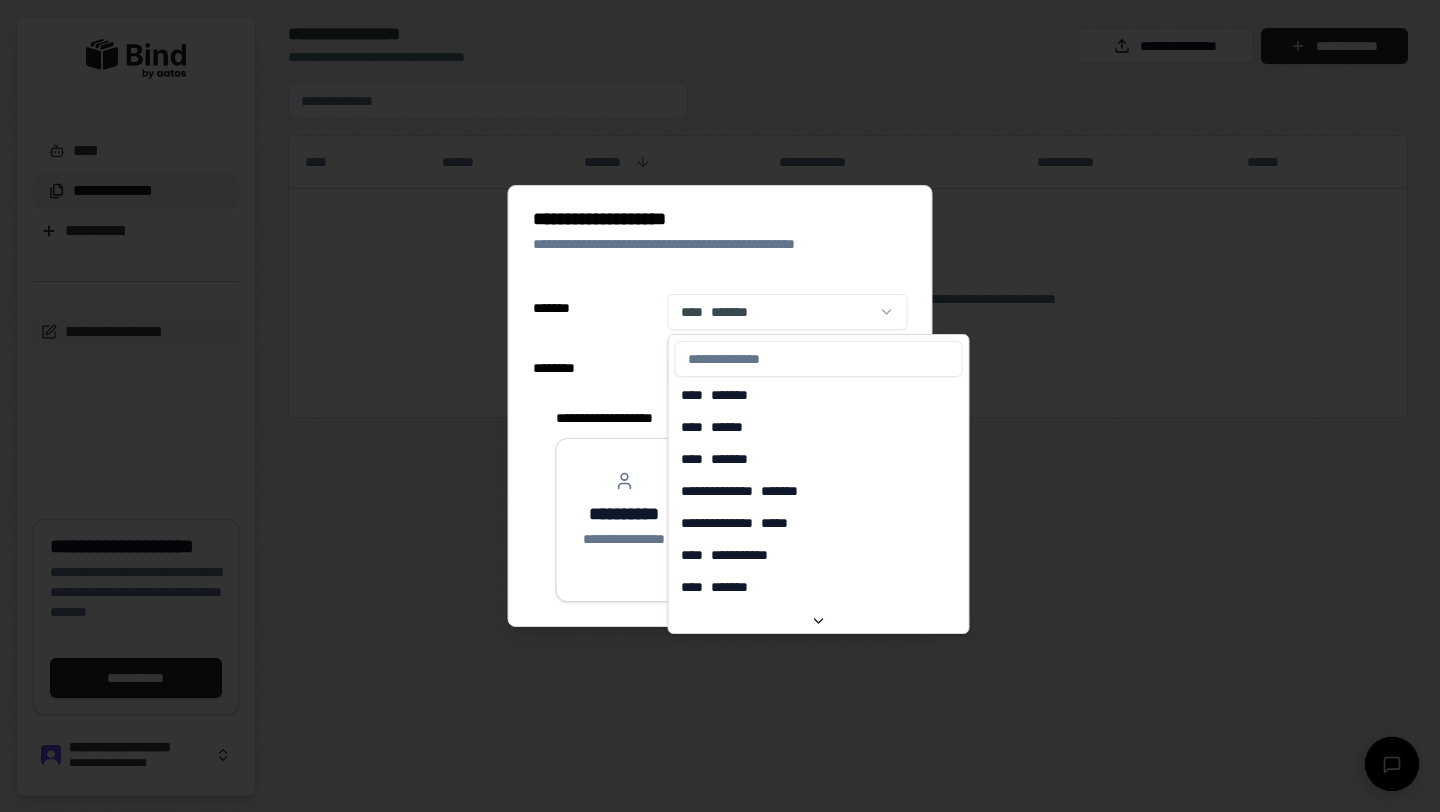 click at bounding box center (720, 406) 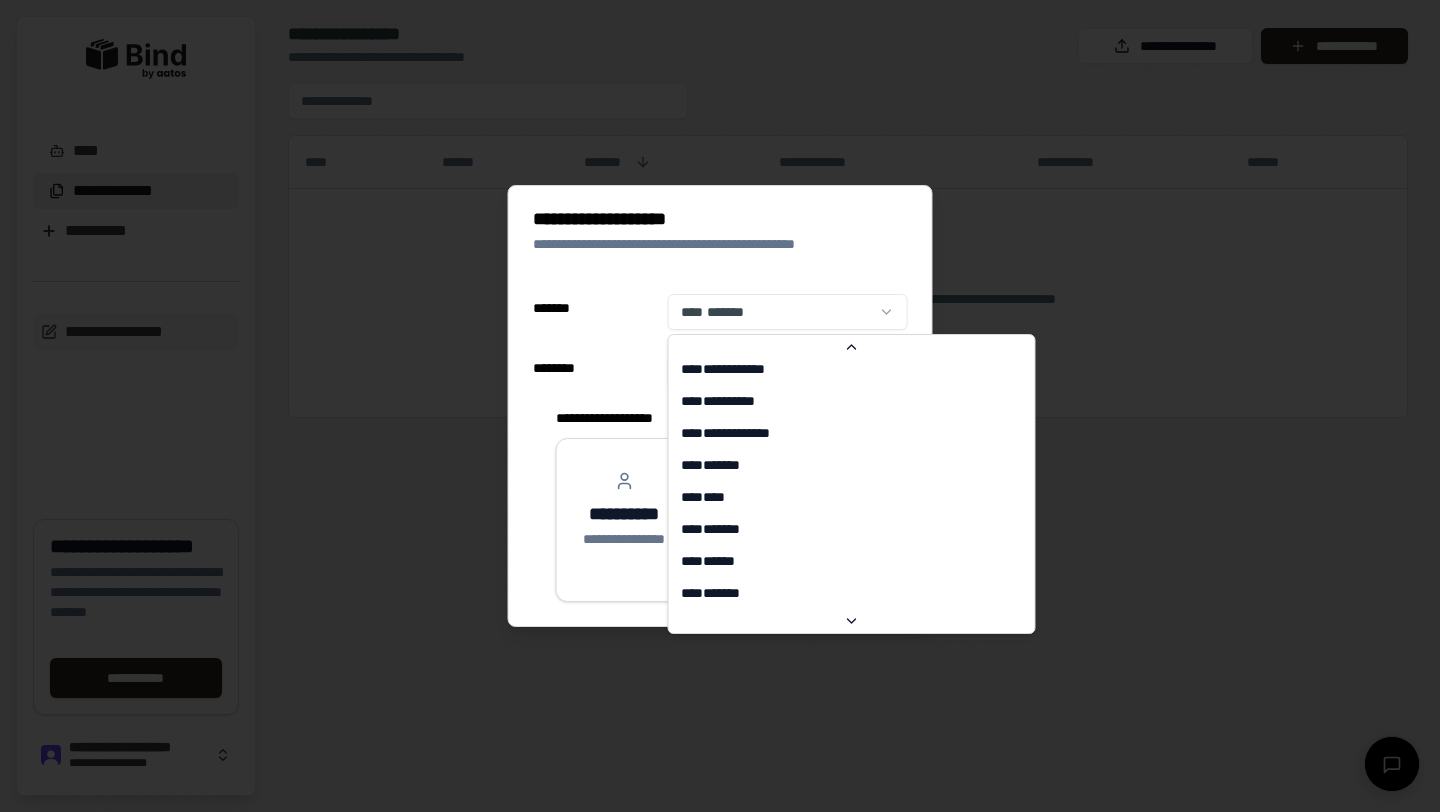 scroll, scrollTop: 1938, scrollLeft: 0, axis: vertical 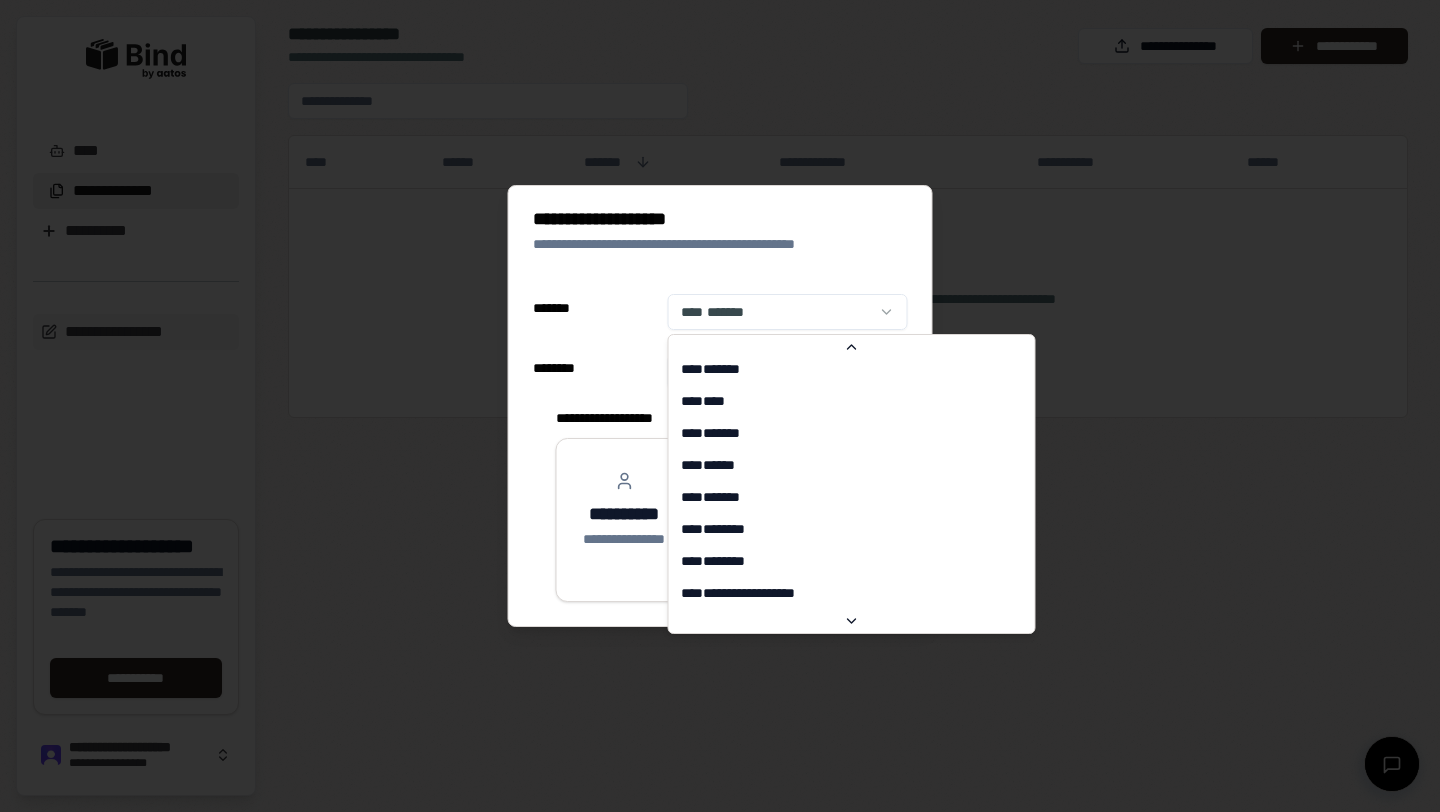 select on "**" 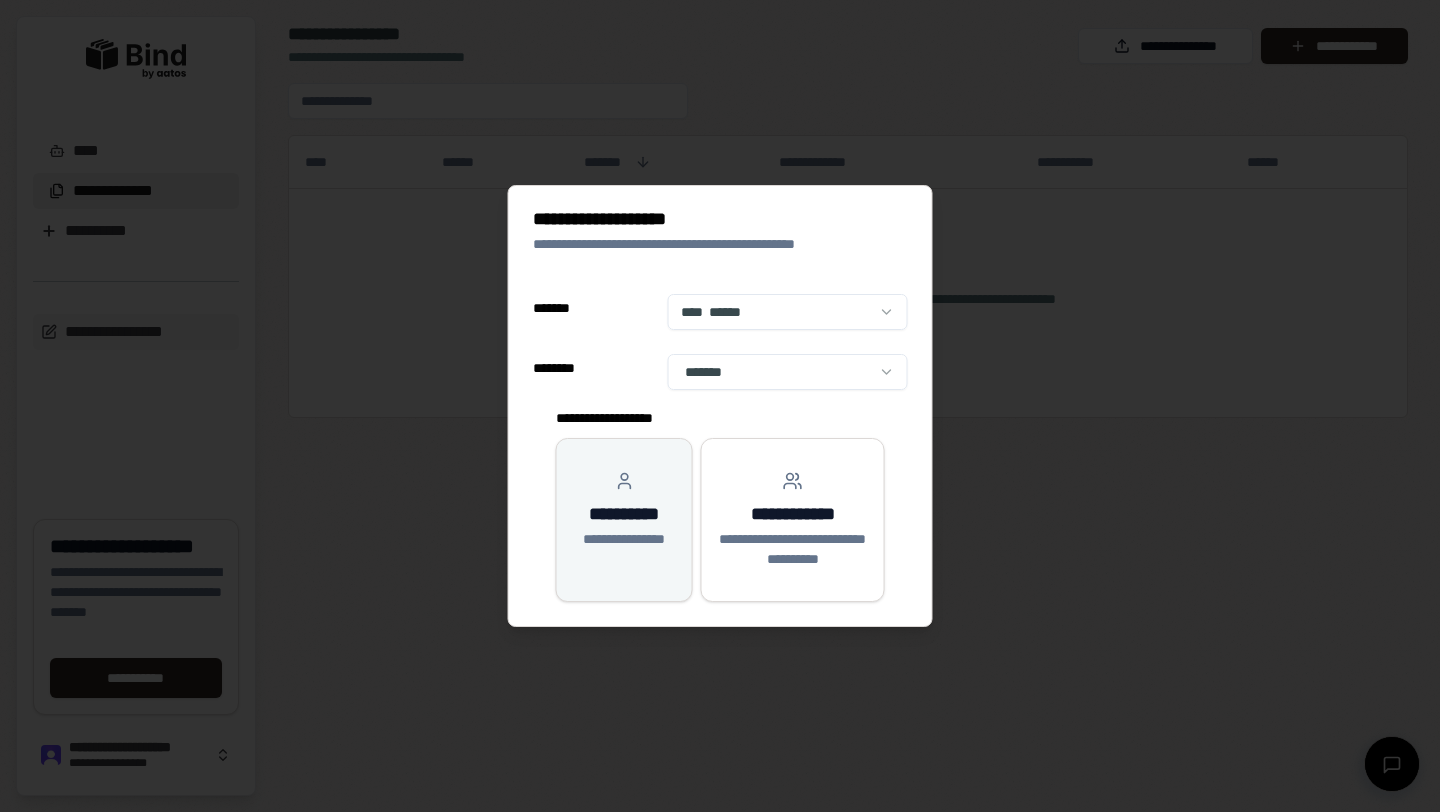 click on "**********" at bounding box center (624, 539) 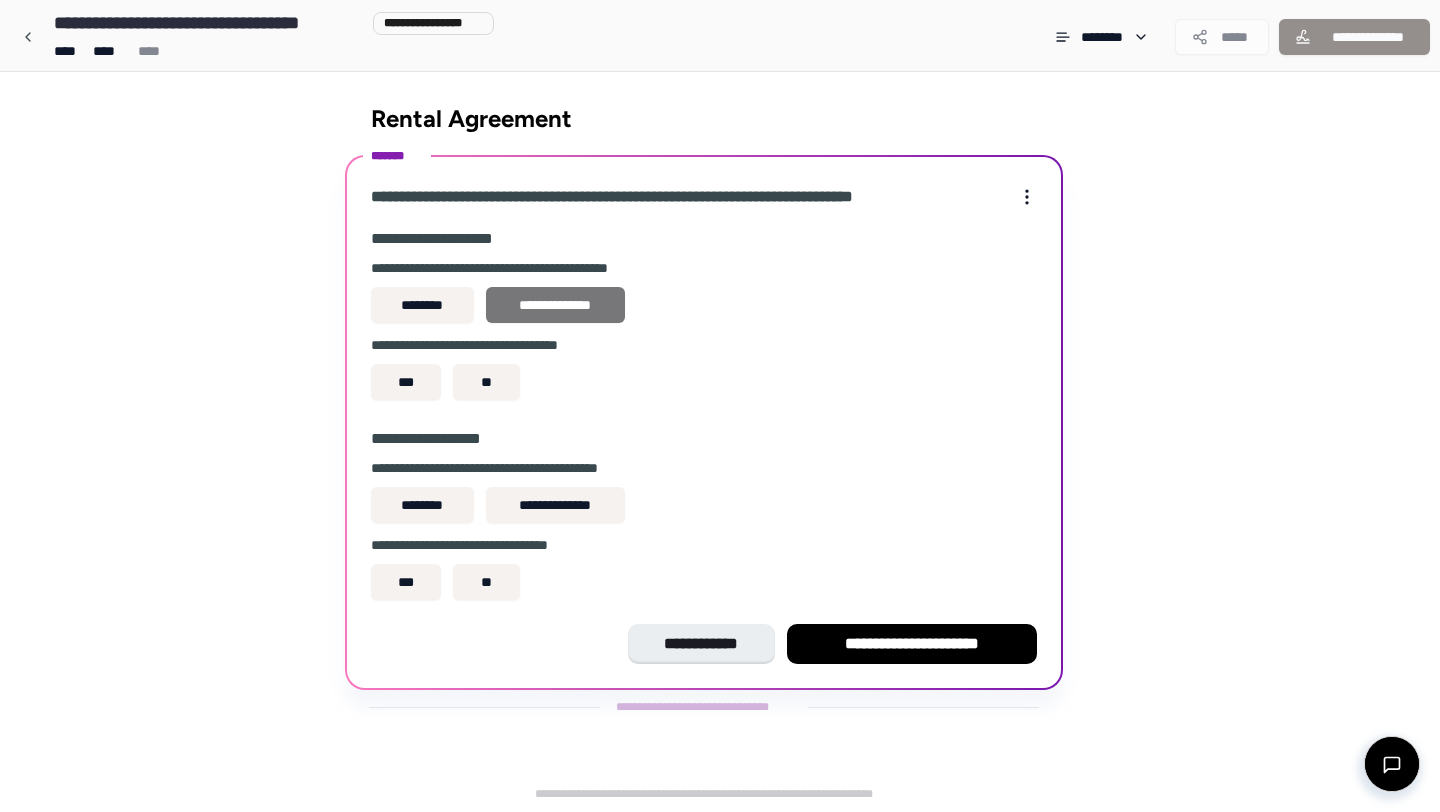 click on "**********" at bounding box center [555, 305] 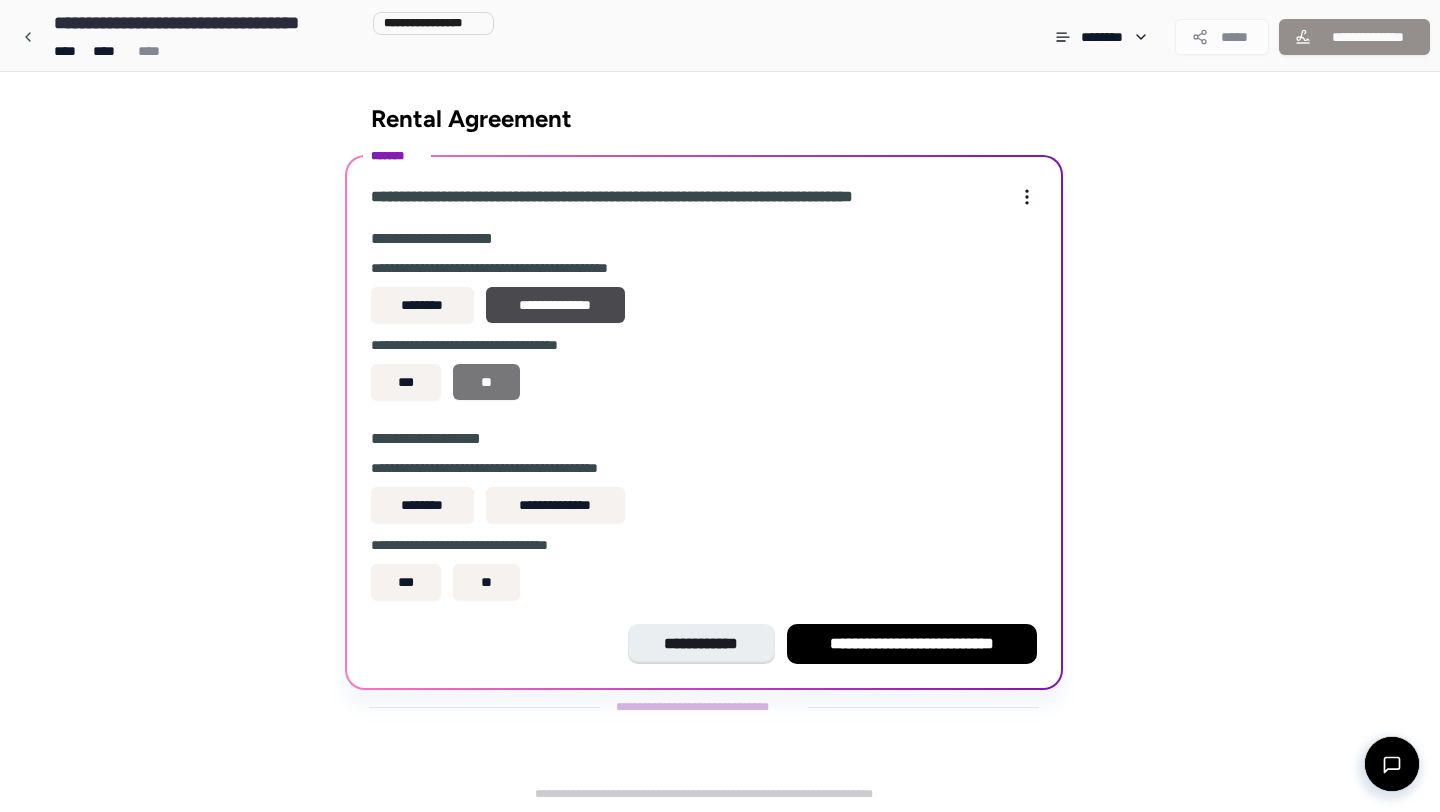 click on "**" at bounding box center (486, 382) 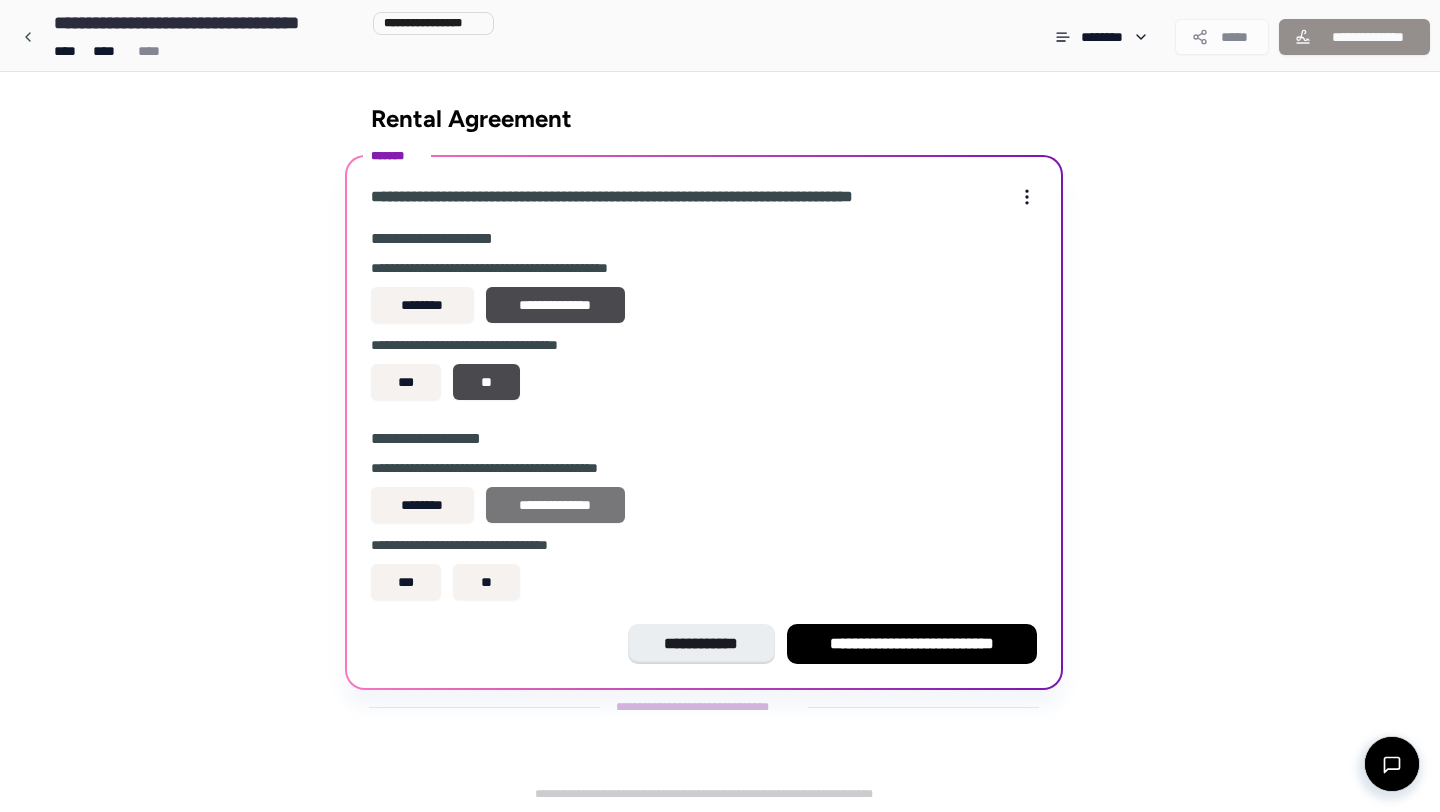 click on "**********" at bounding box center (555, 505) 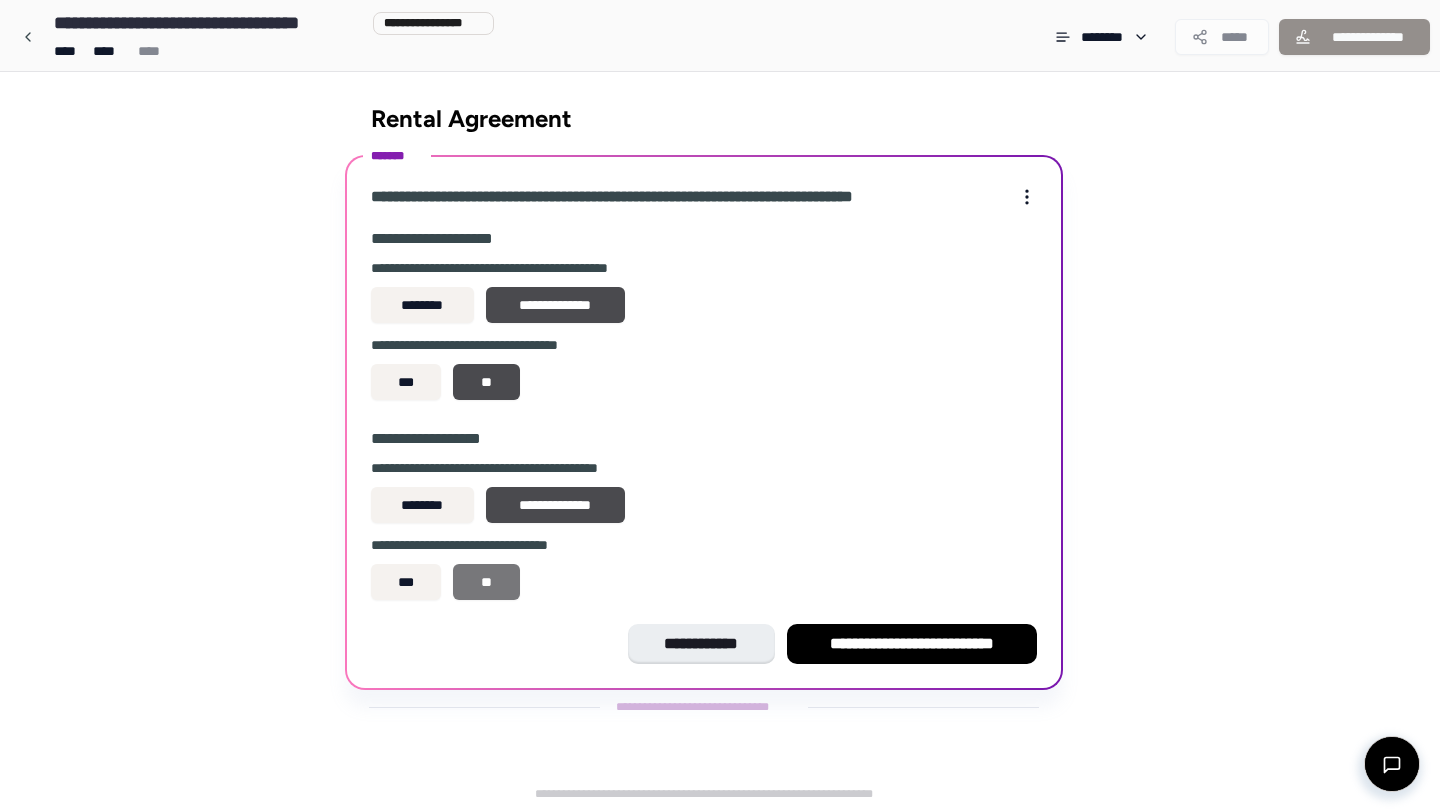 click on "**" at bounding box center (486, 582) 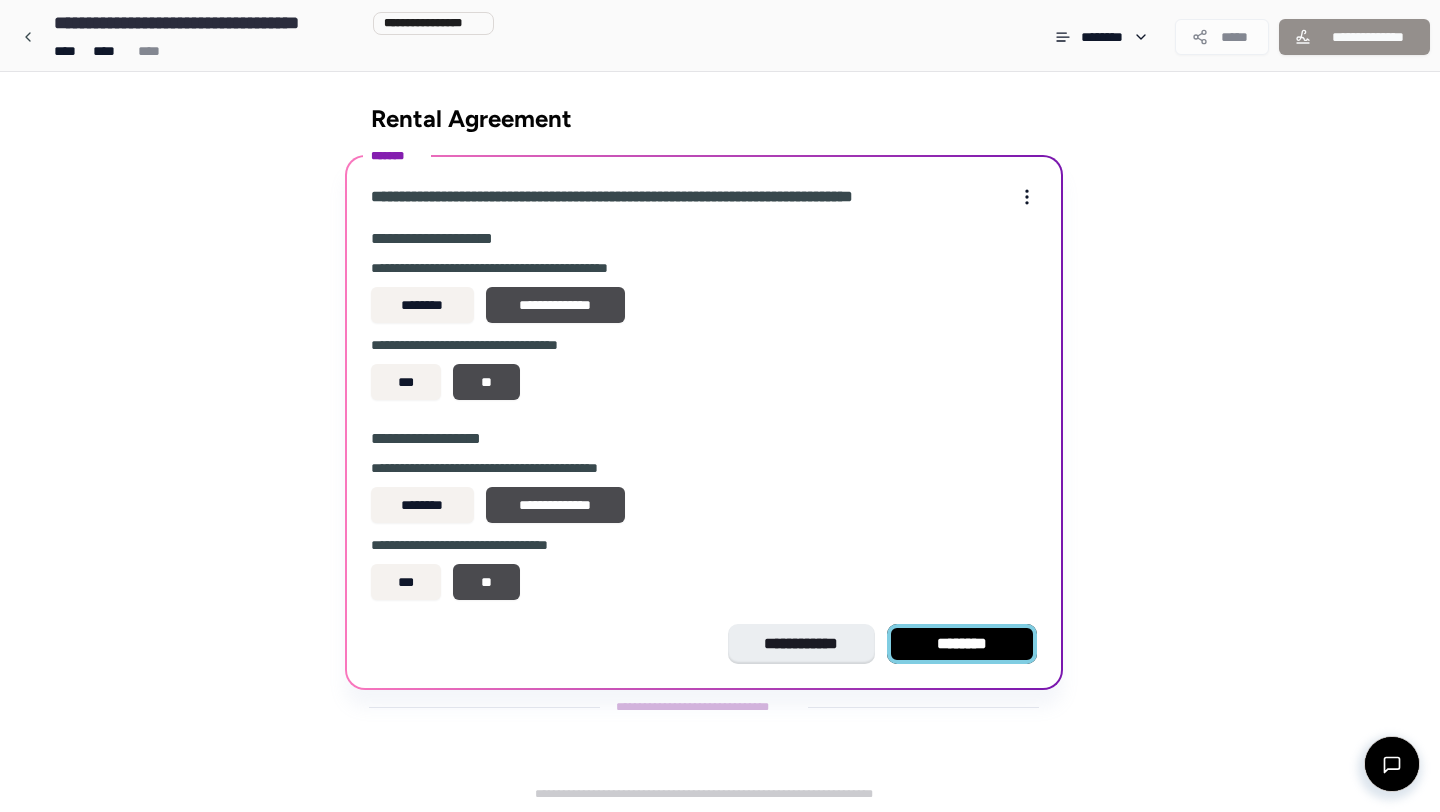 click on "********" at bounding box center (962, 644) 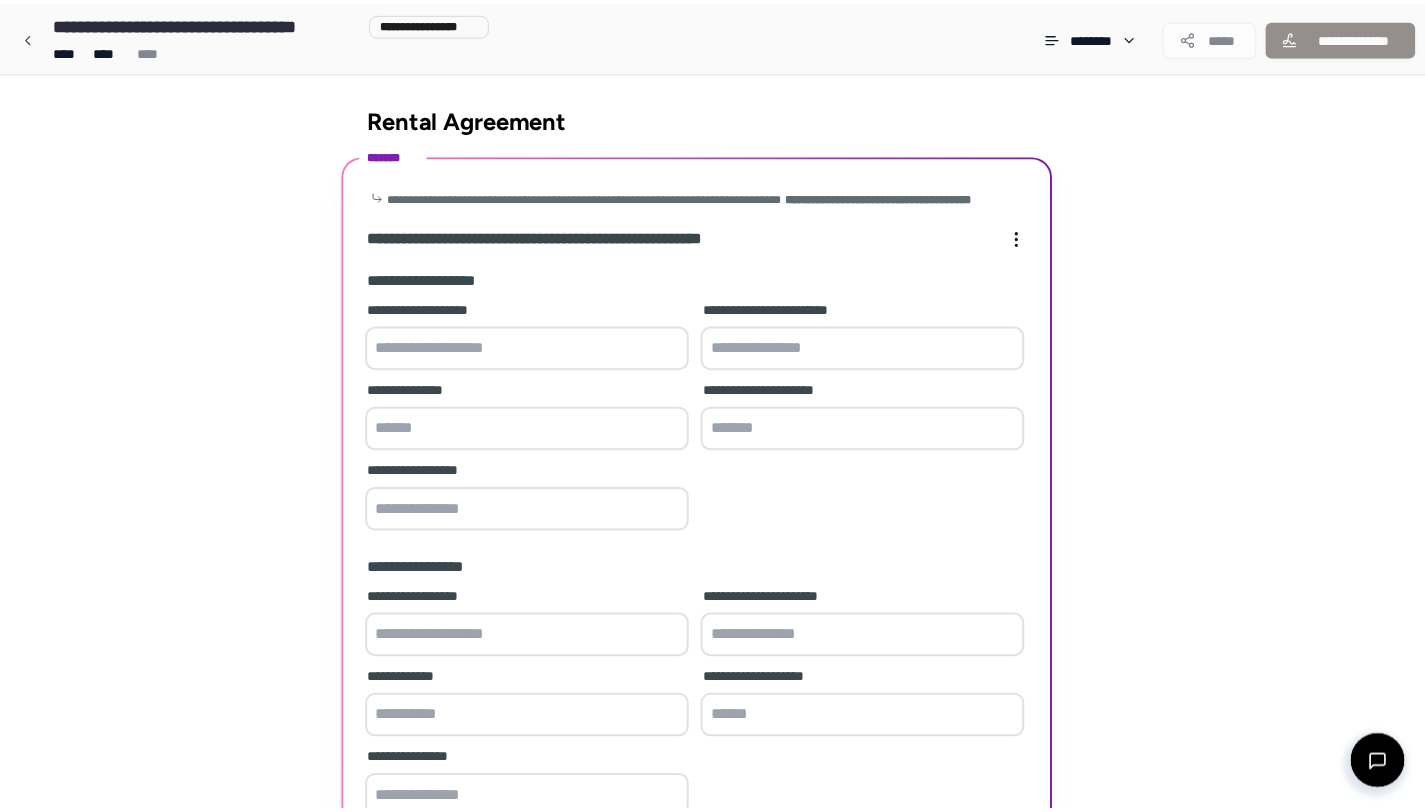 scroll, scrollTop: 192, scrollLeft: 0, axis: vertical 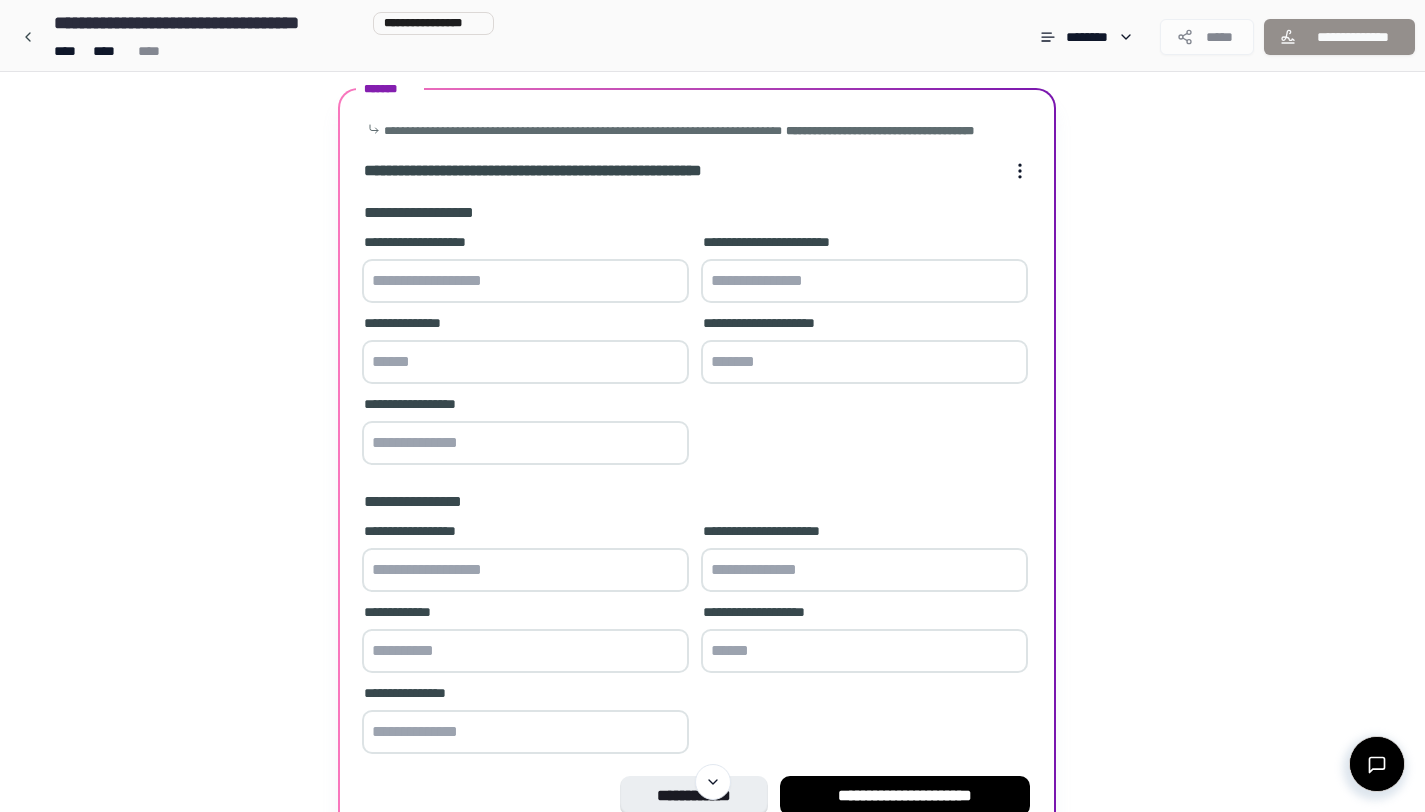 click at bounding box center (525, 281) 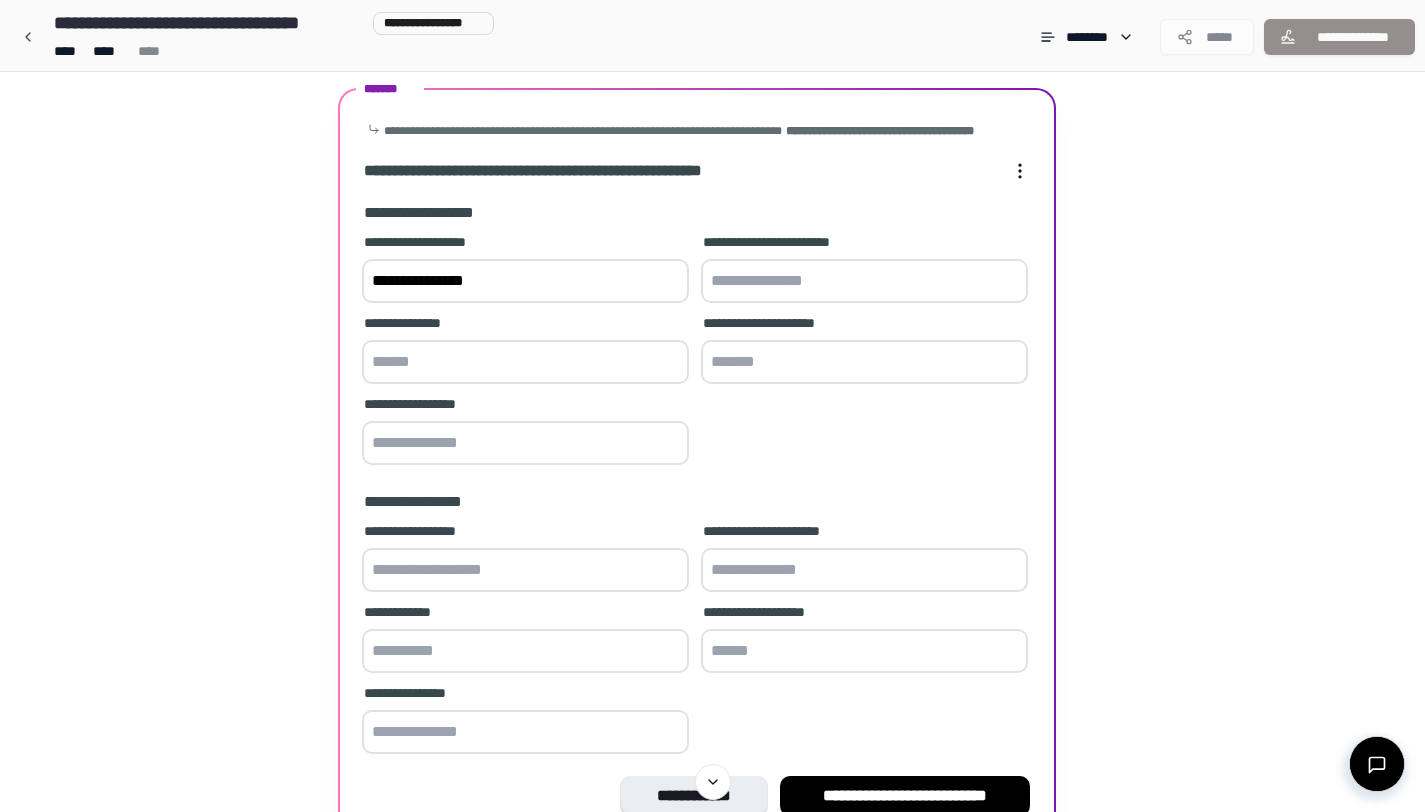 type on "**********" 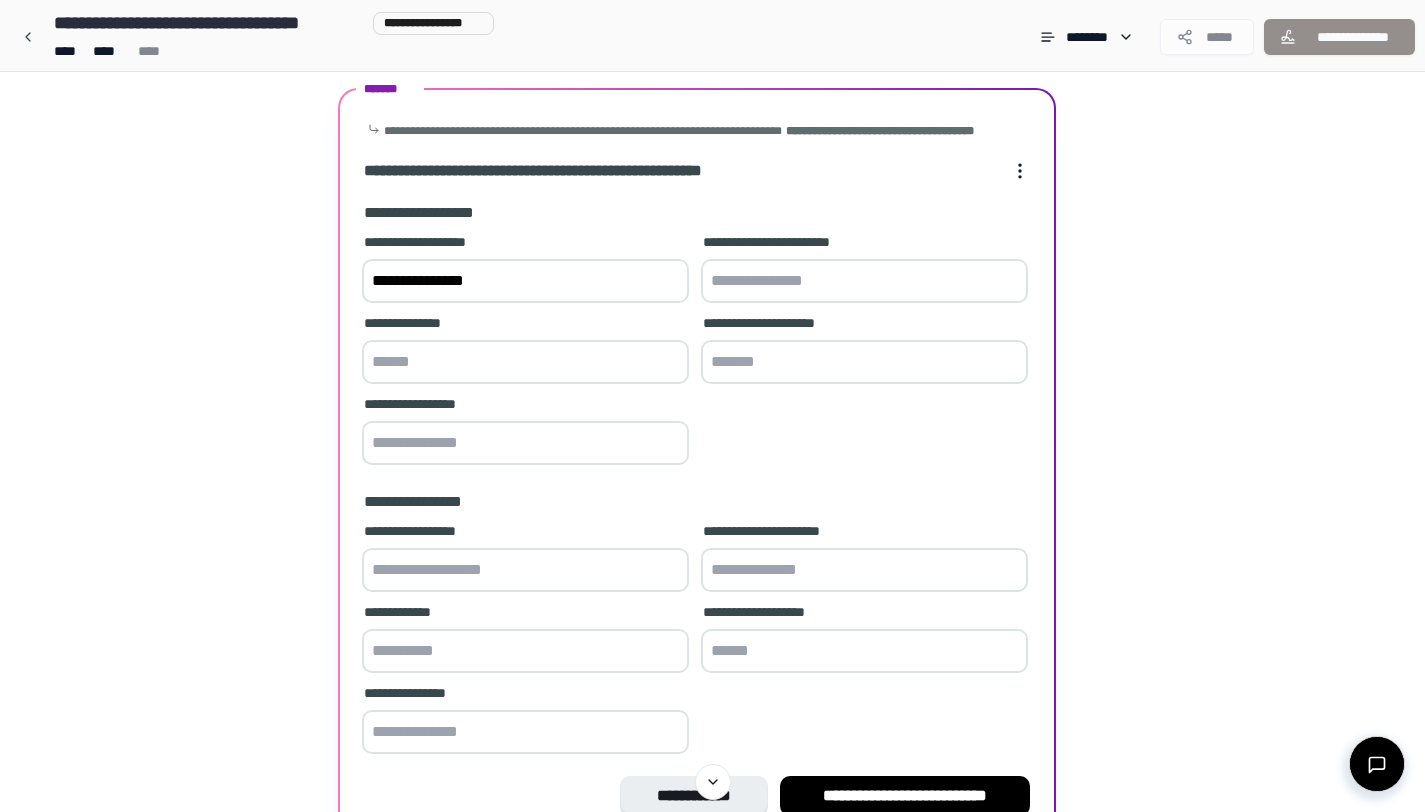 click at bounding box center (525, 362) 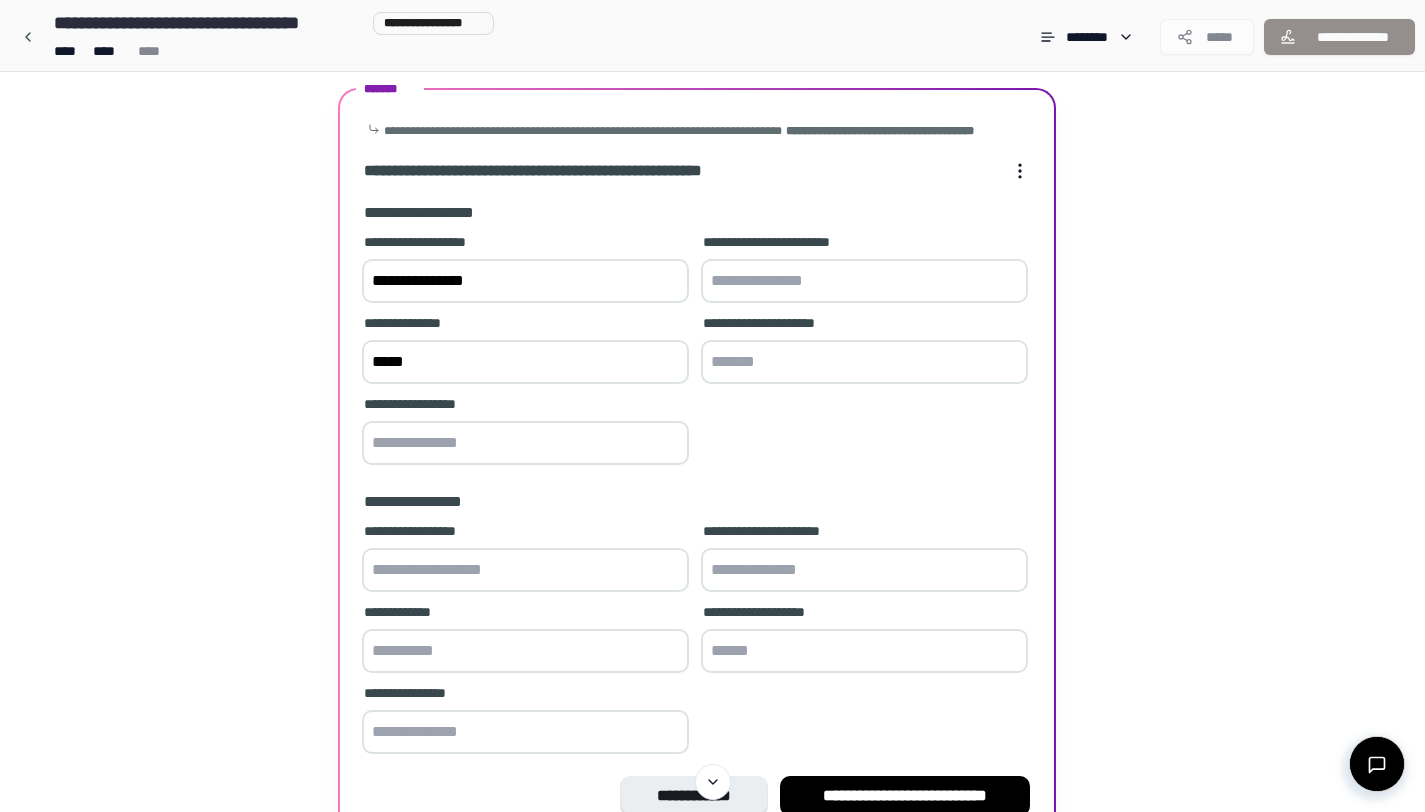 type on "*****" 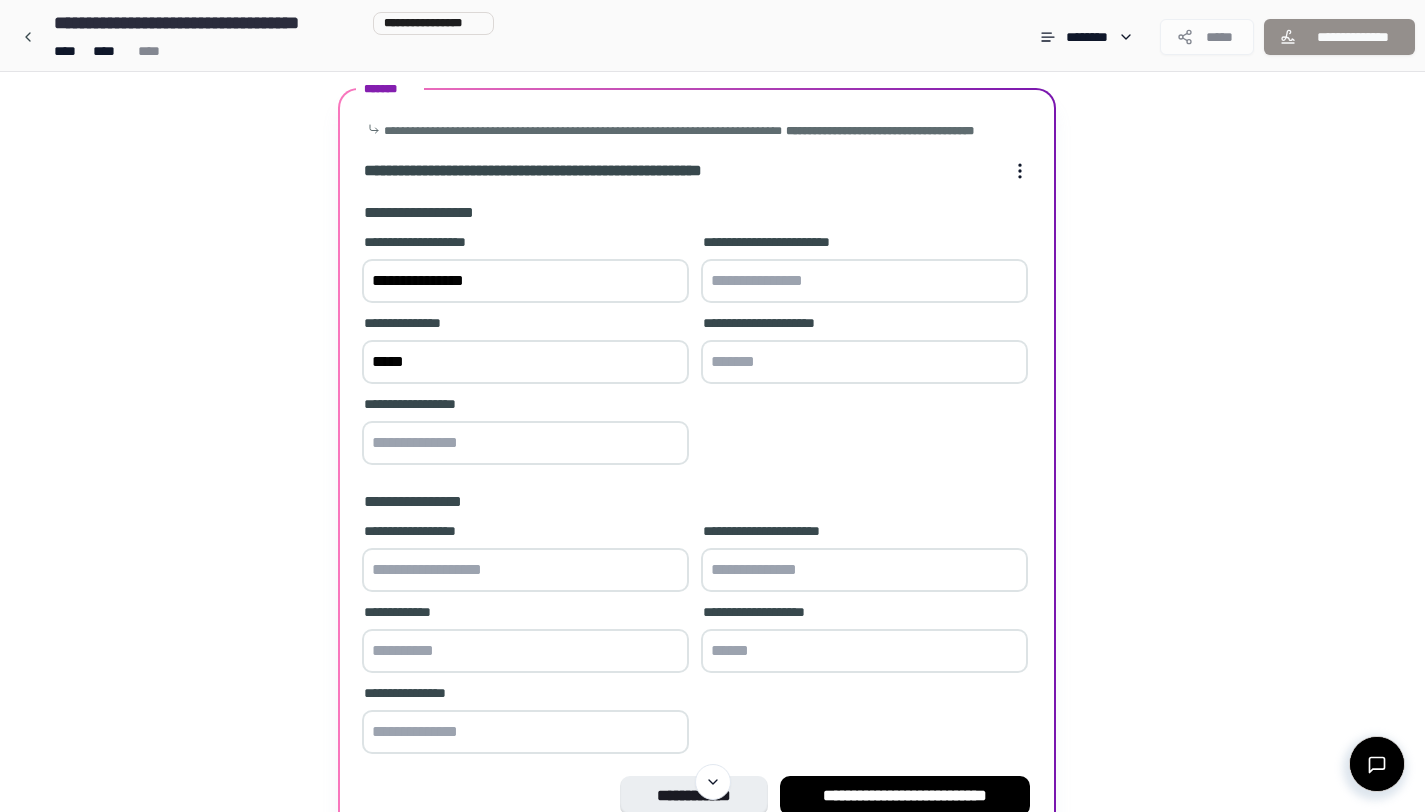 click at bounding box center [525, 443] 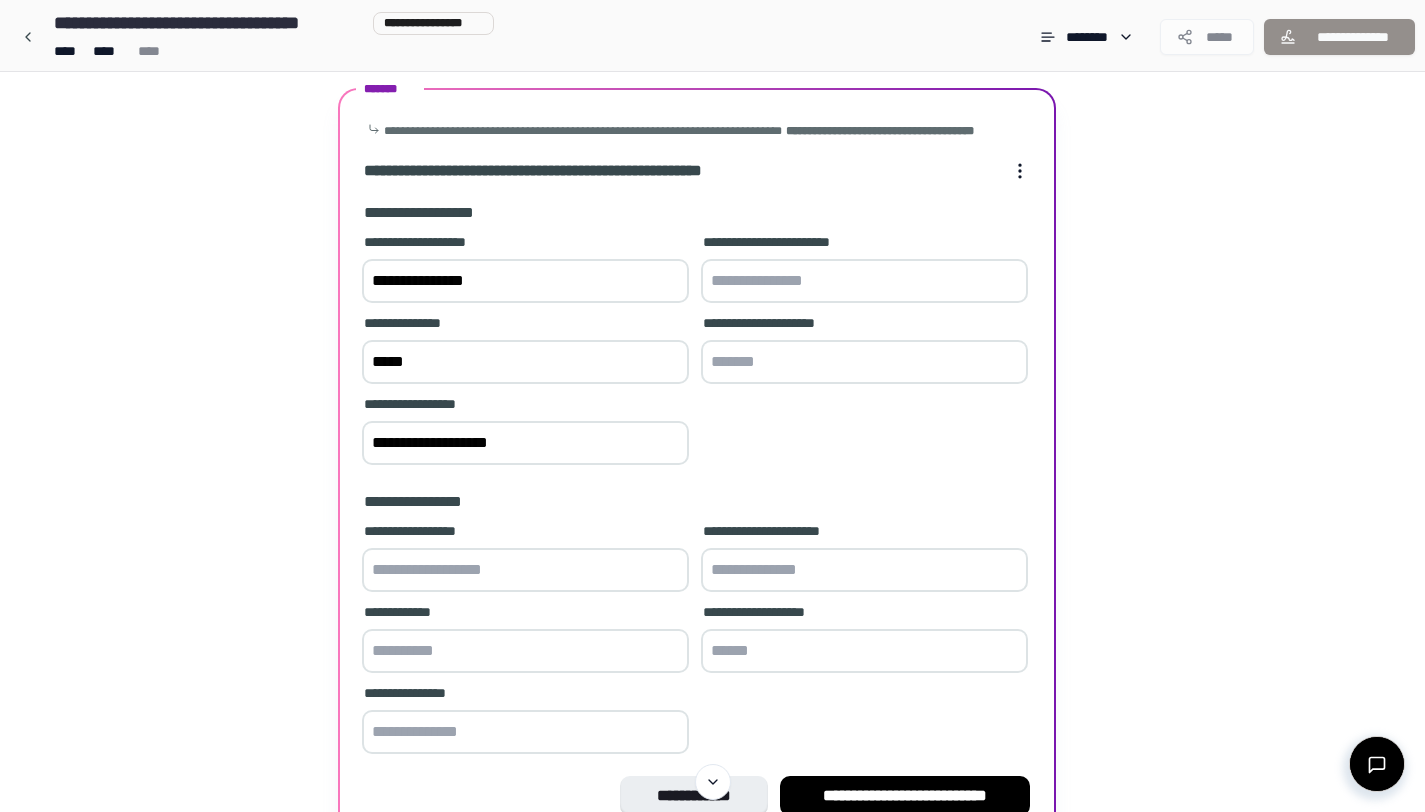 type on "**********" 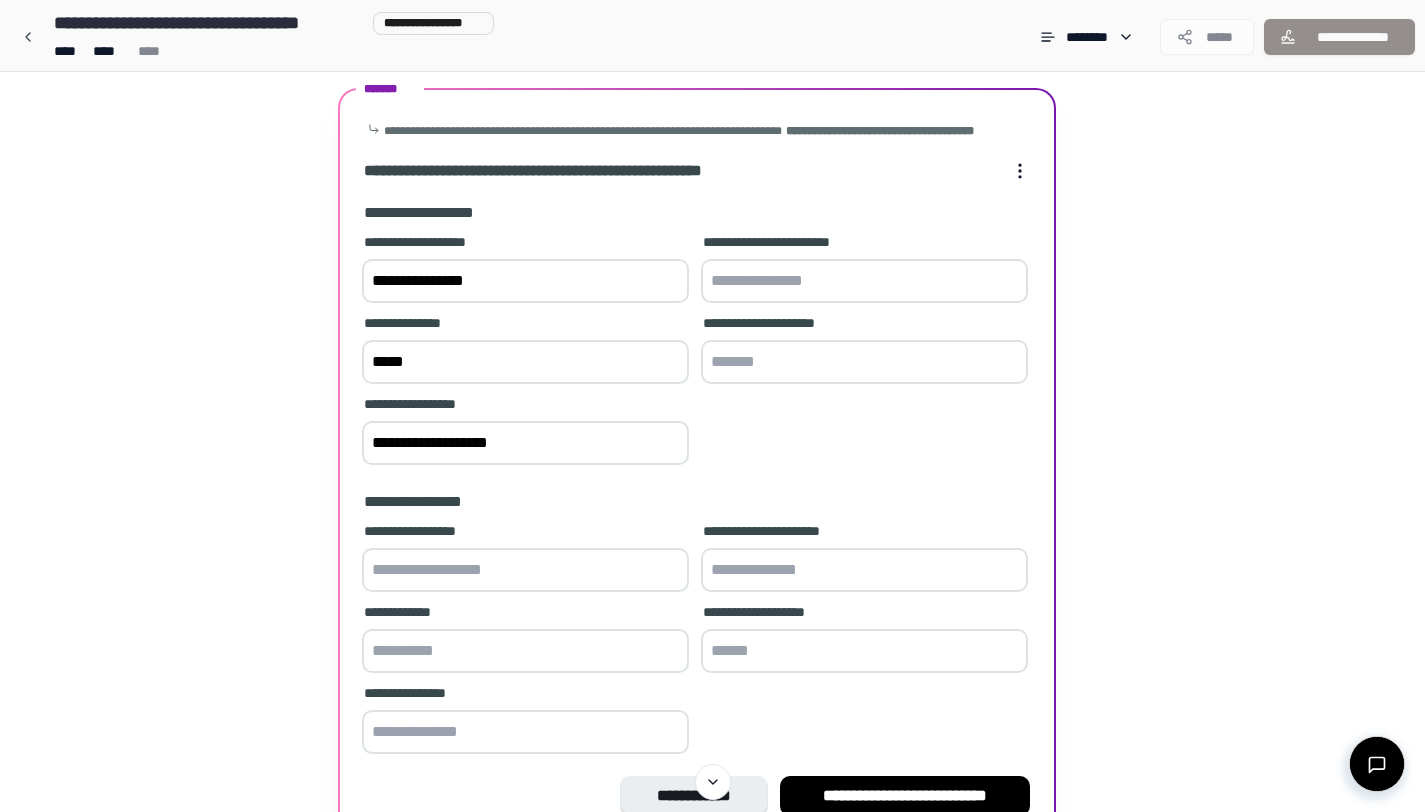 click at bounding box center [864, 281] 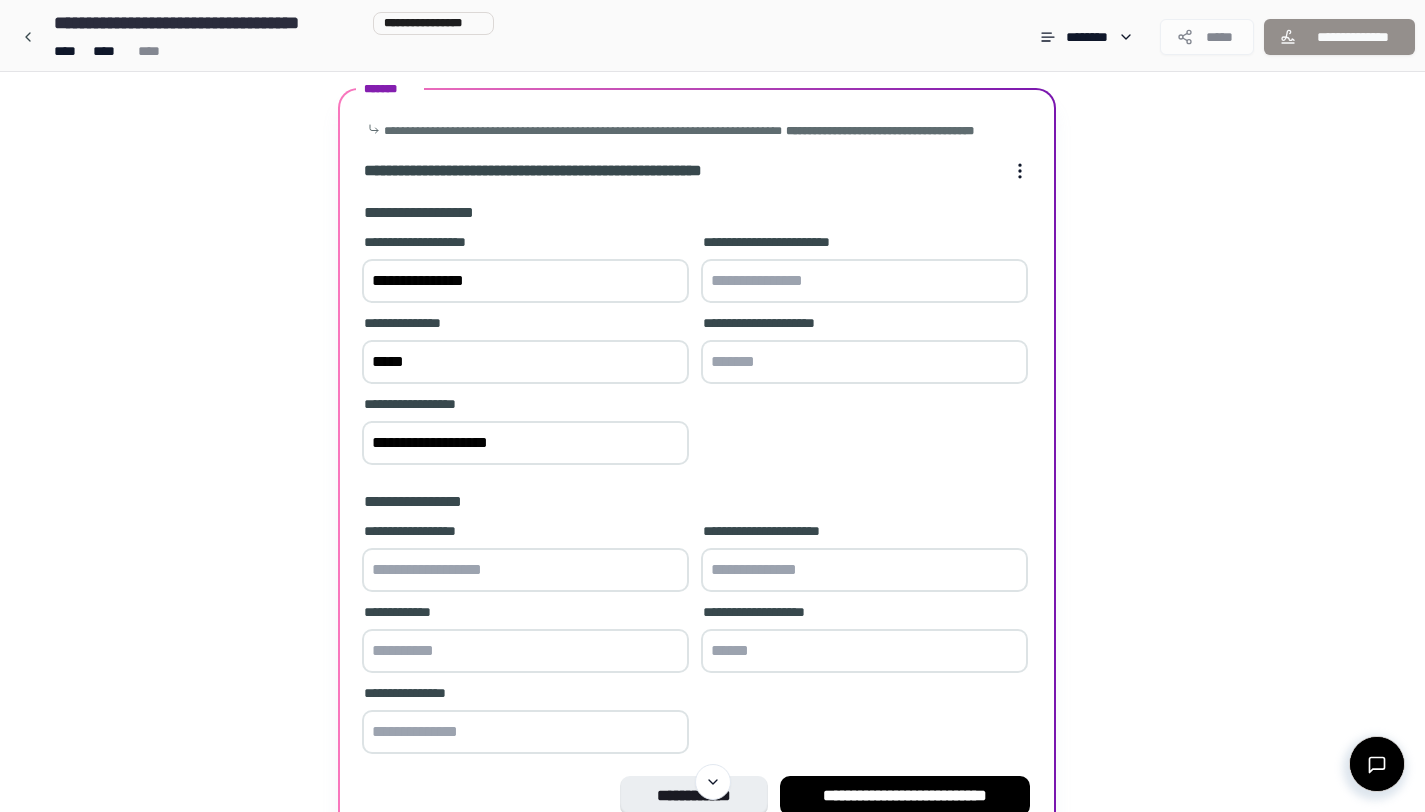click at bounding box center [525, 570] 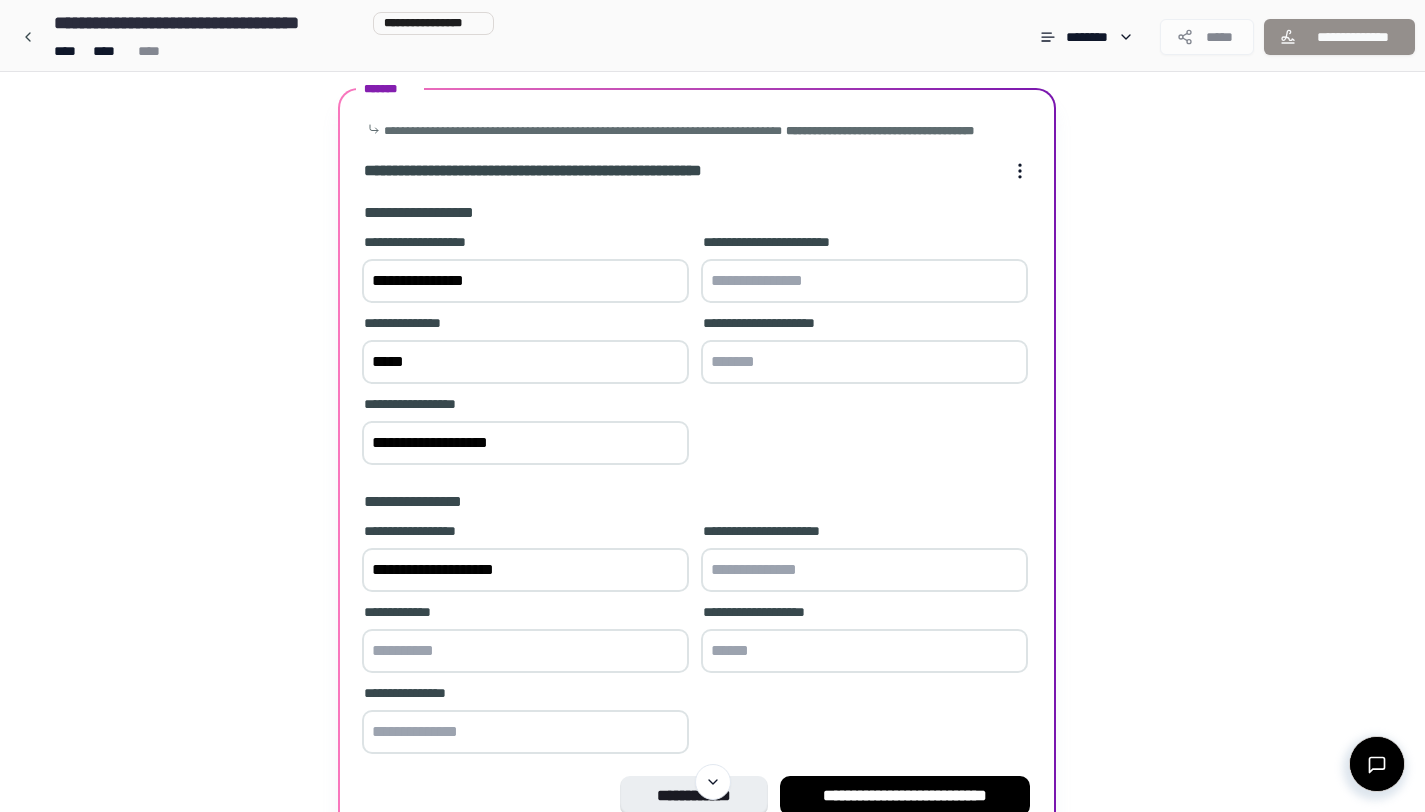 type on "**********" 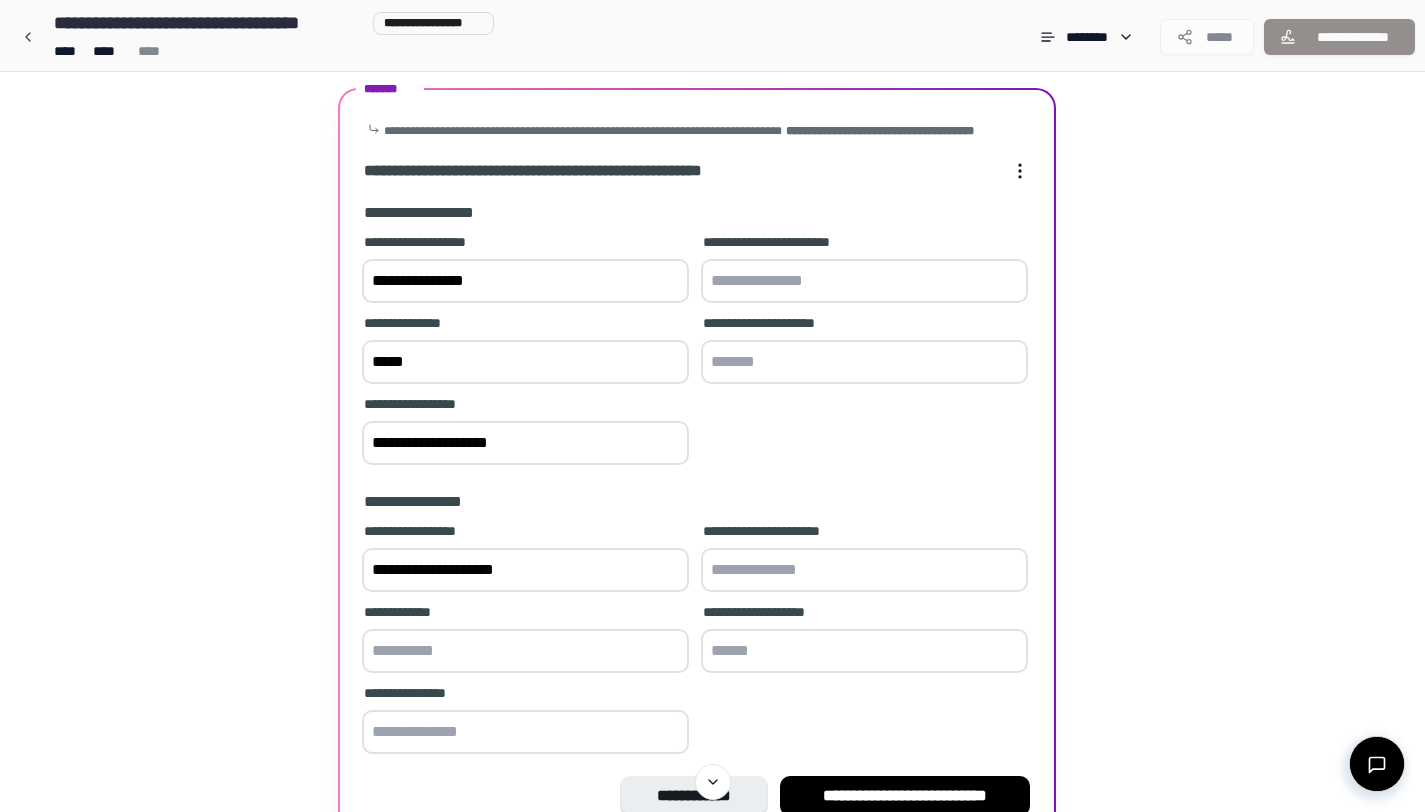 click at bounding box center [525, 732] 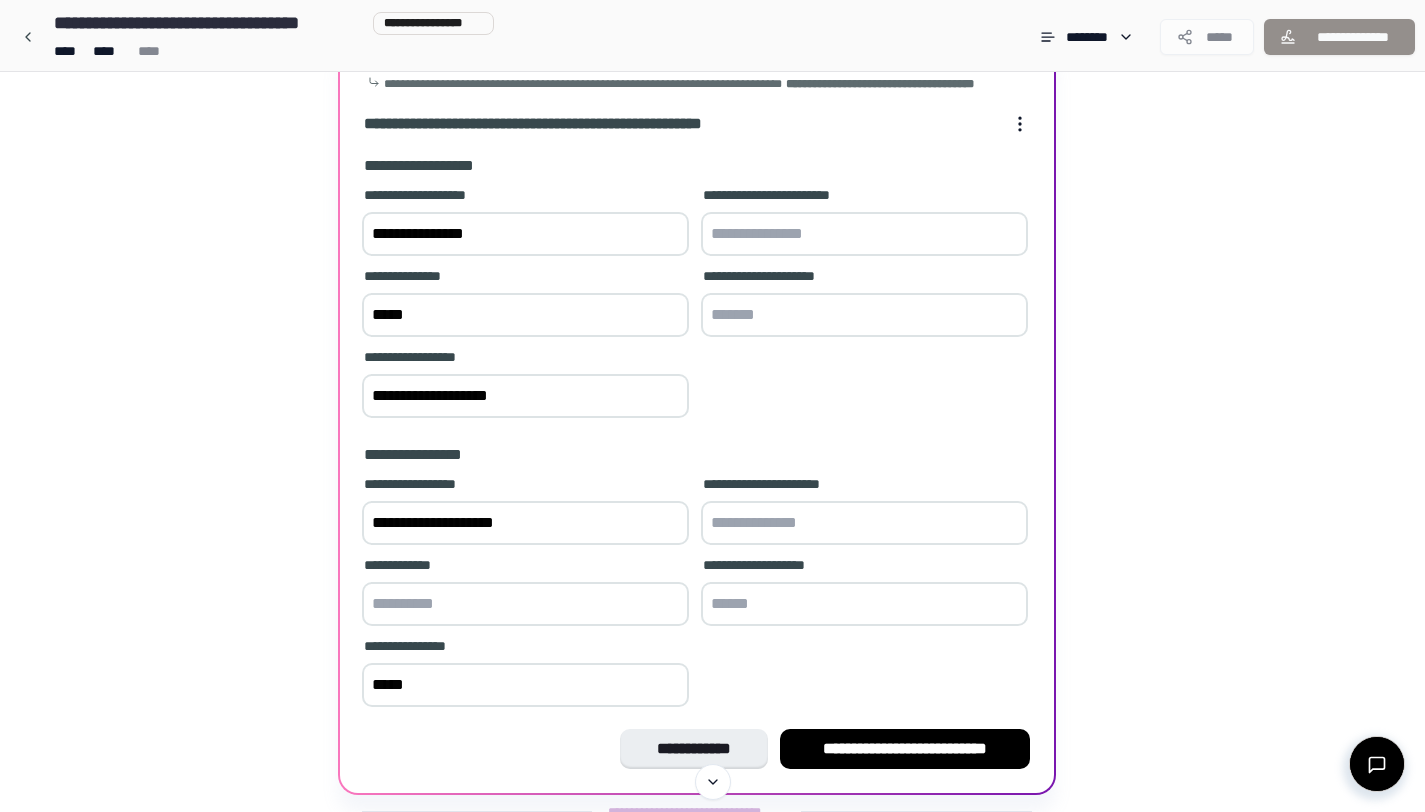 scroll, scrollTop: 155, scrollLeft: 0, axis: vertical 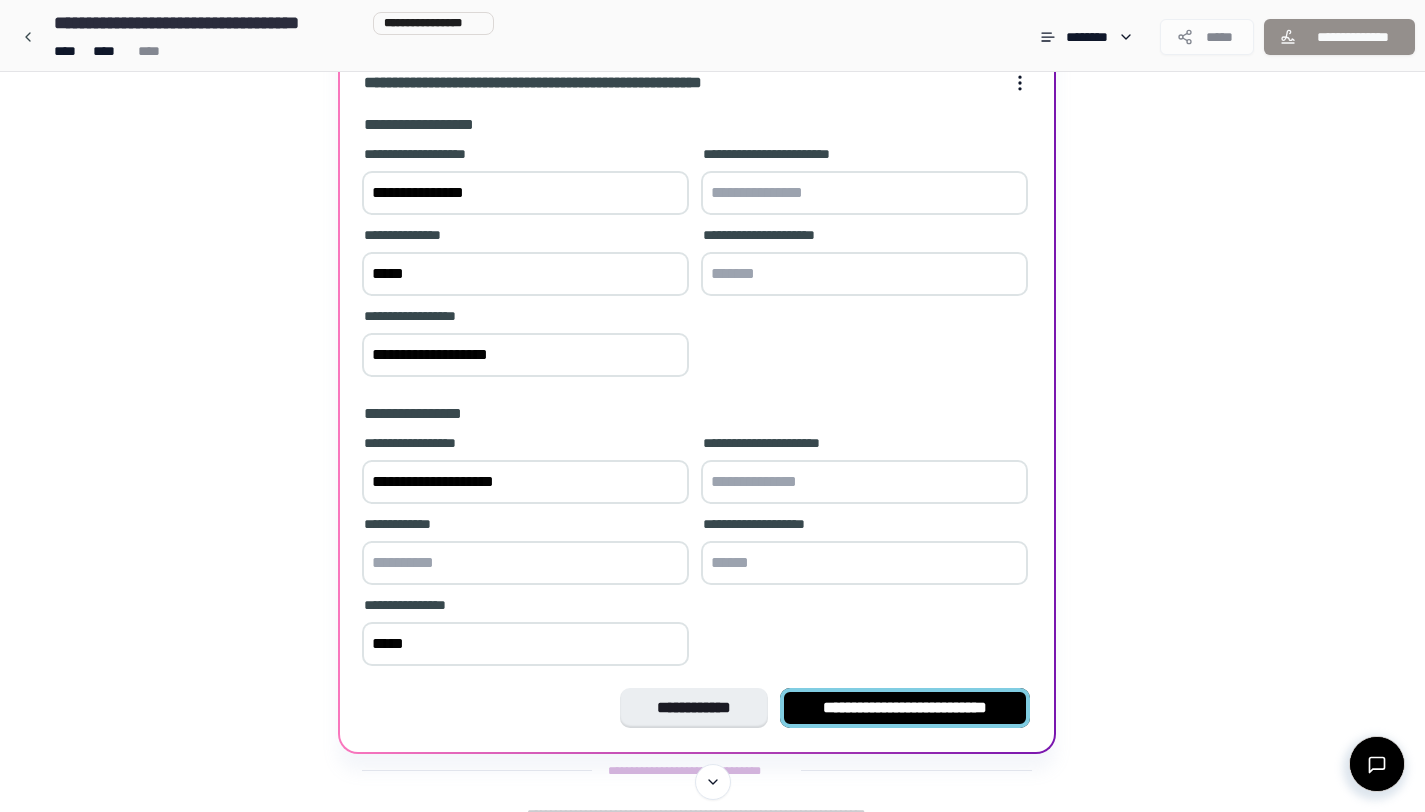type on "*****" 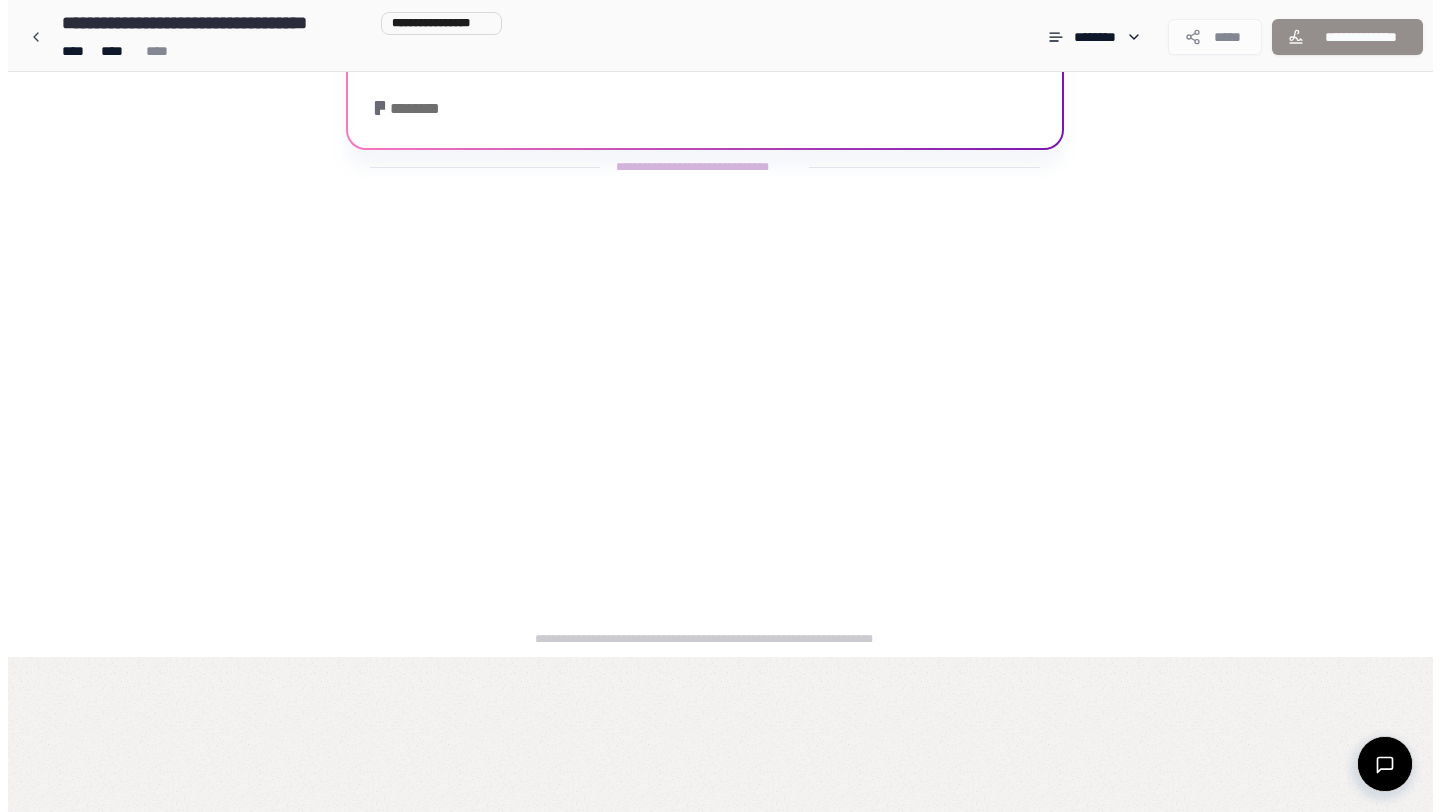 scroll, scrollTop: 0, scrollLeft: 0, axis: both 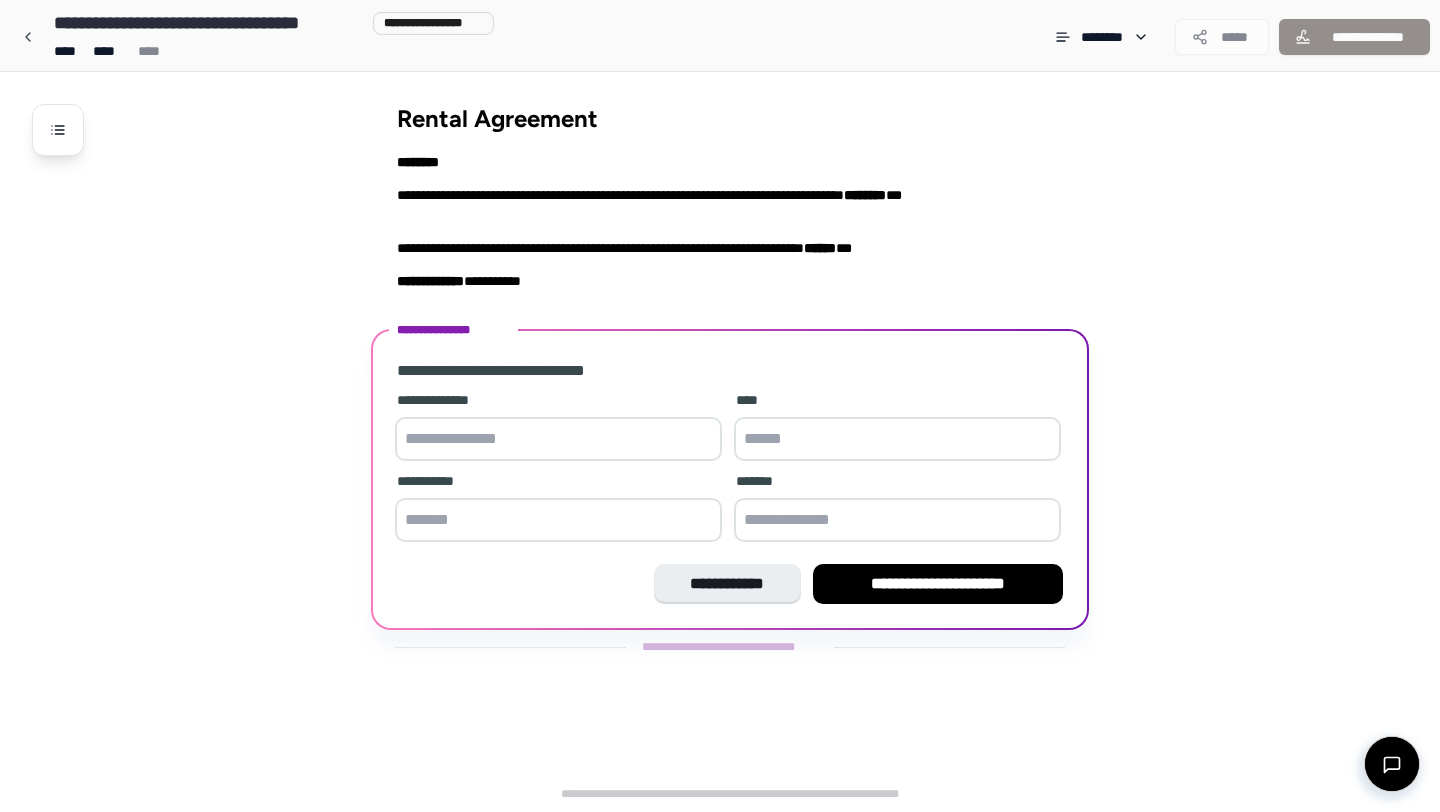 click on "**********" at bounding box center [558, 428] 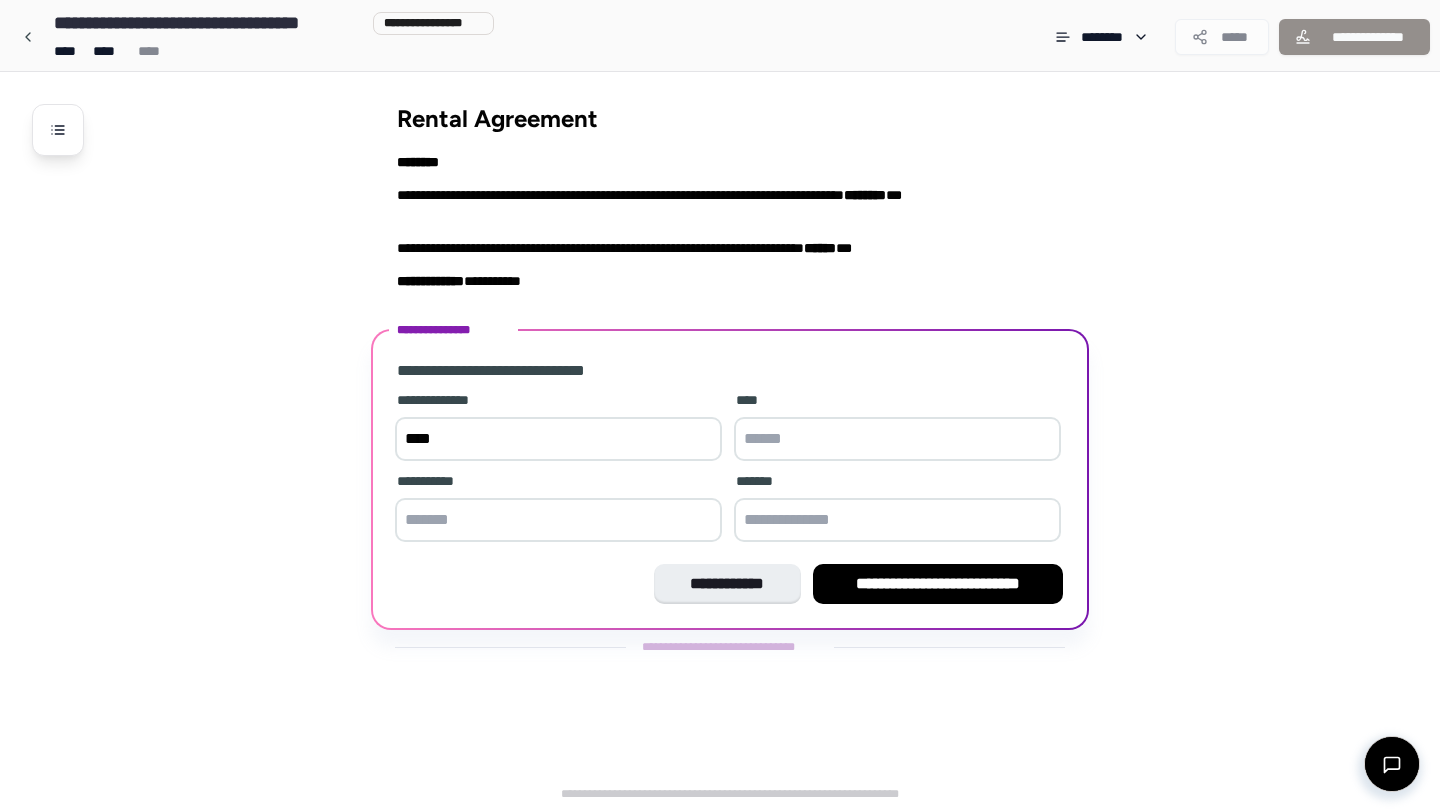 type on "****" 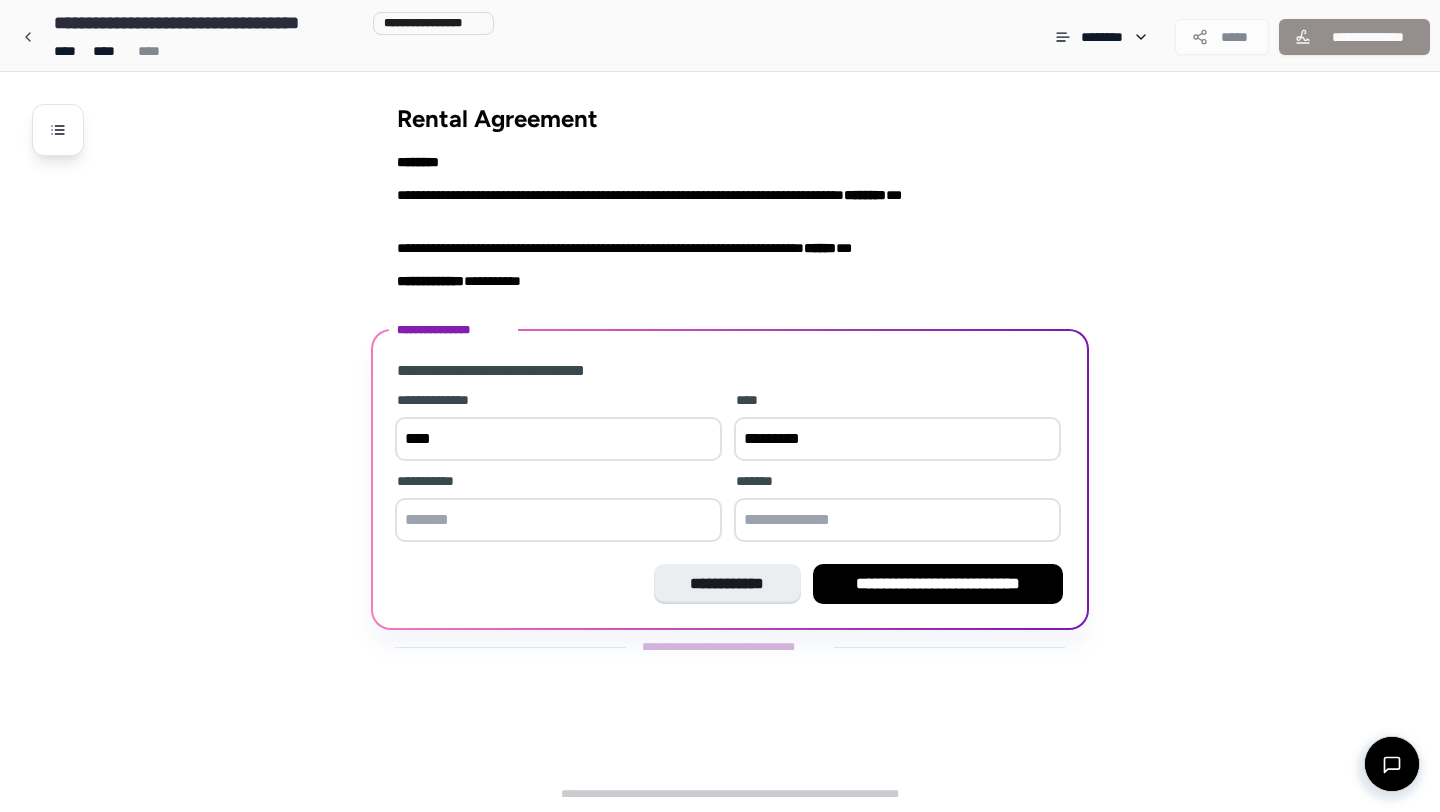 type on "*********" 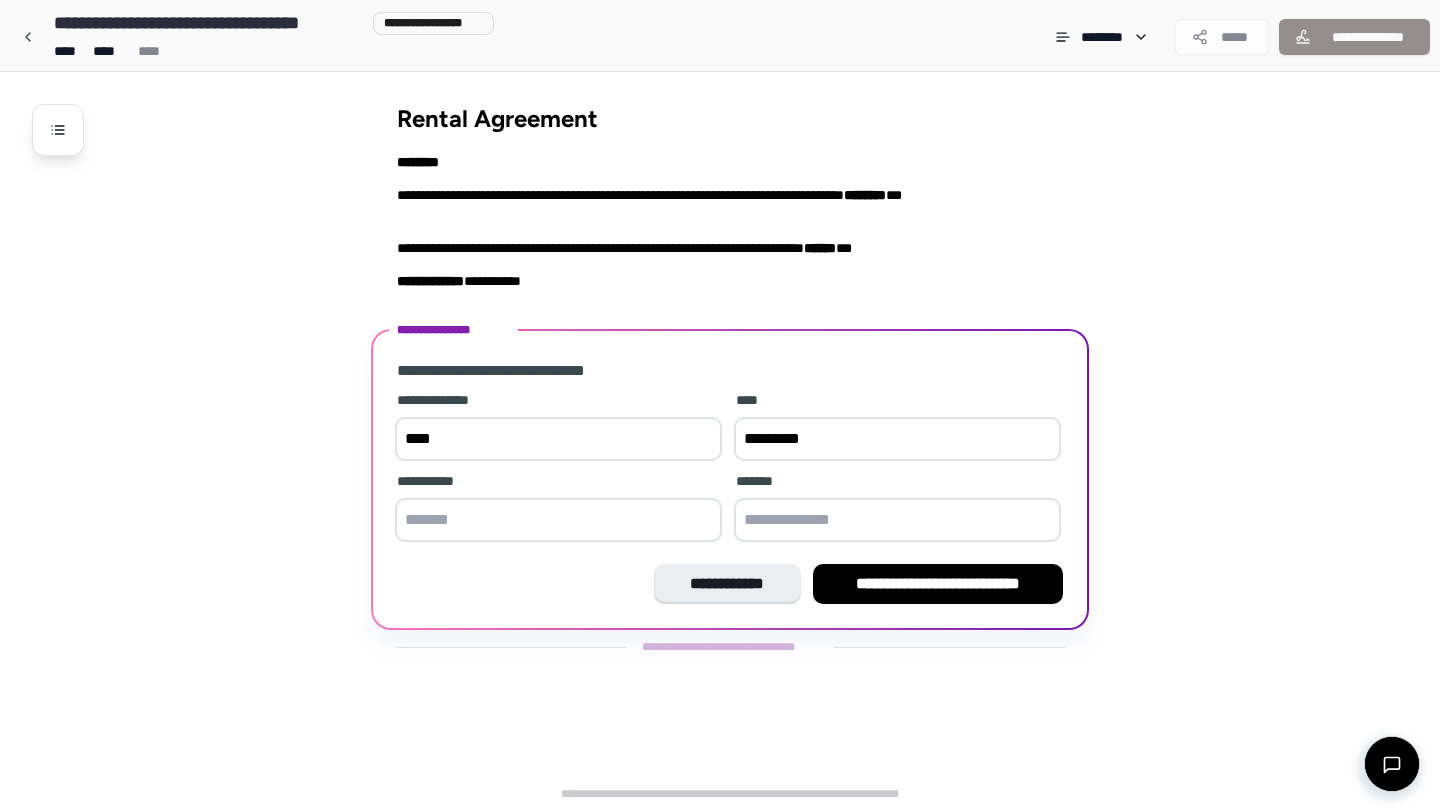 paste on "****" 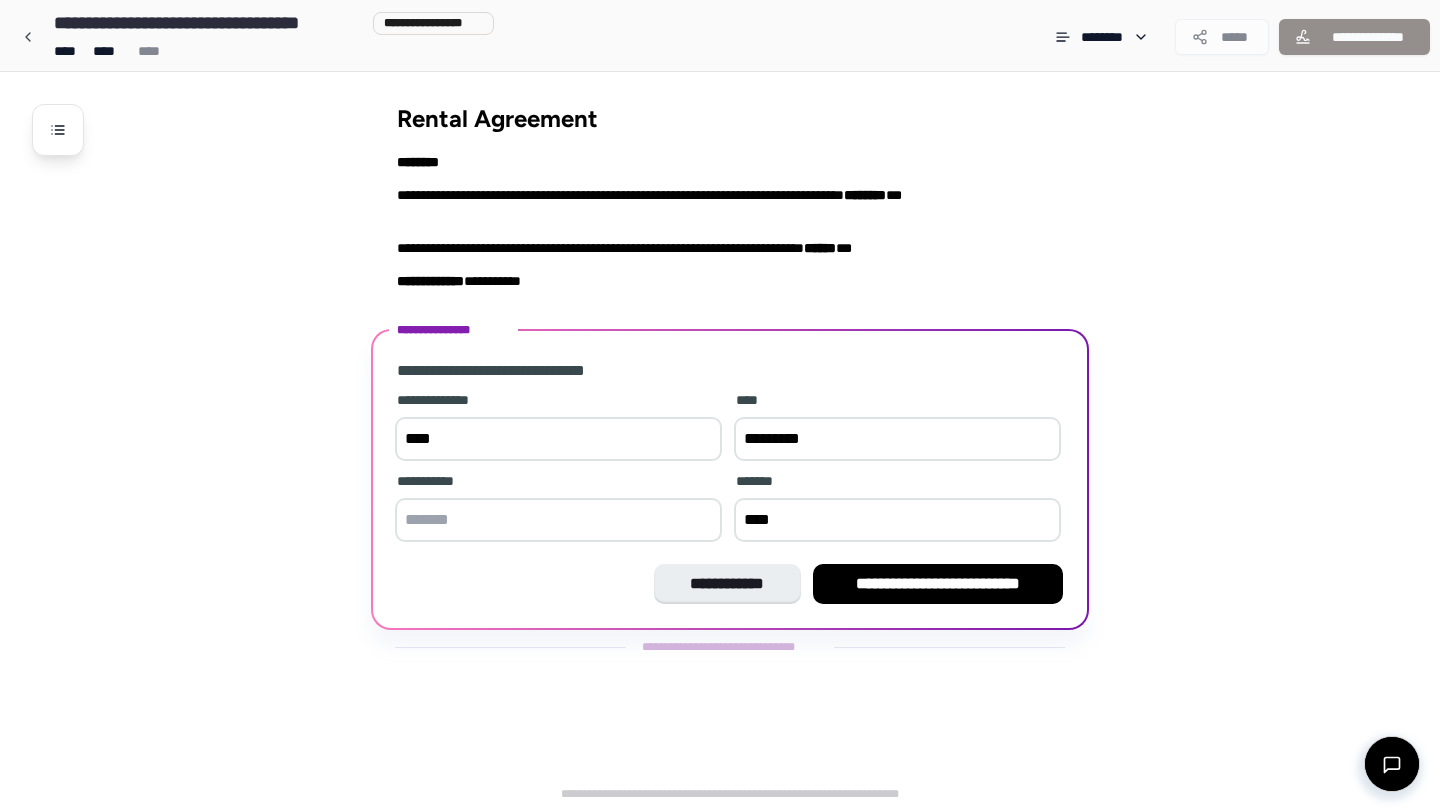 type on "****" 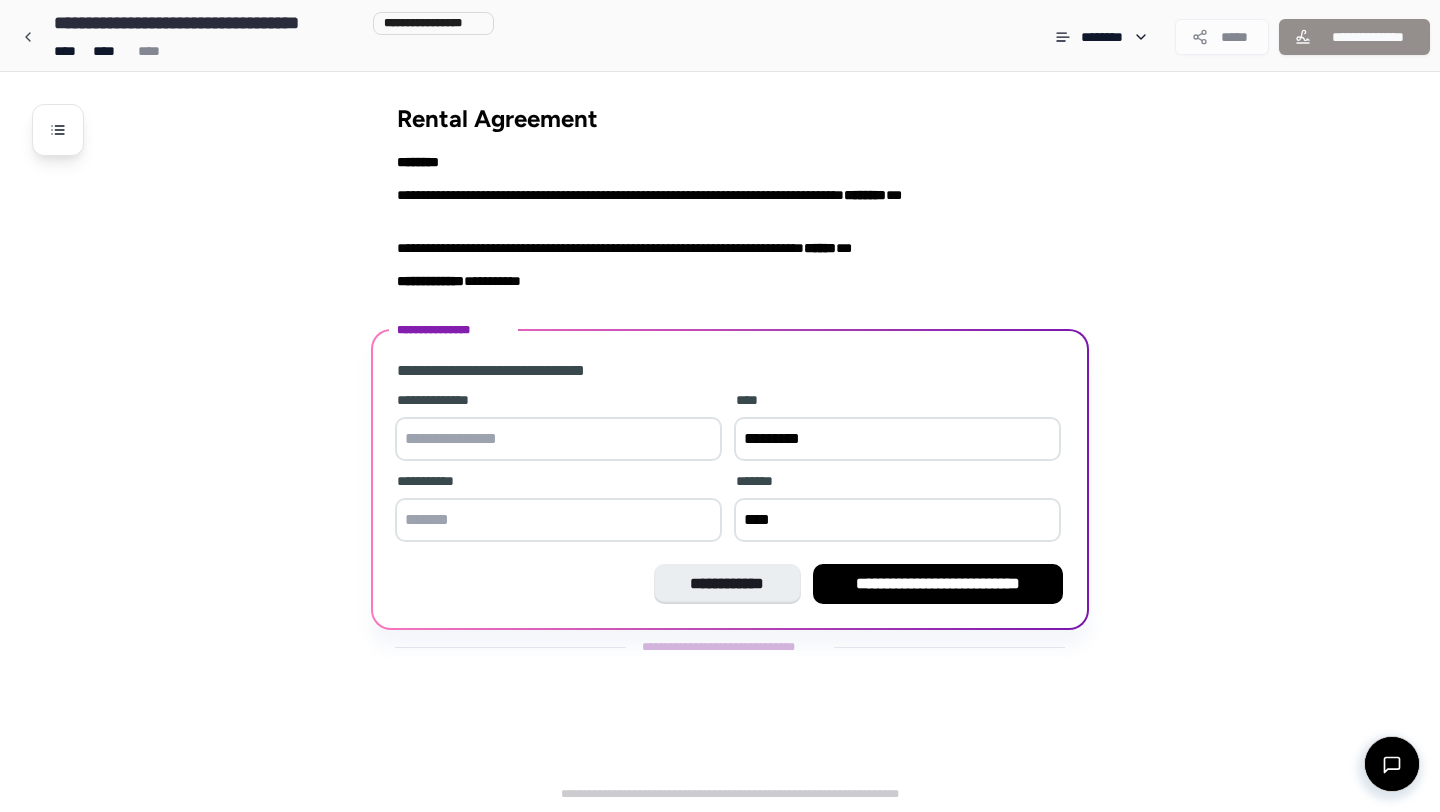 click at bounding box center [558, 439] 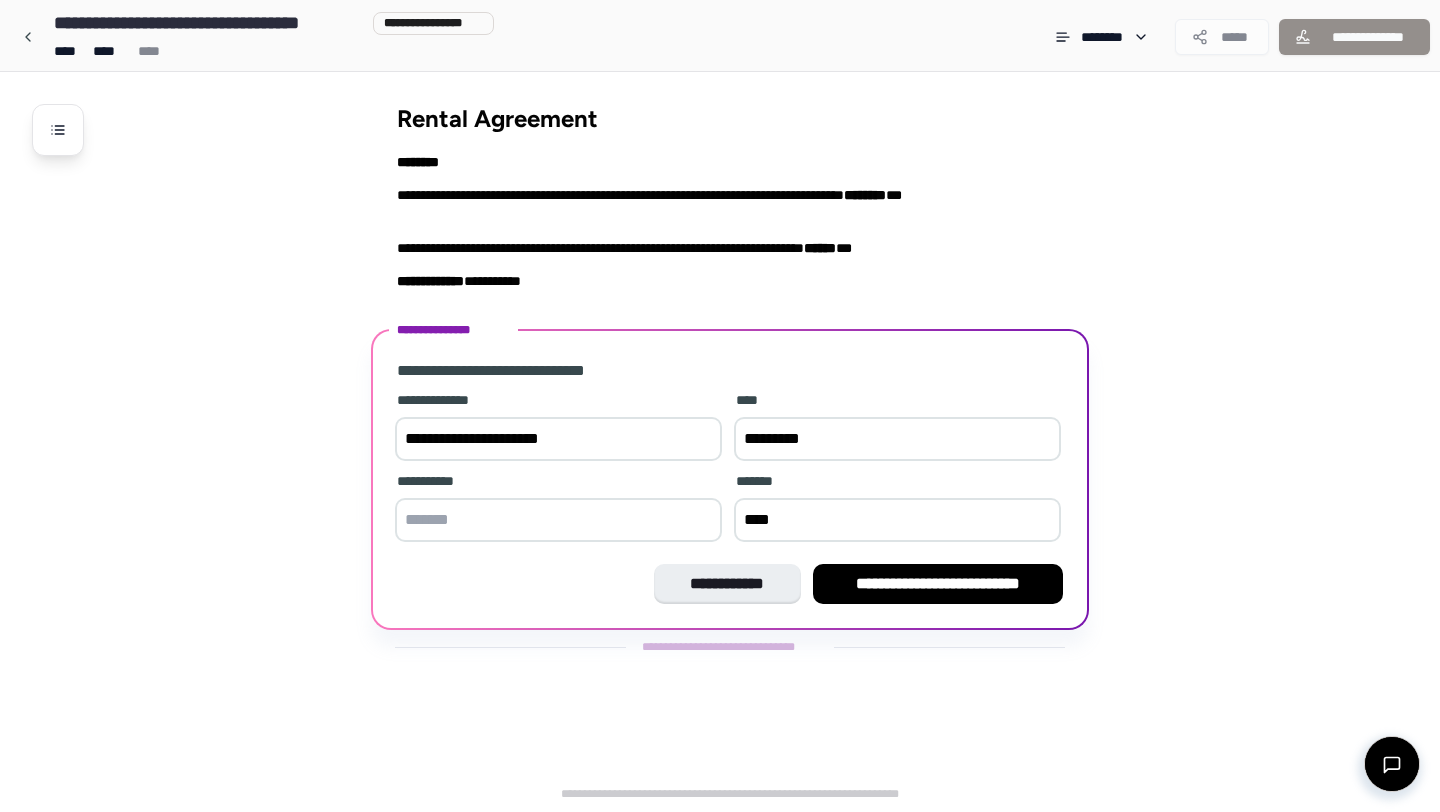 type on "**********" 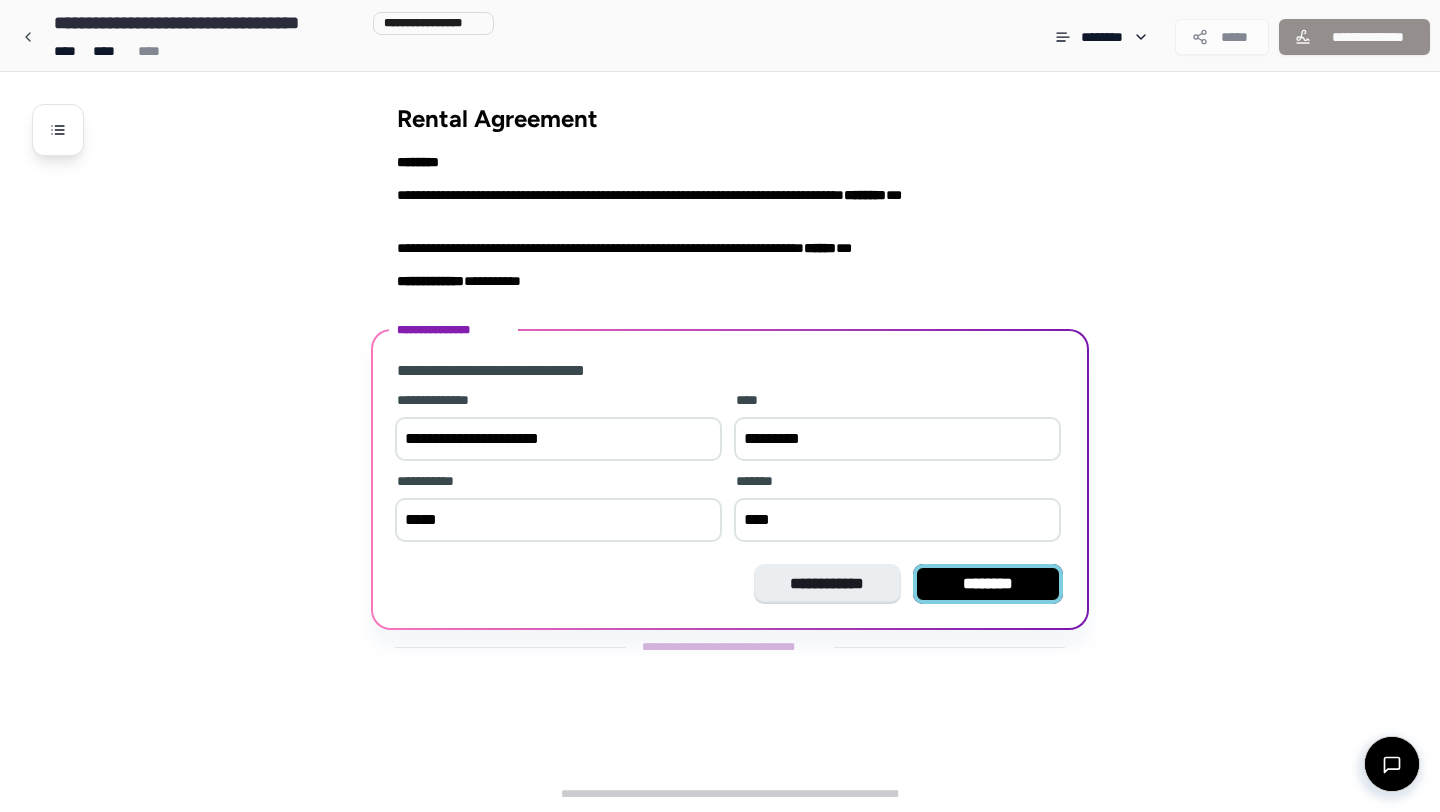 type on "*****" 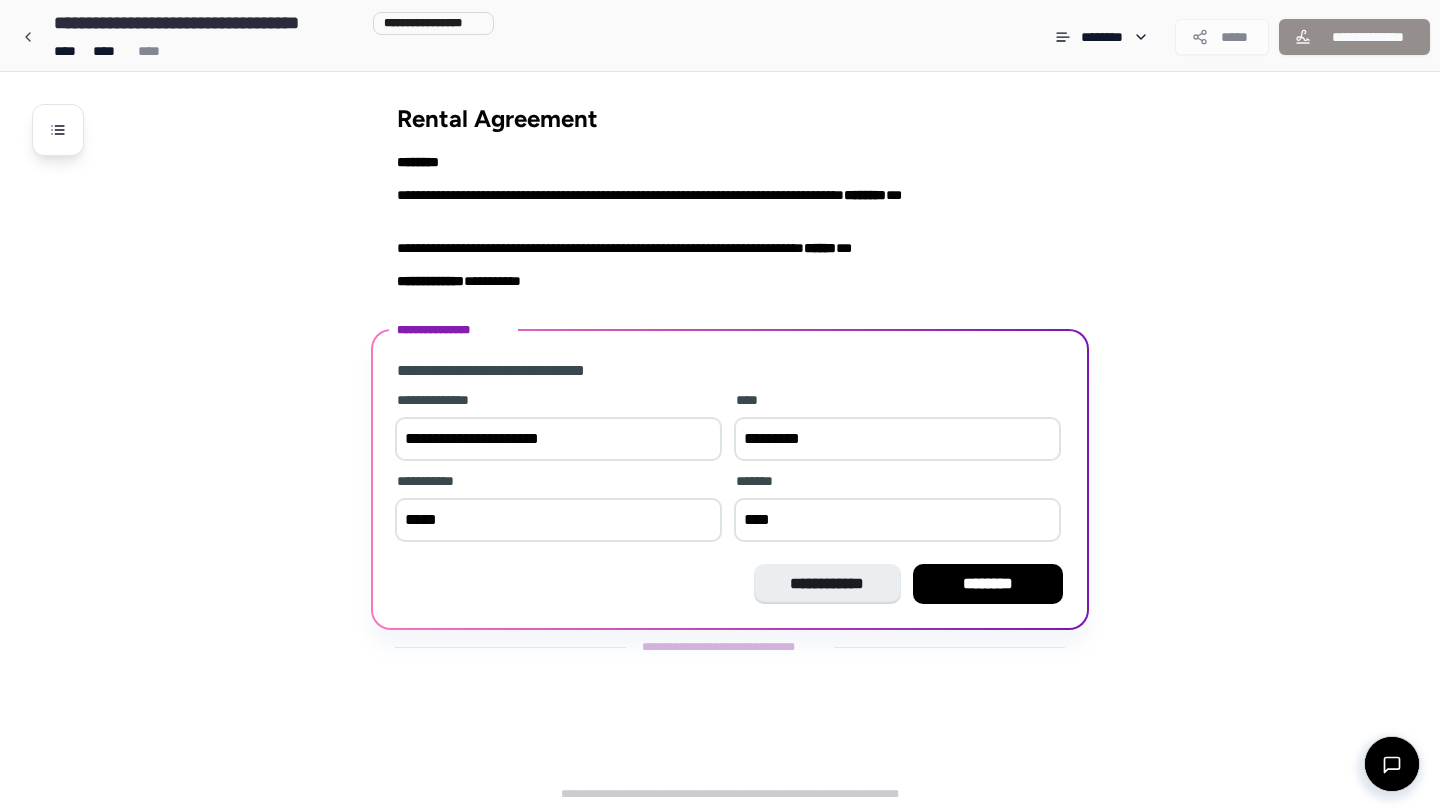 click on "********" at bounding box center (988, 584) 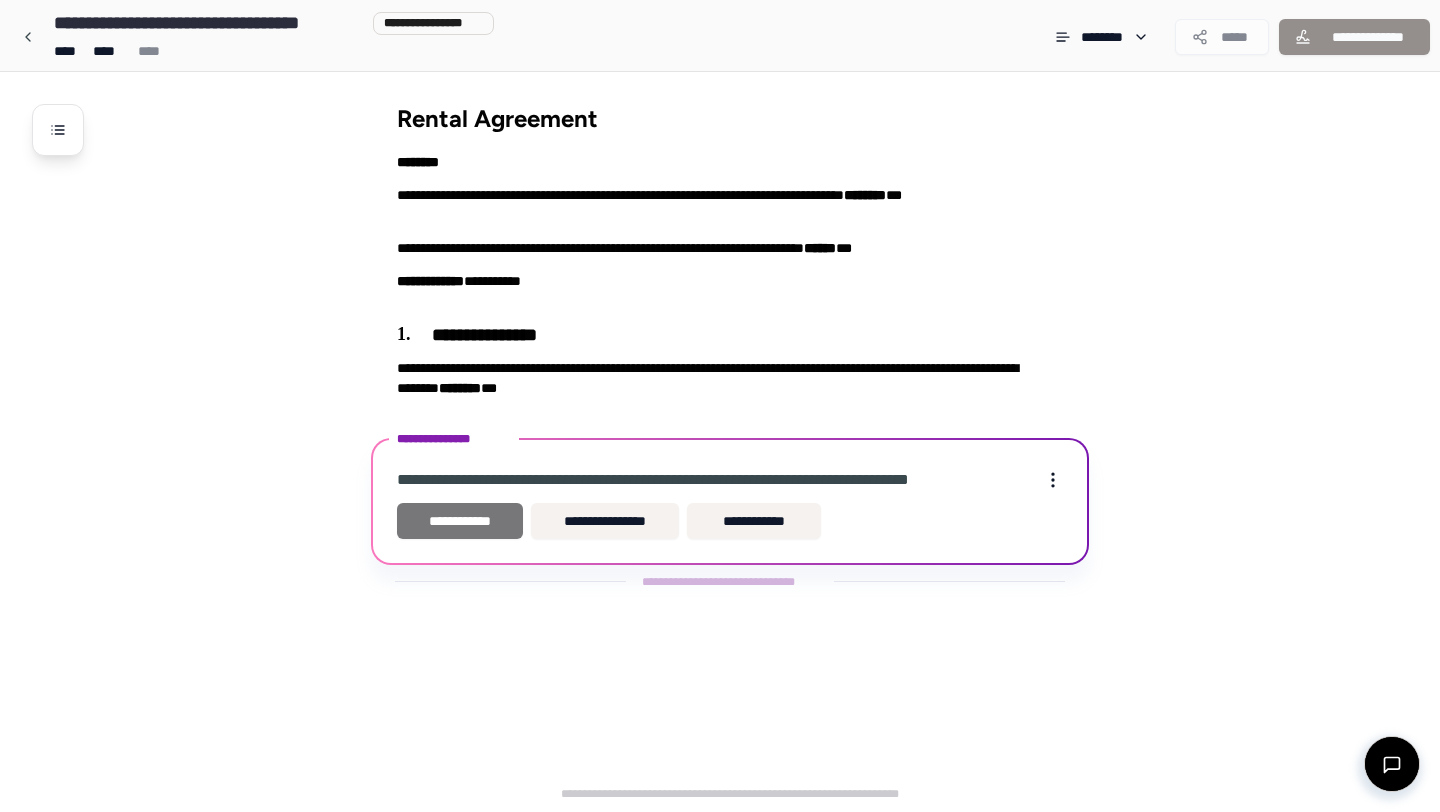 click on "**********" at bounding box center [460, 521] 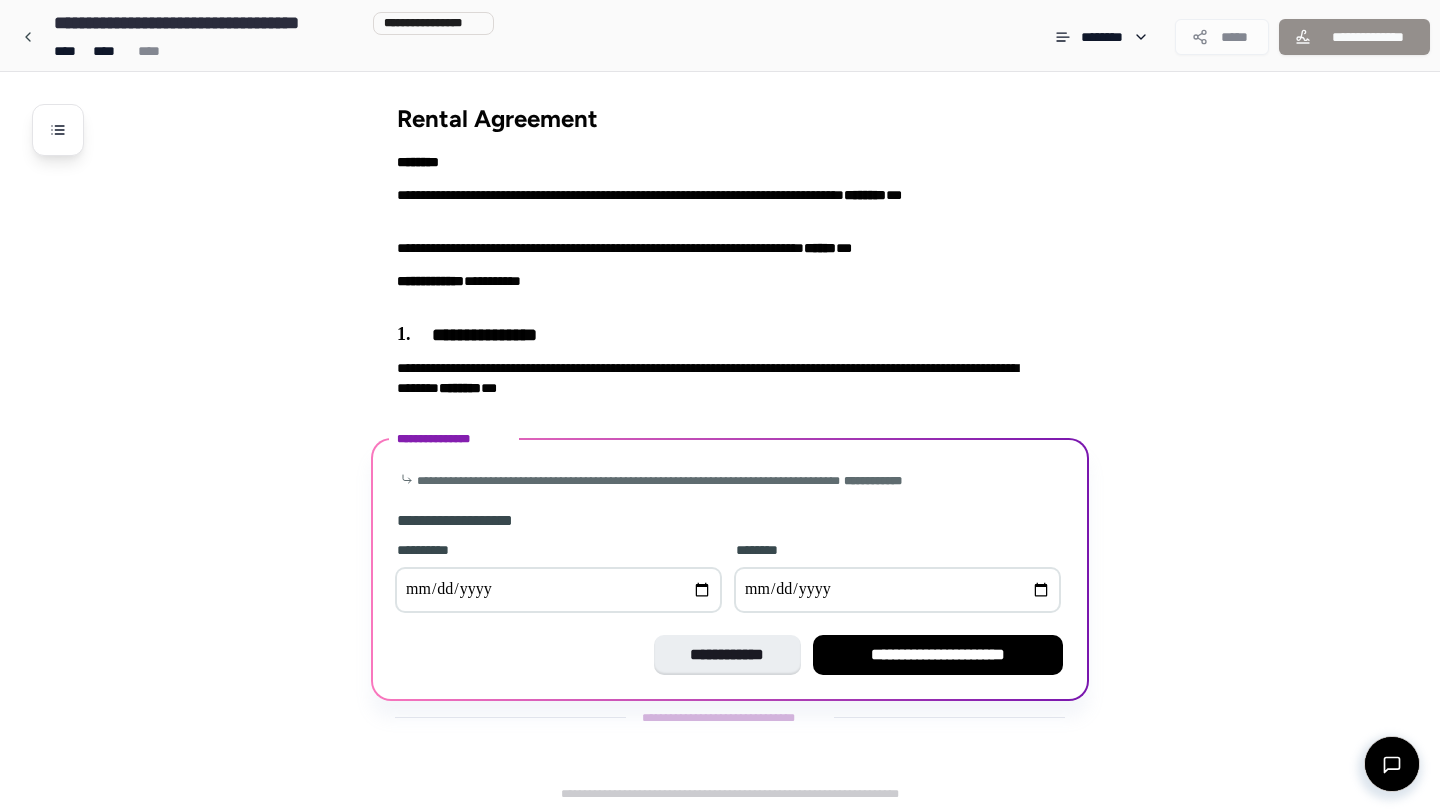 click at bounding box center [558, 590] 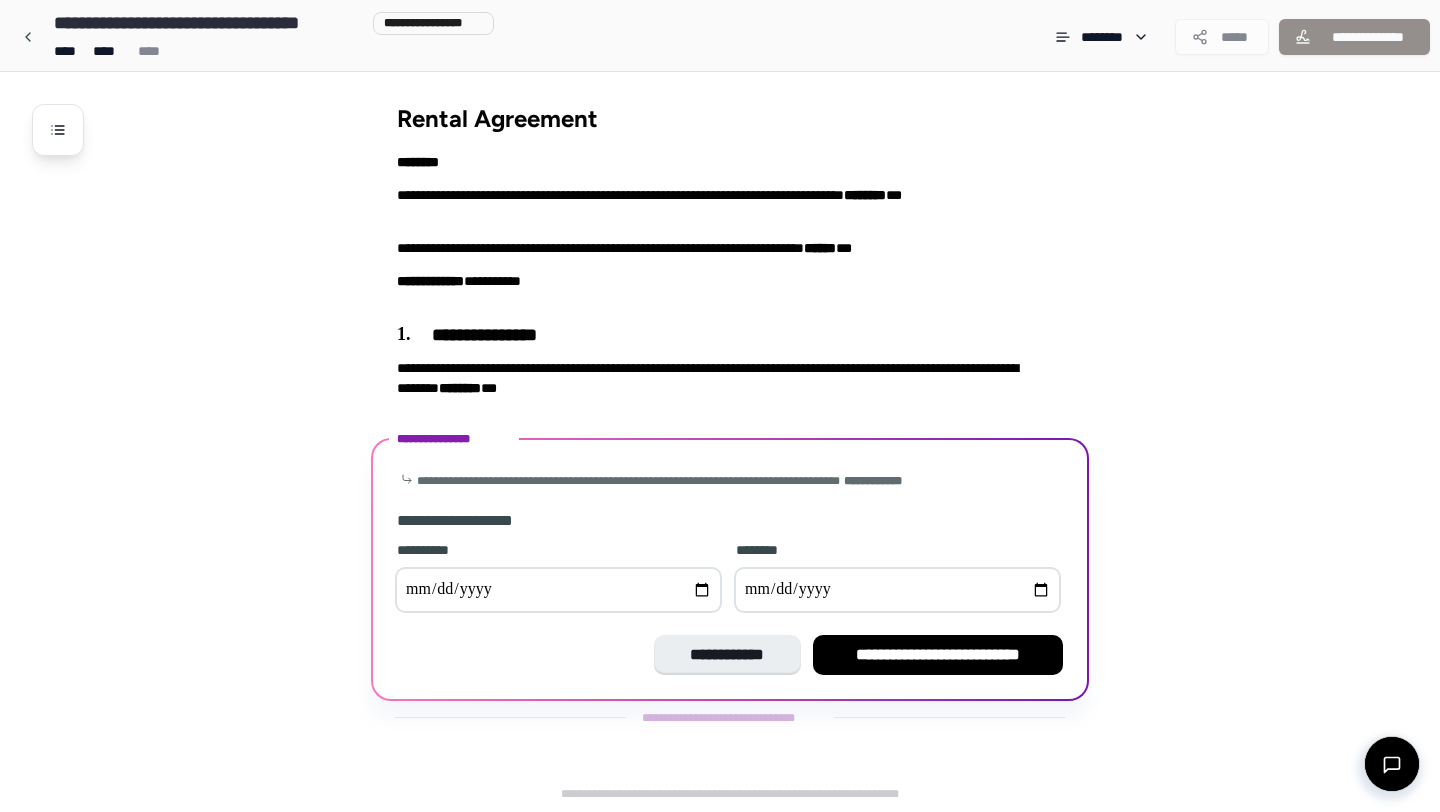 type on "**********" 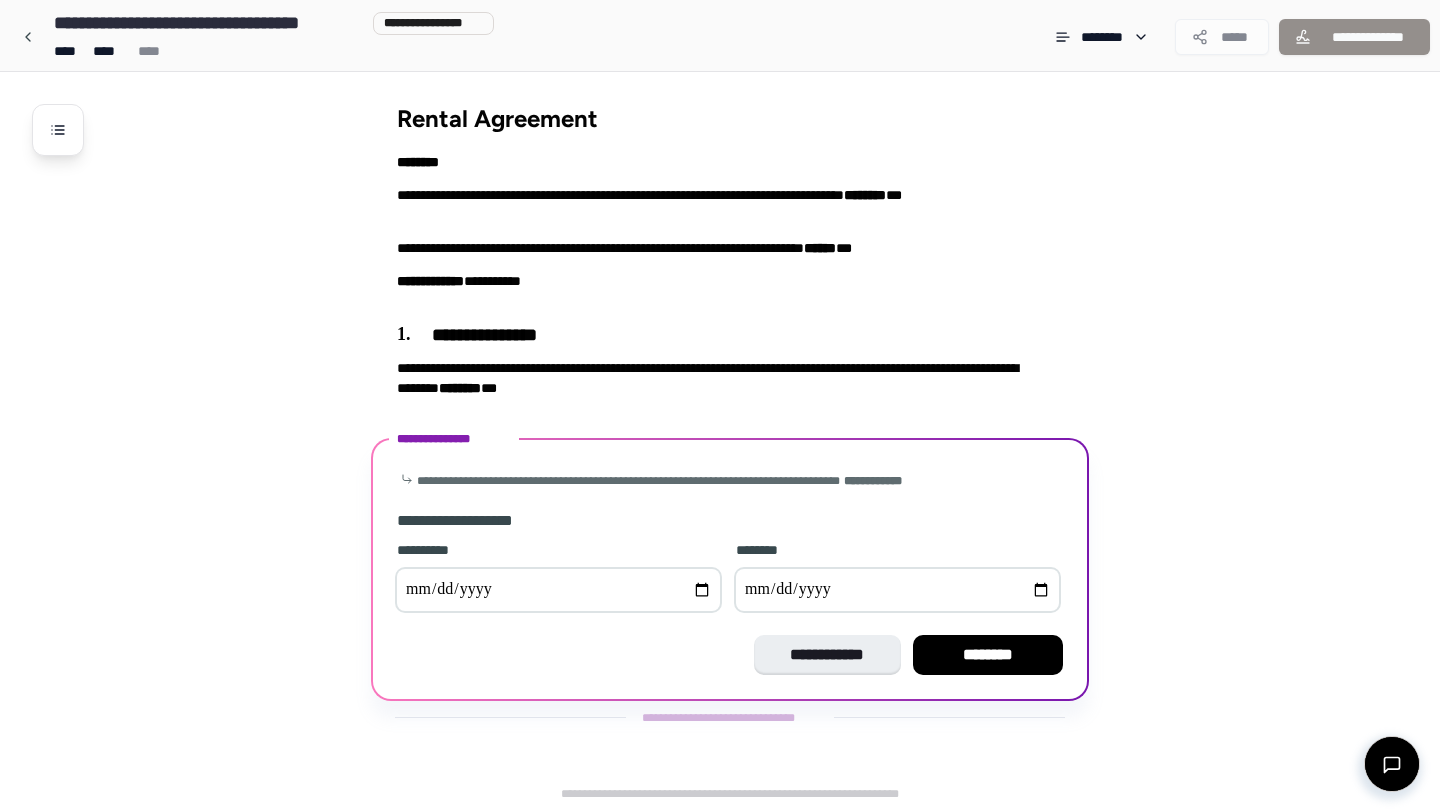type on "**********" 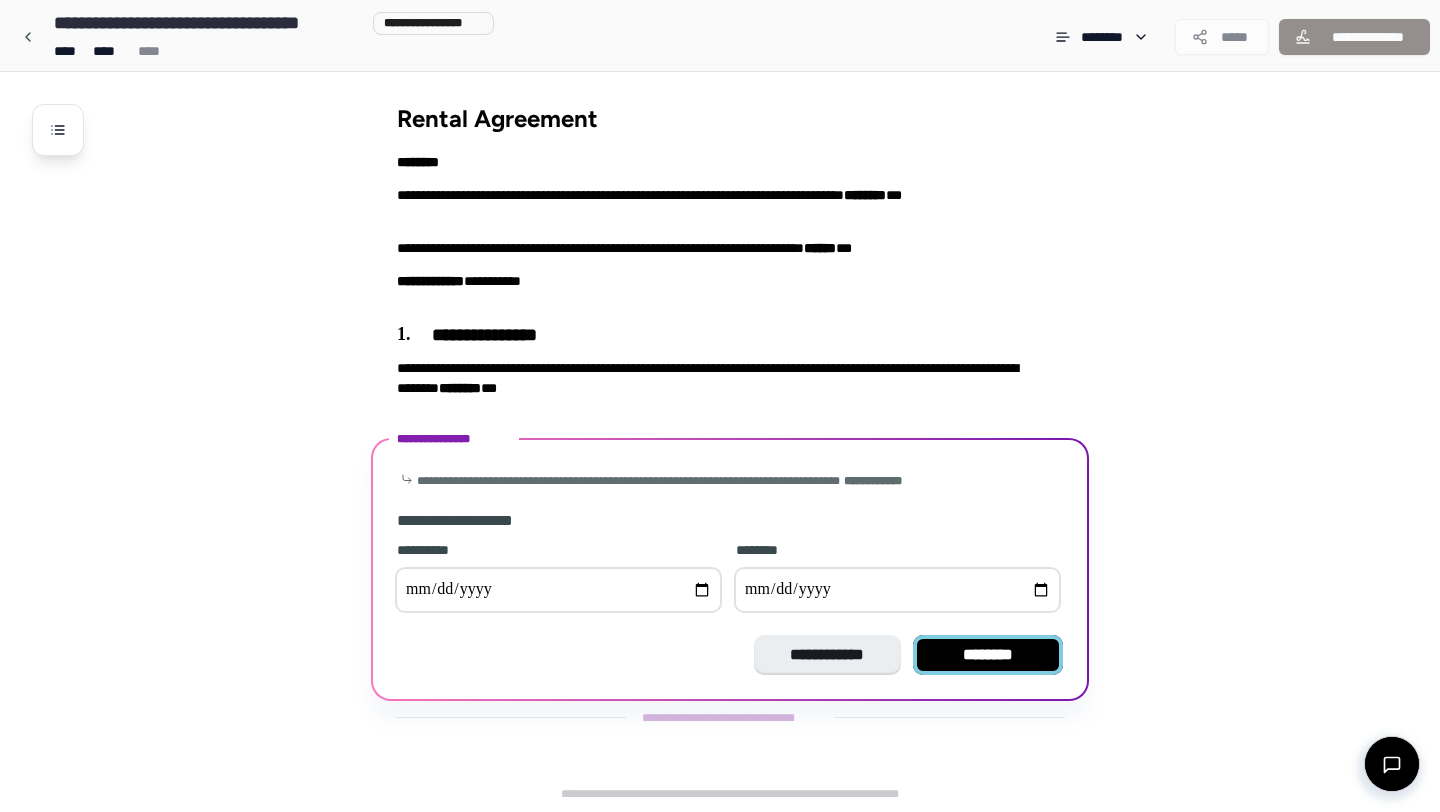click on "********" at bounding box center (988, 655) 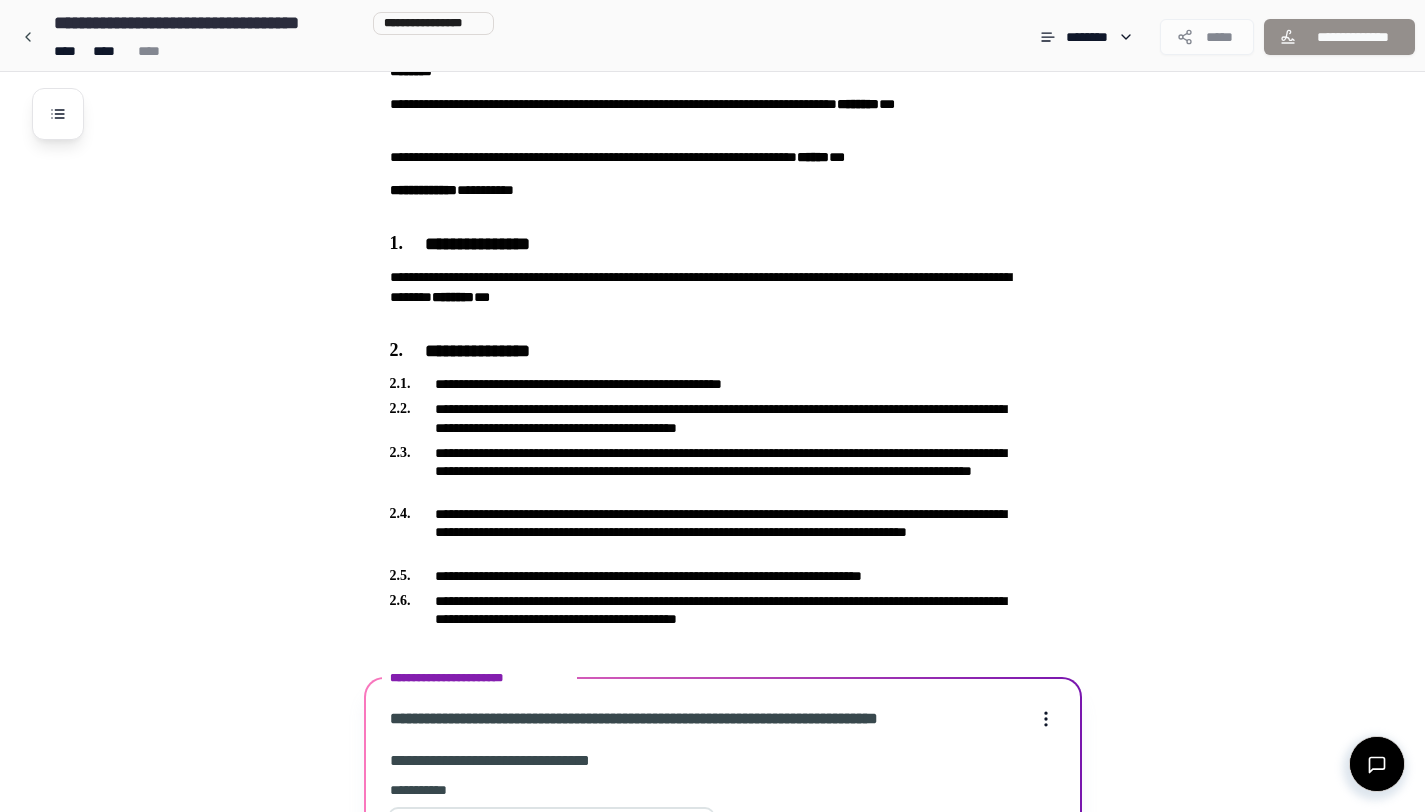 scroll, scrollTop: 702, scrollLeft: 0, axis: vertical 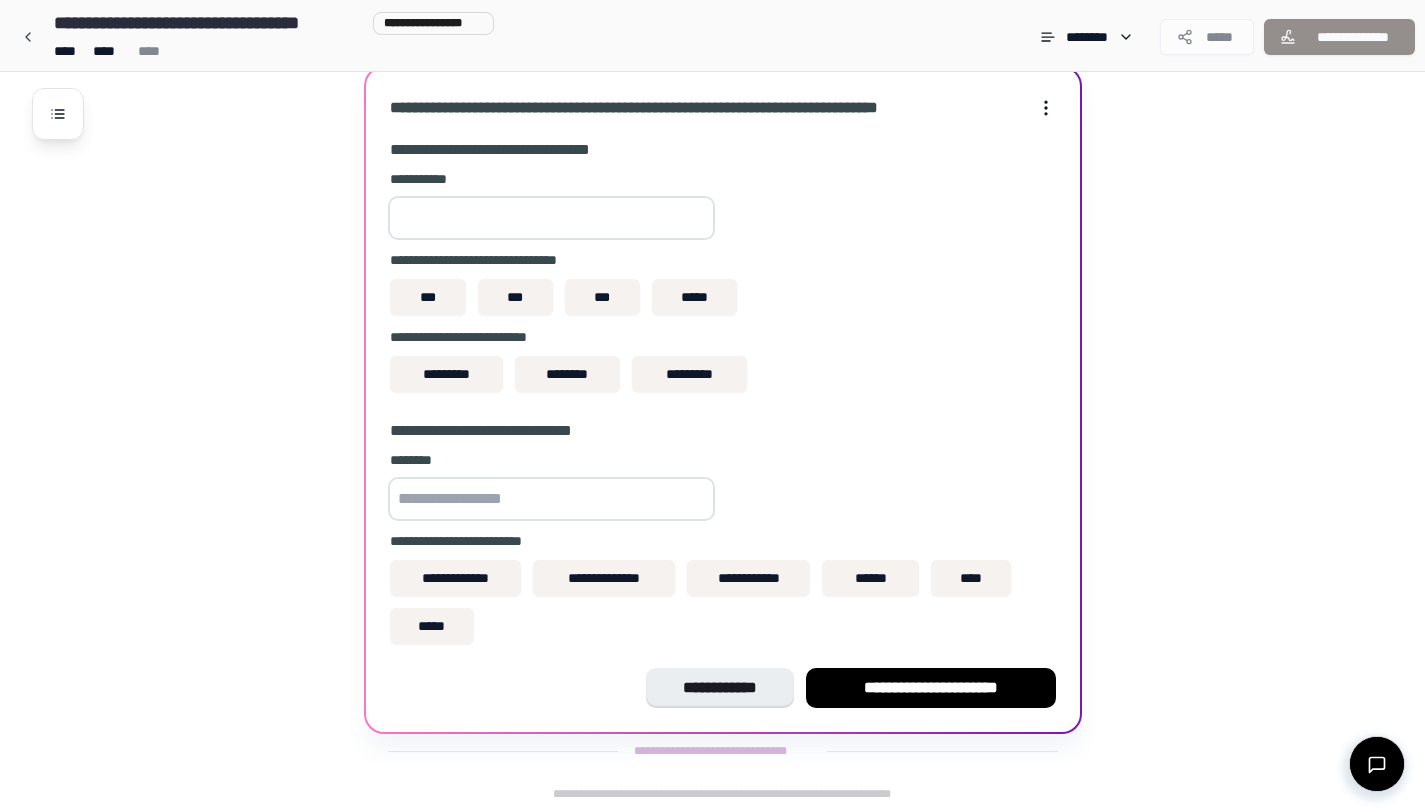 click at bounding box center (551, 218) 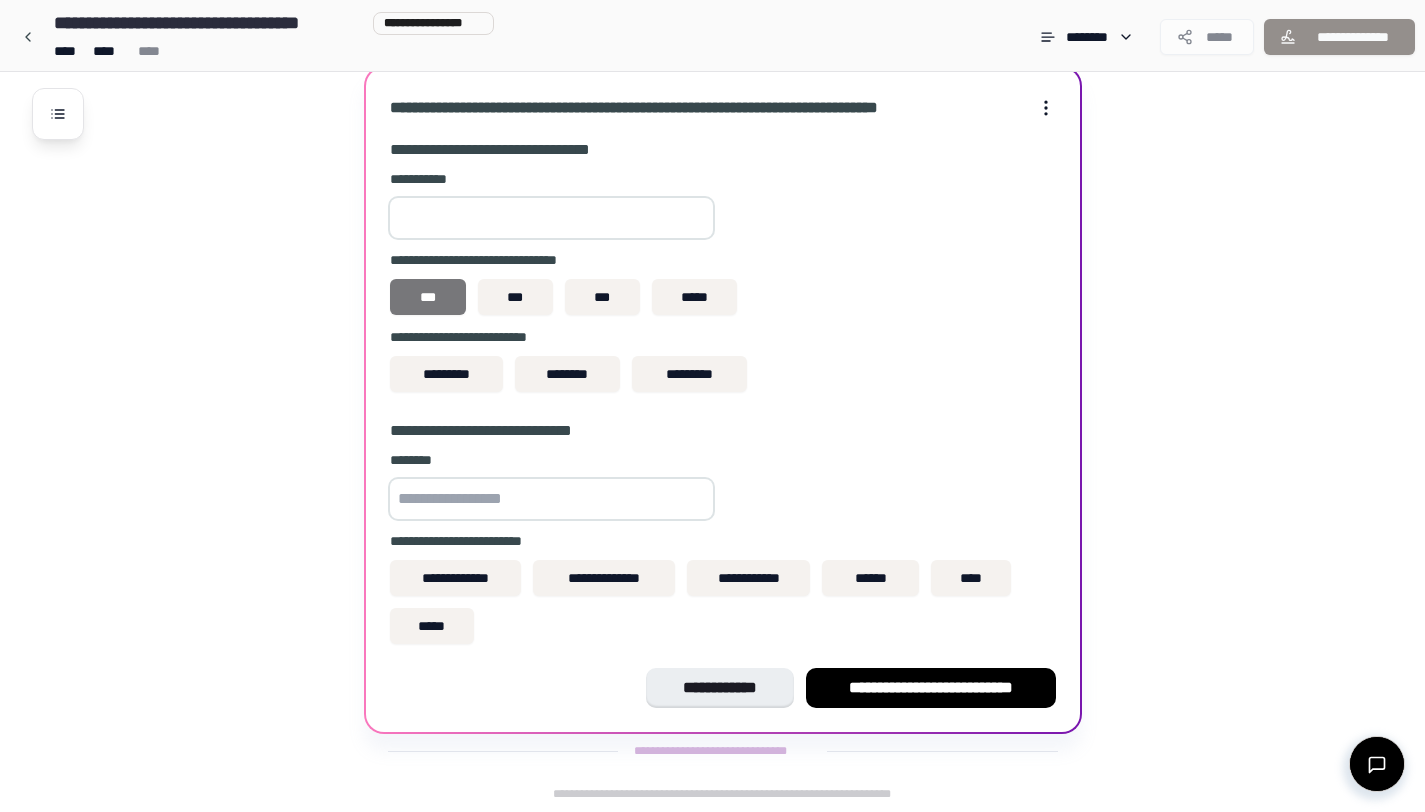 type on "***" 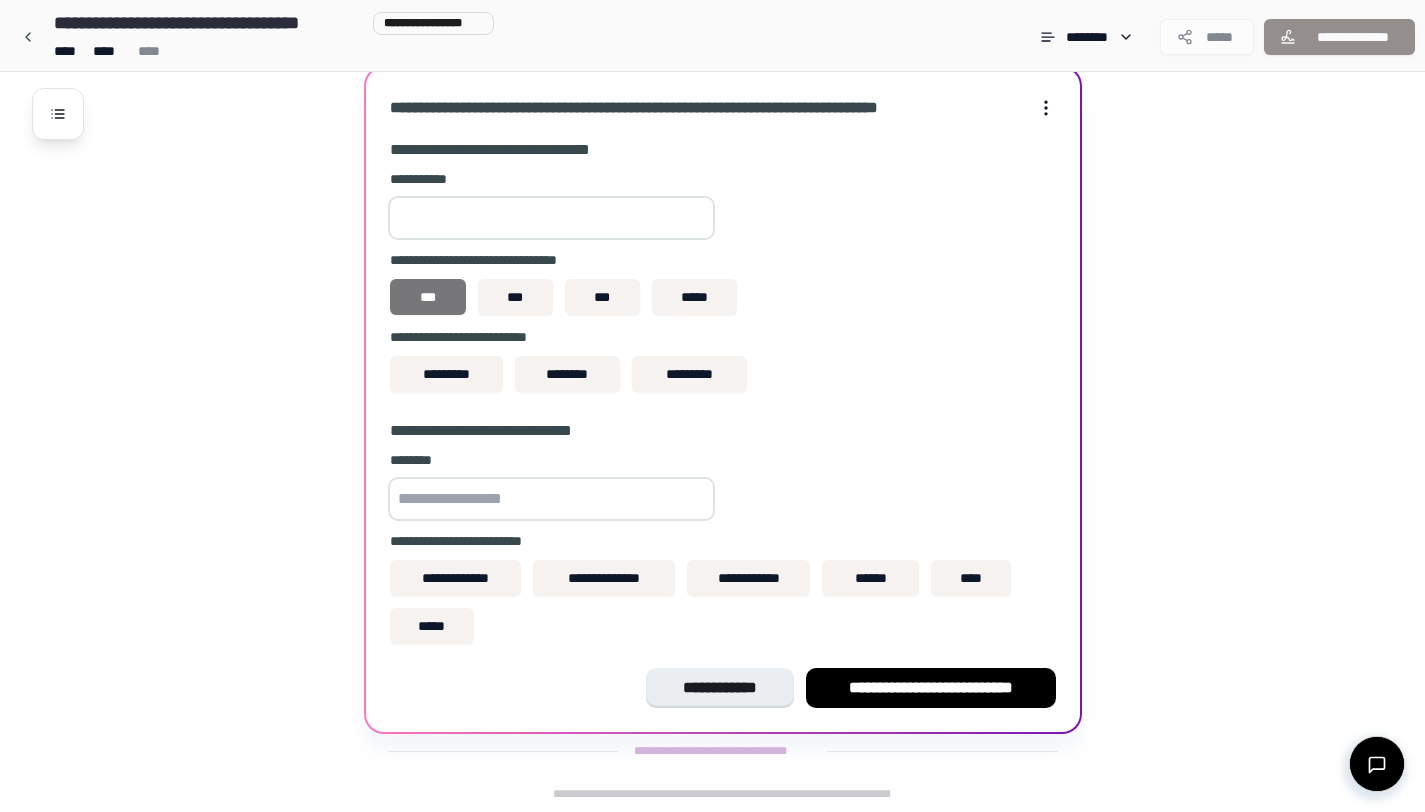 click on "***" at bounding box center [428, 297] 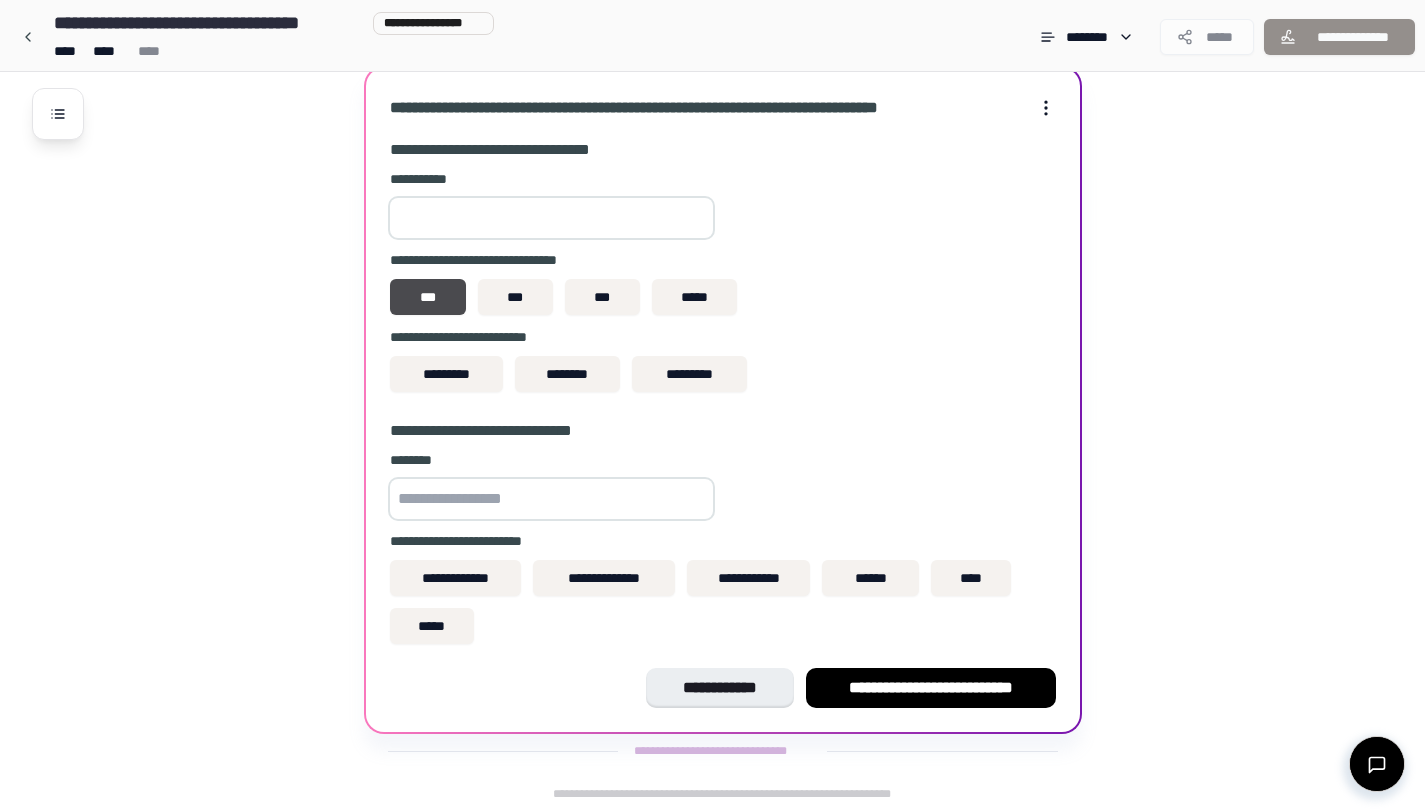 click at bounding box center [551, 499] 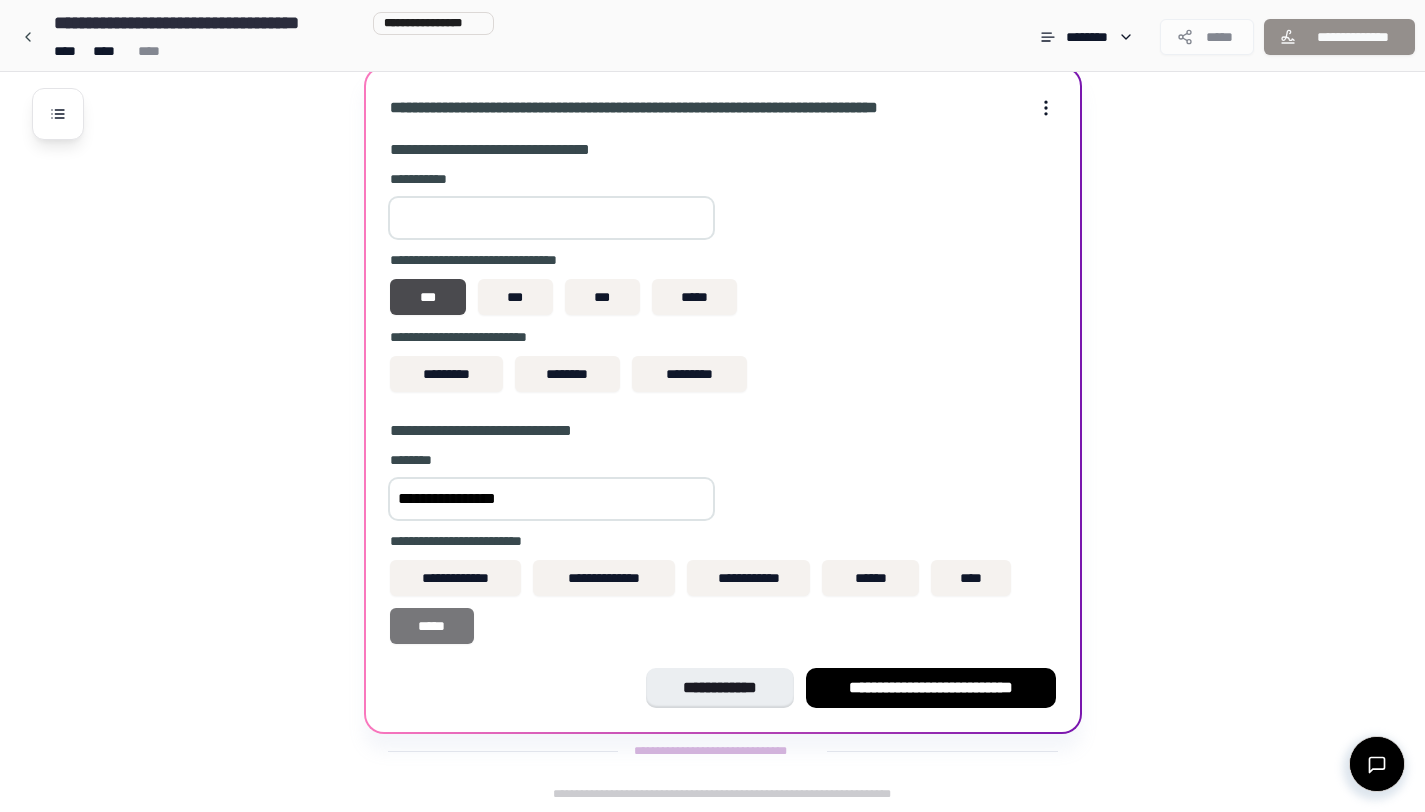 type on "**********" 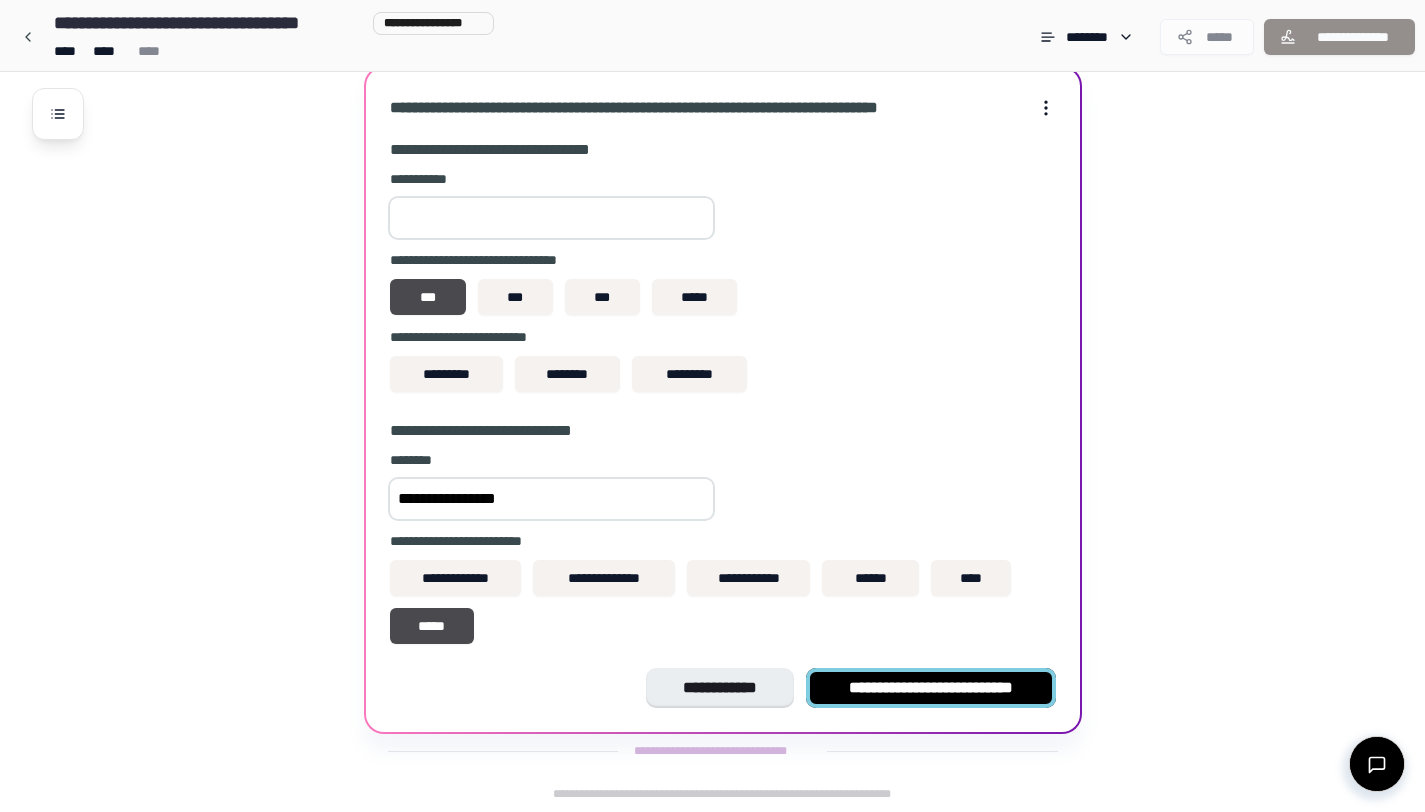 click on "**********" at bounding box center [931, 688] 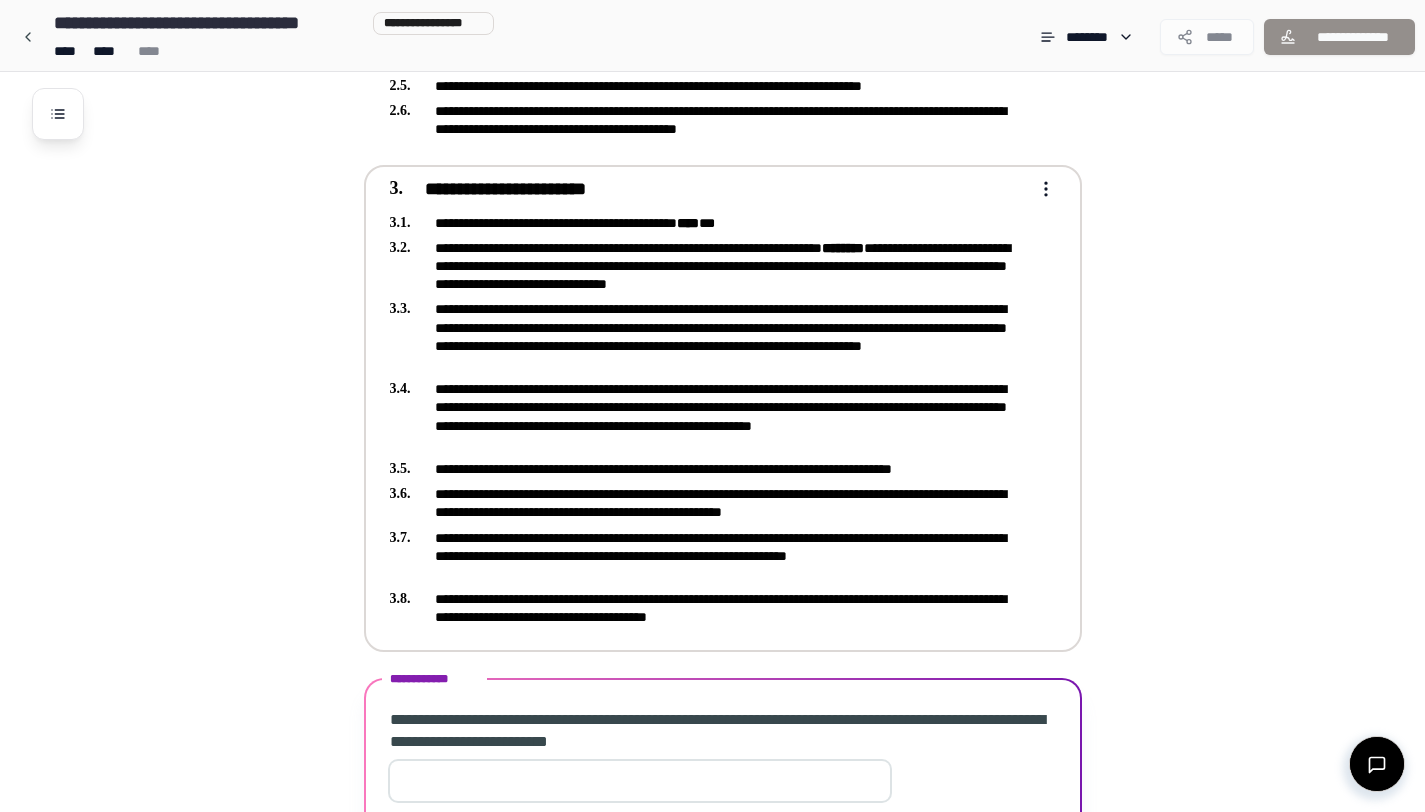 scroll, scrollTop: 737, scrollLeft: 0, axis: vertical 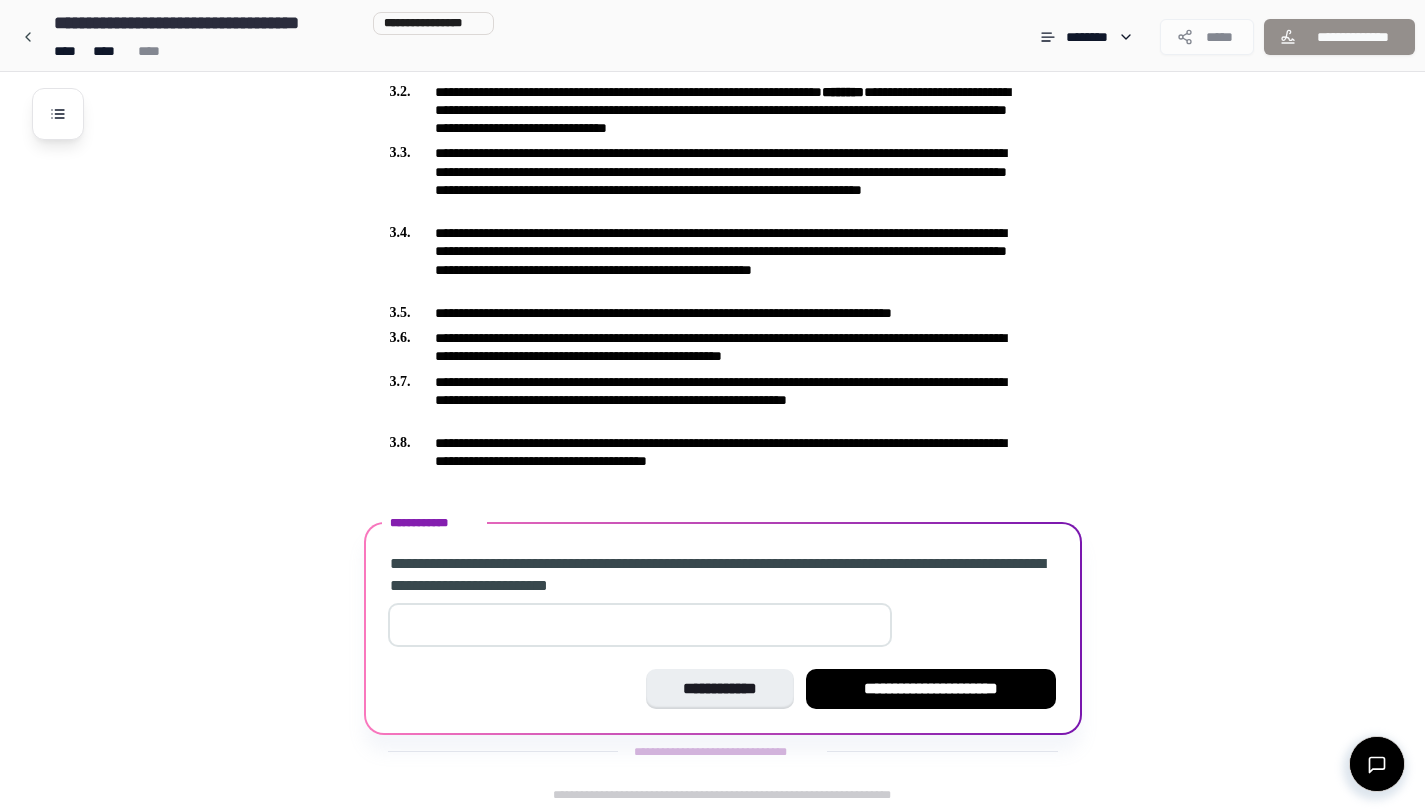 click at bounding box center (640, 625) 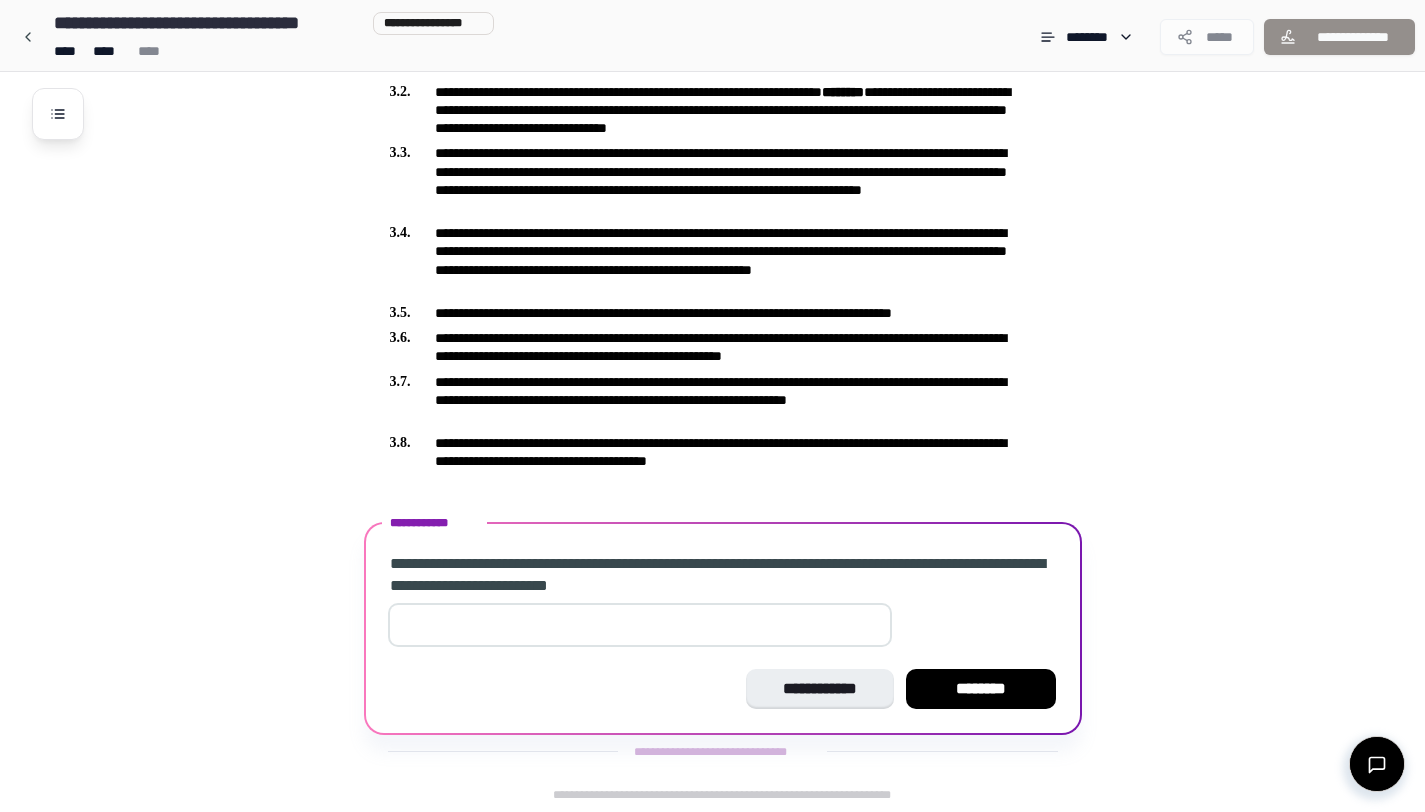 type on "*" 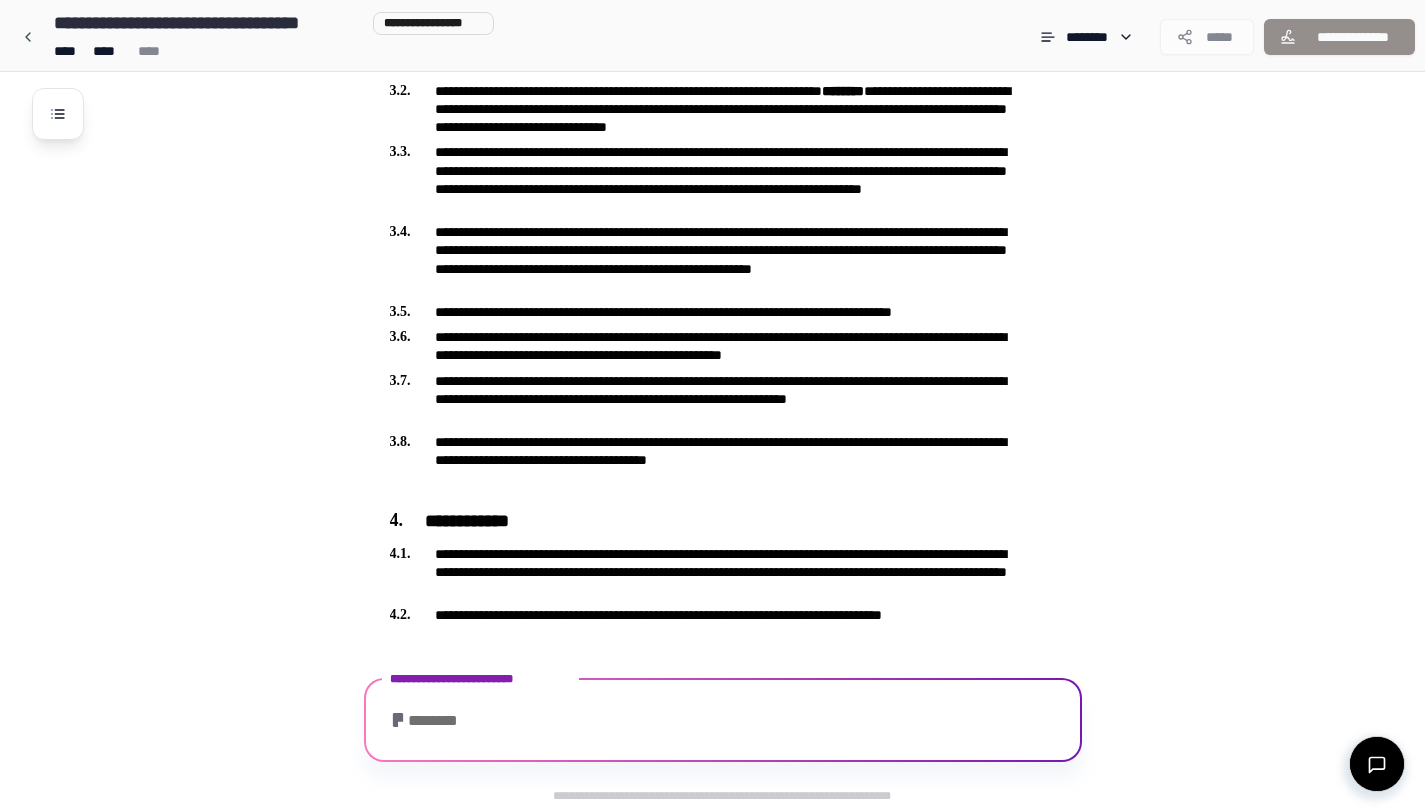 scroll, scrollTop: 830, scrollLeft: 0, axis: vertical 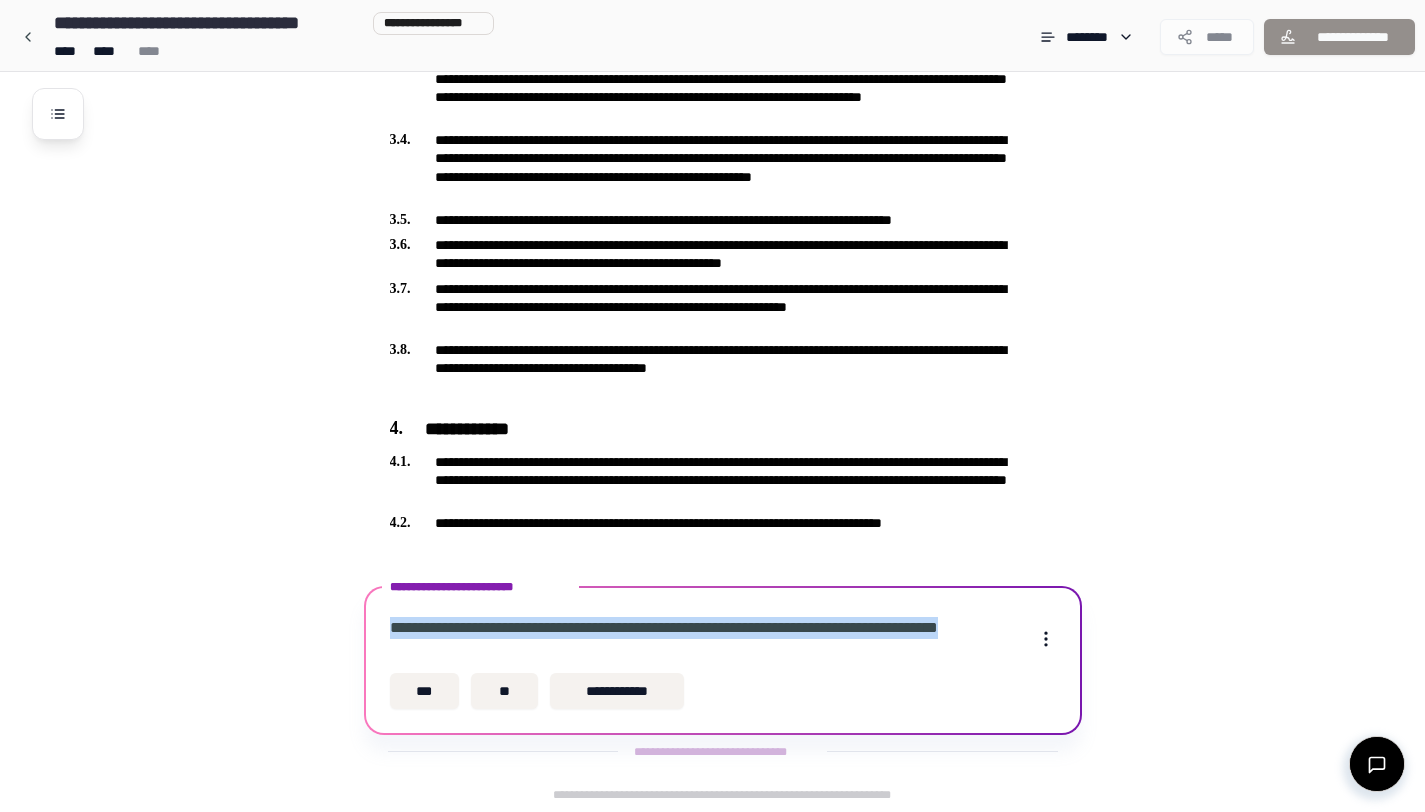 drag, startPoint x: 394, startPoint y: 623, endPoint x: 467, endPoint y: 643, distance: 75.690155 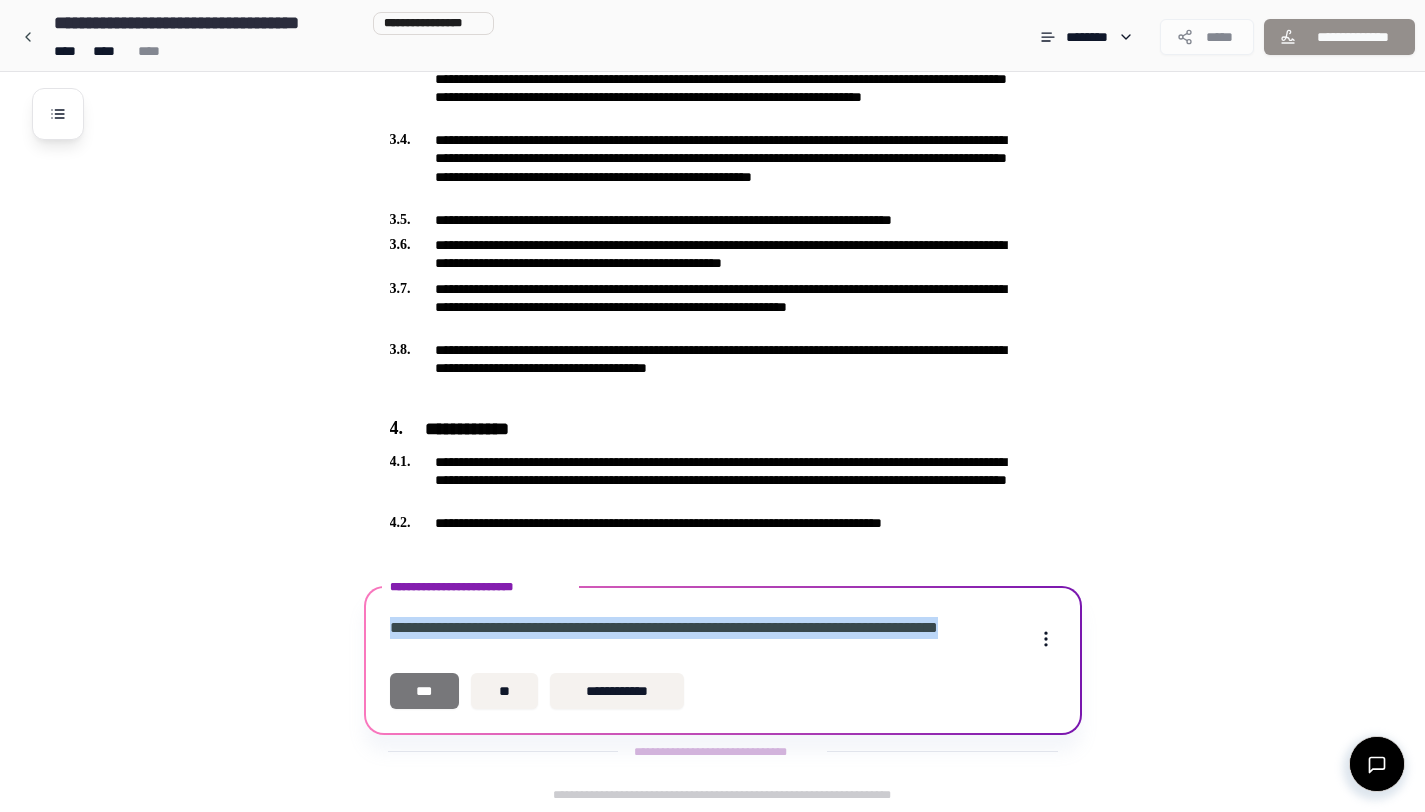 click on "***" at bounding box center [425, 691] 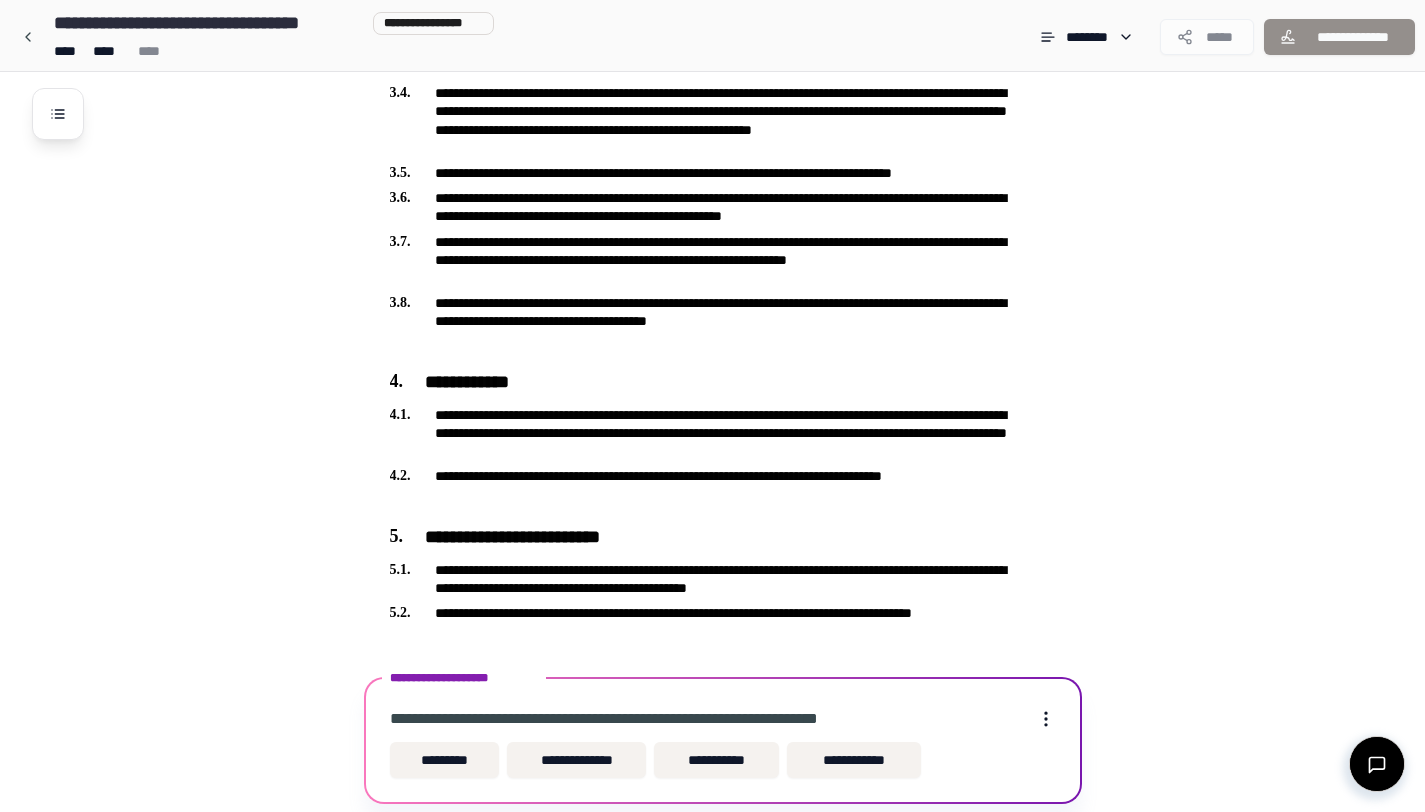 scroll, scrollTop: 947, scrollLeft: 0, axis: vertical 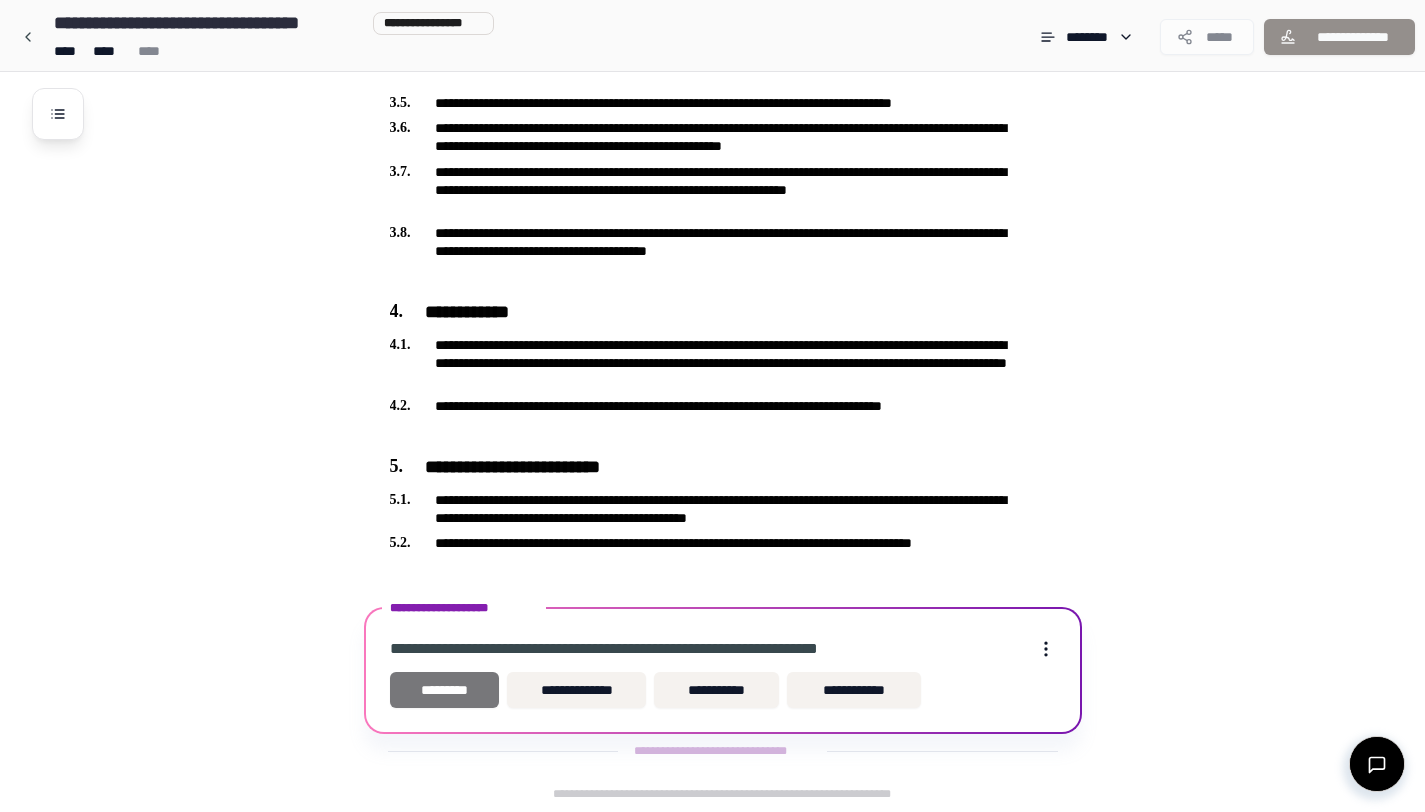 click on "*********" at bounding box center [445, 690] 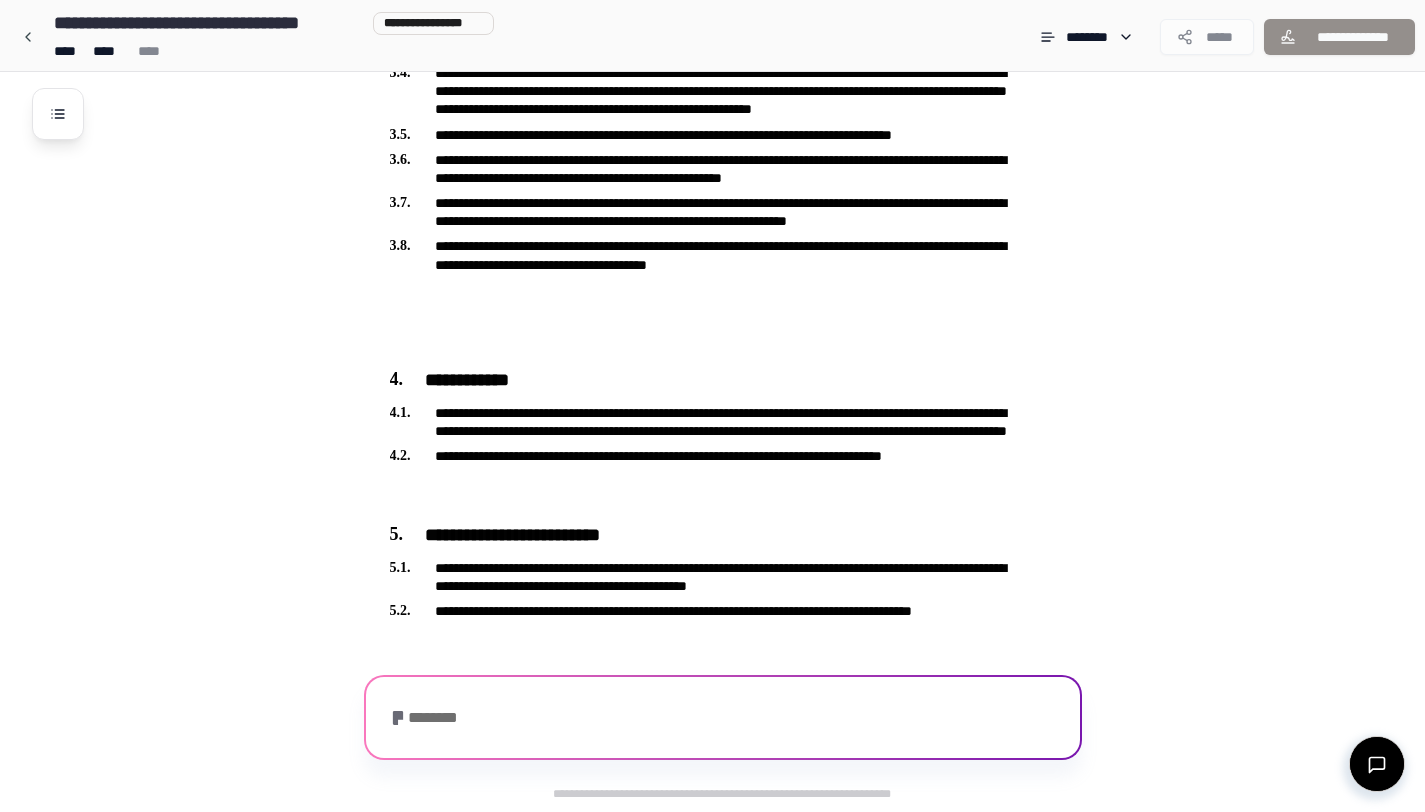scroll, scrollTop: 877, scrollLeft: 0, axis: vertical 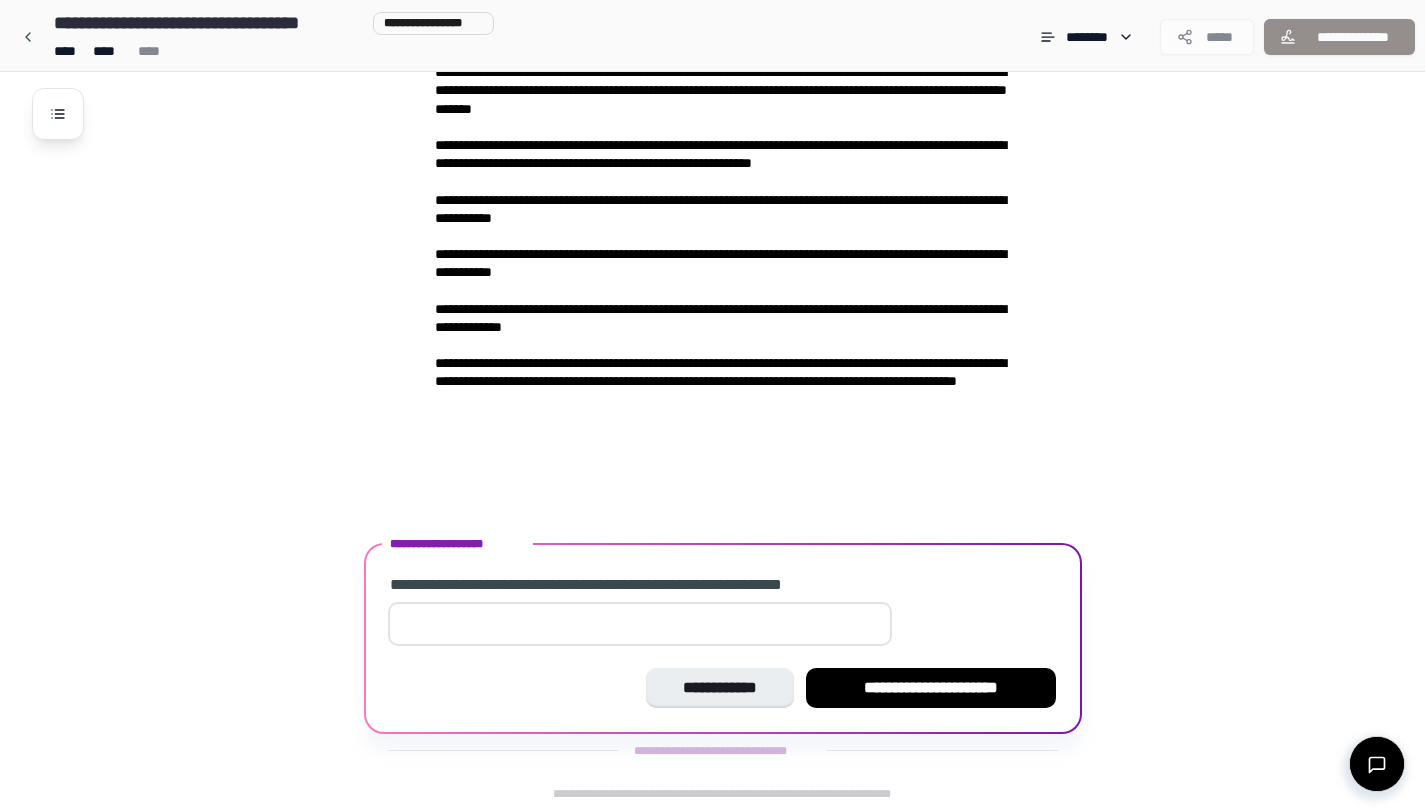 click at bounding box center (640, 624) 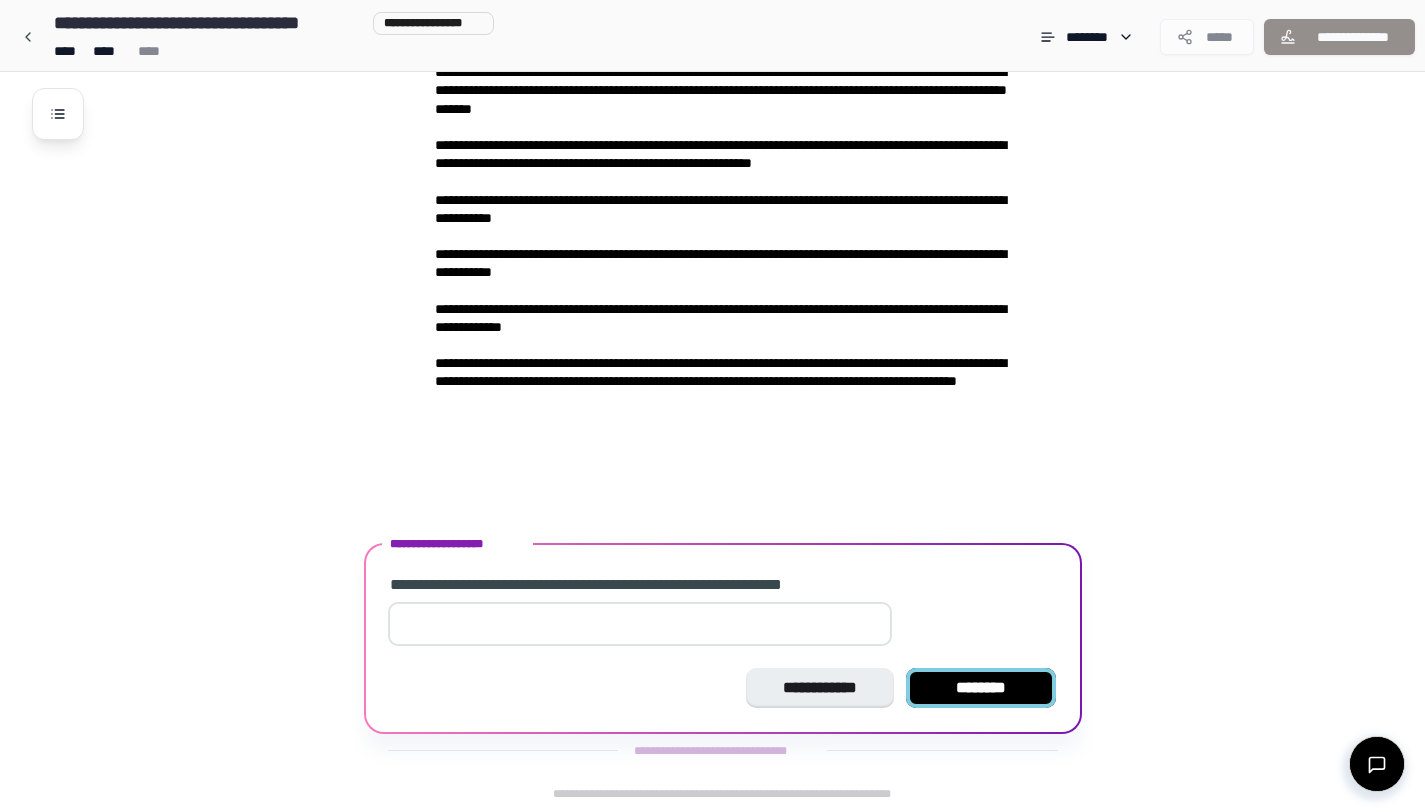 type on "*" 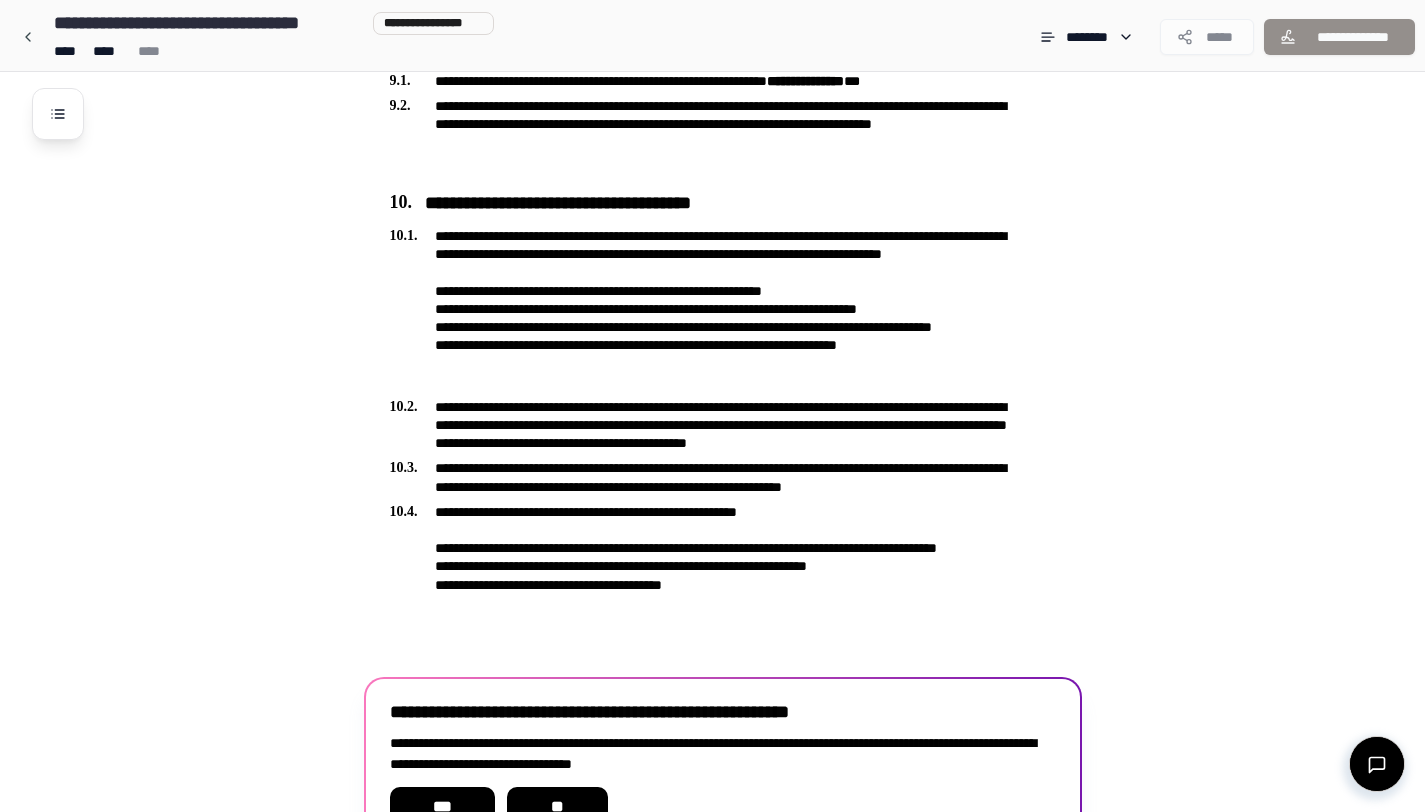 scroll, scrollTop: 3275, scrollLeft: 0, axis: vertical 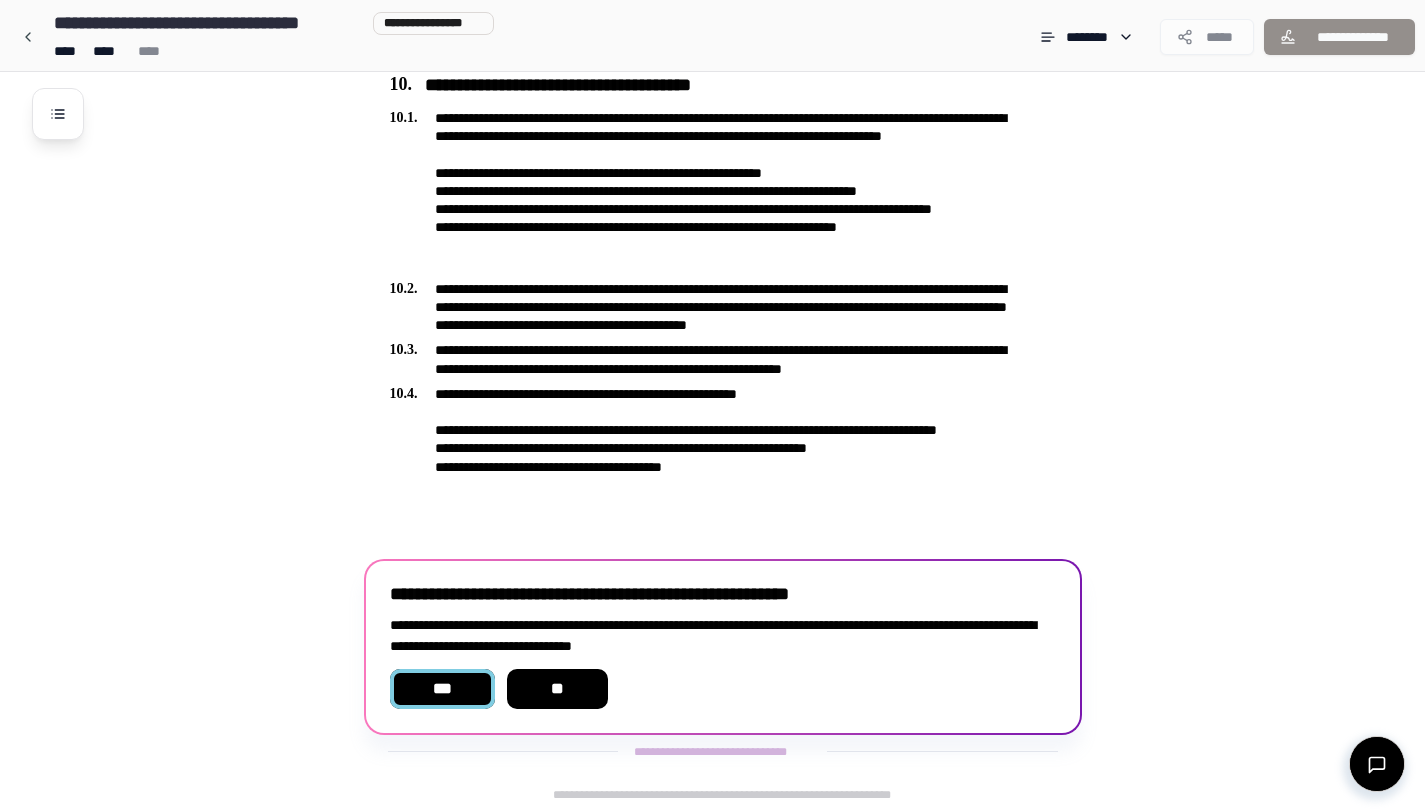 click on "***" at bounding box center [442, 689] 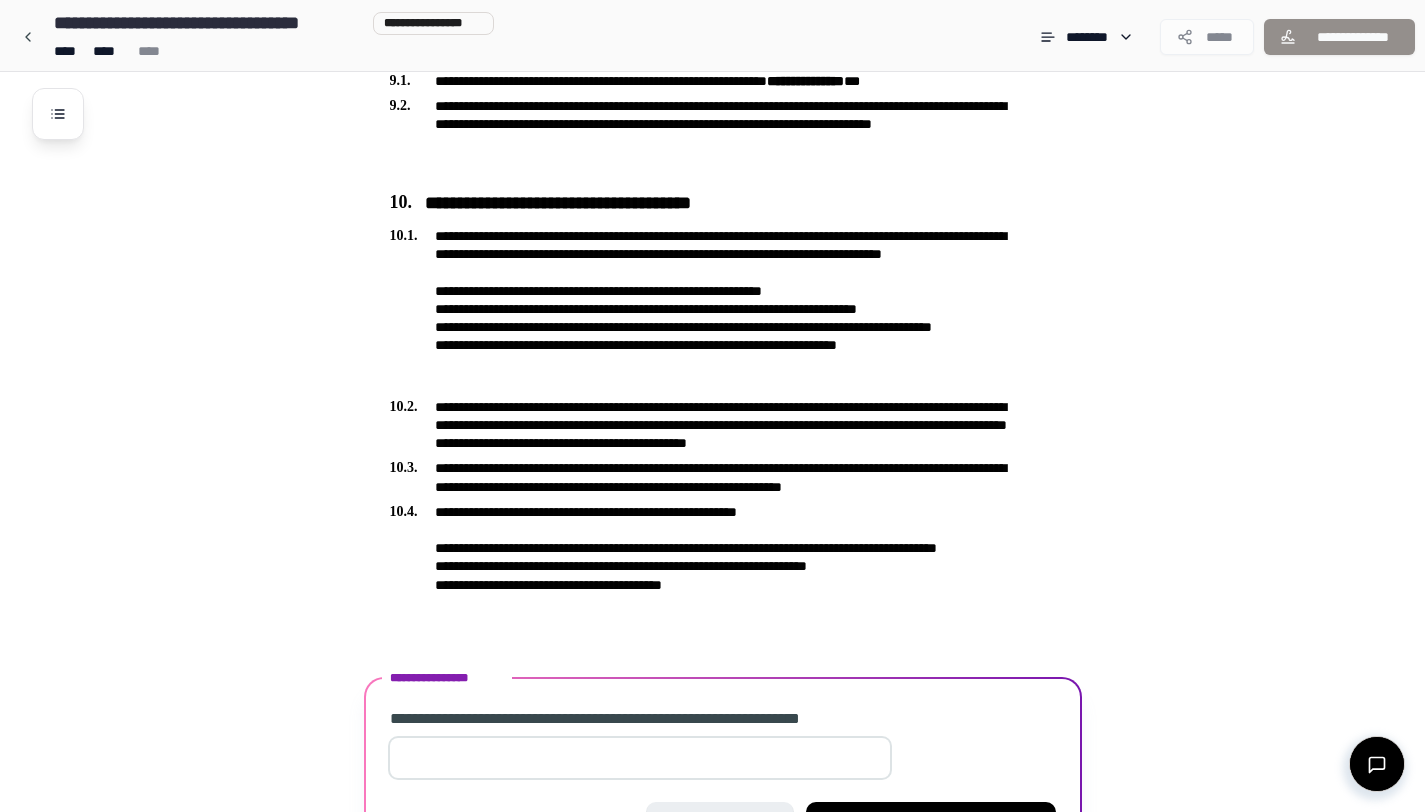 scroll, scrollTop: 3291, scrollLeft: 0, axis: vertical 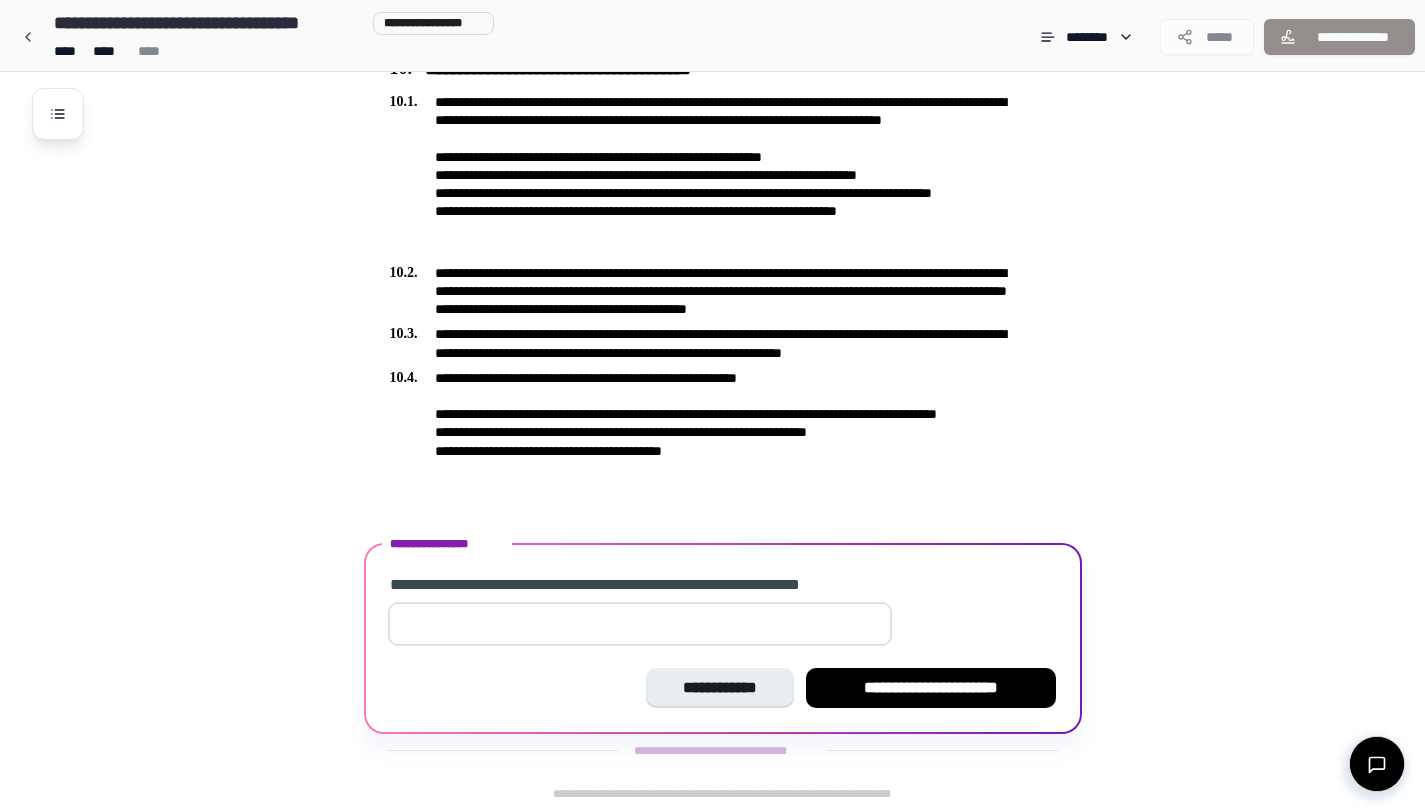 click at bounding box center [640, 624] 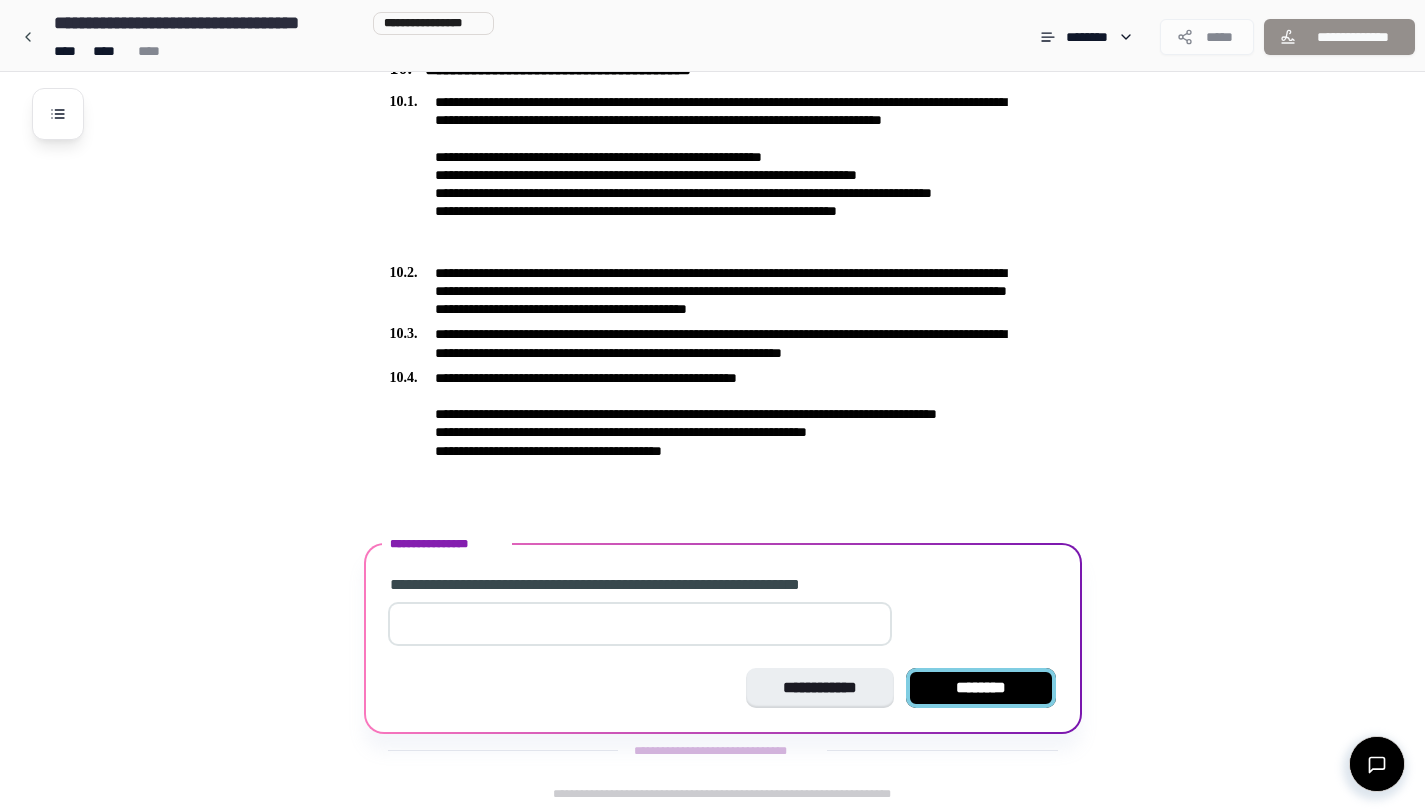 type on "***" 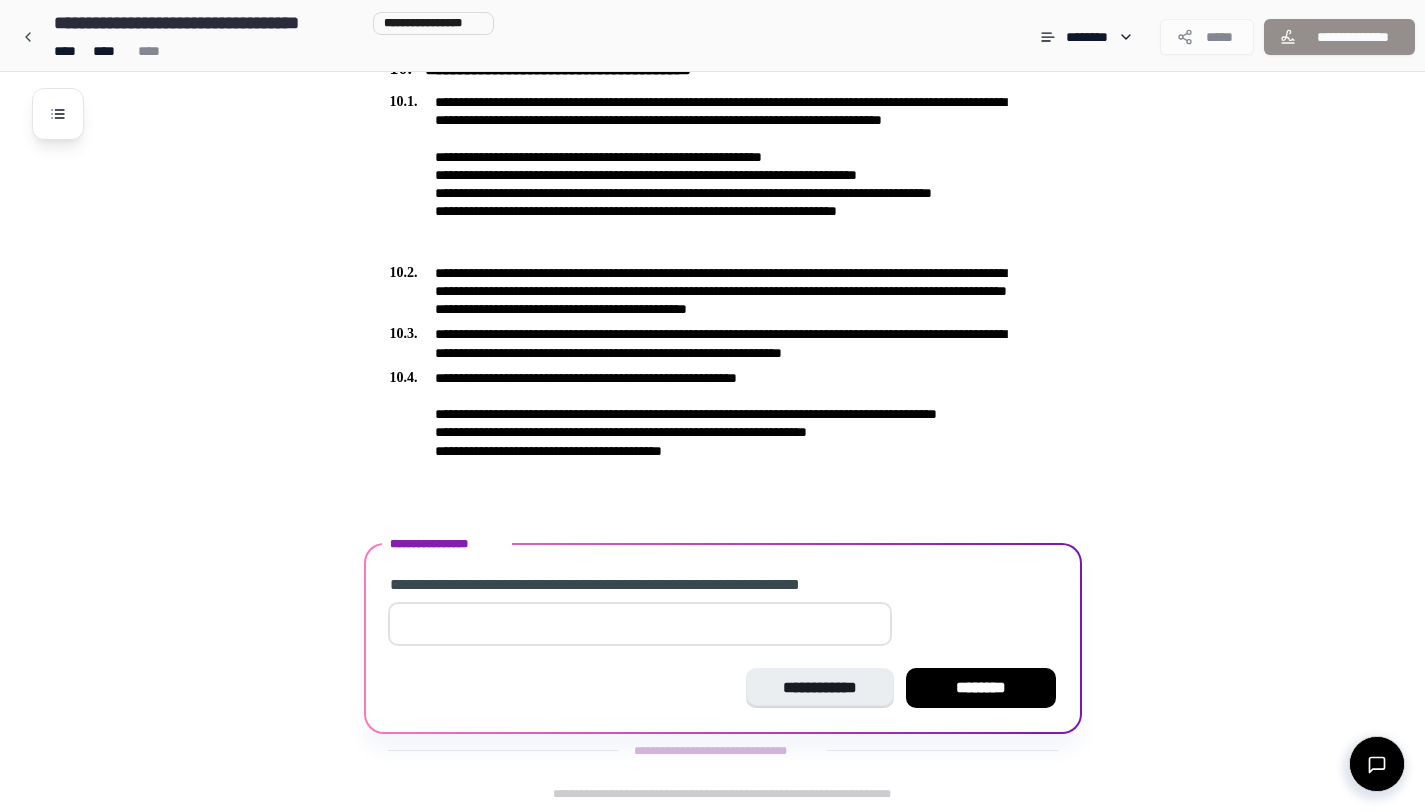 click on "********" at bounding box center (981, 688) 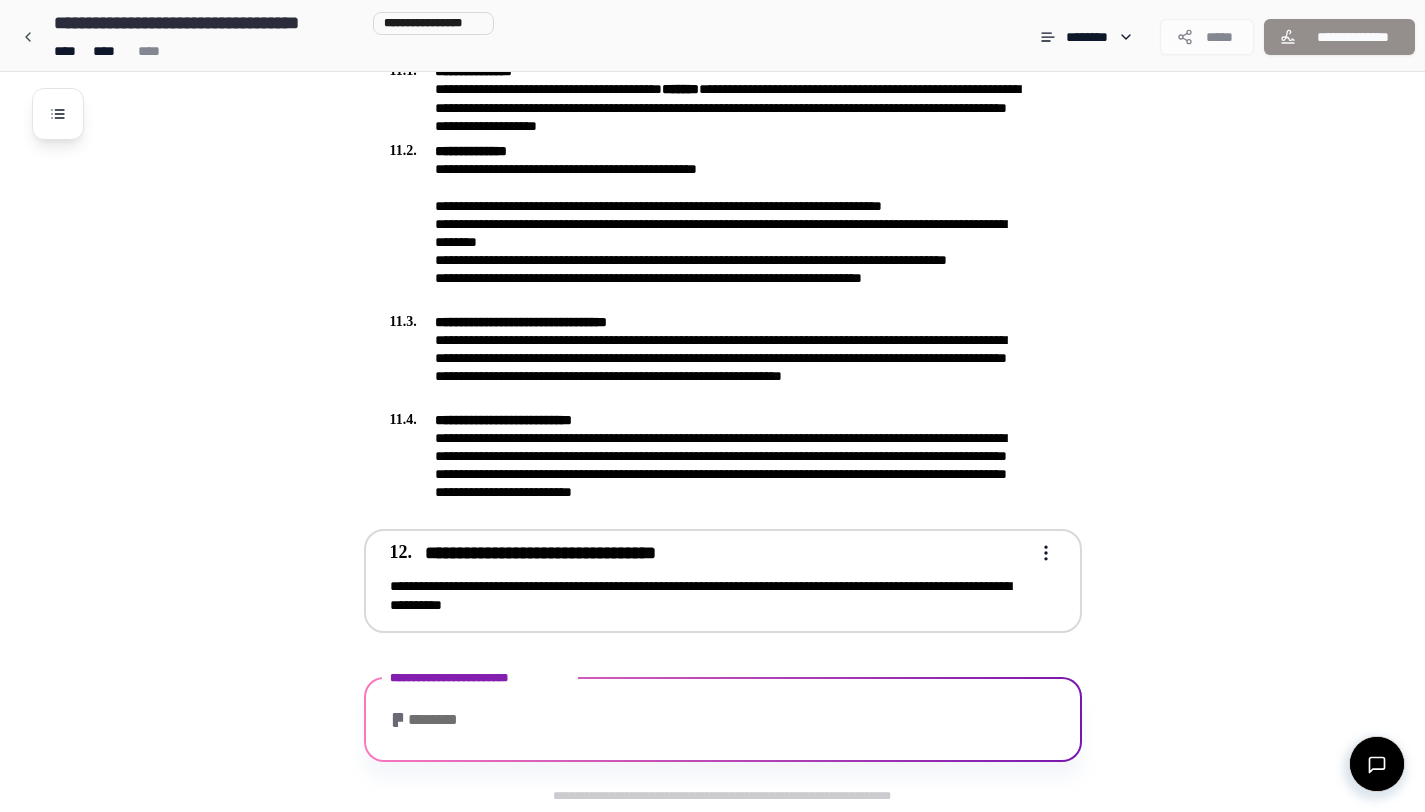 scroll, scrollTop: 3874, scrollLeft: 0, axis: vertical 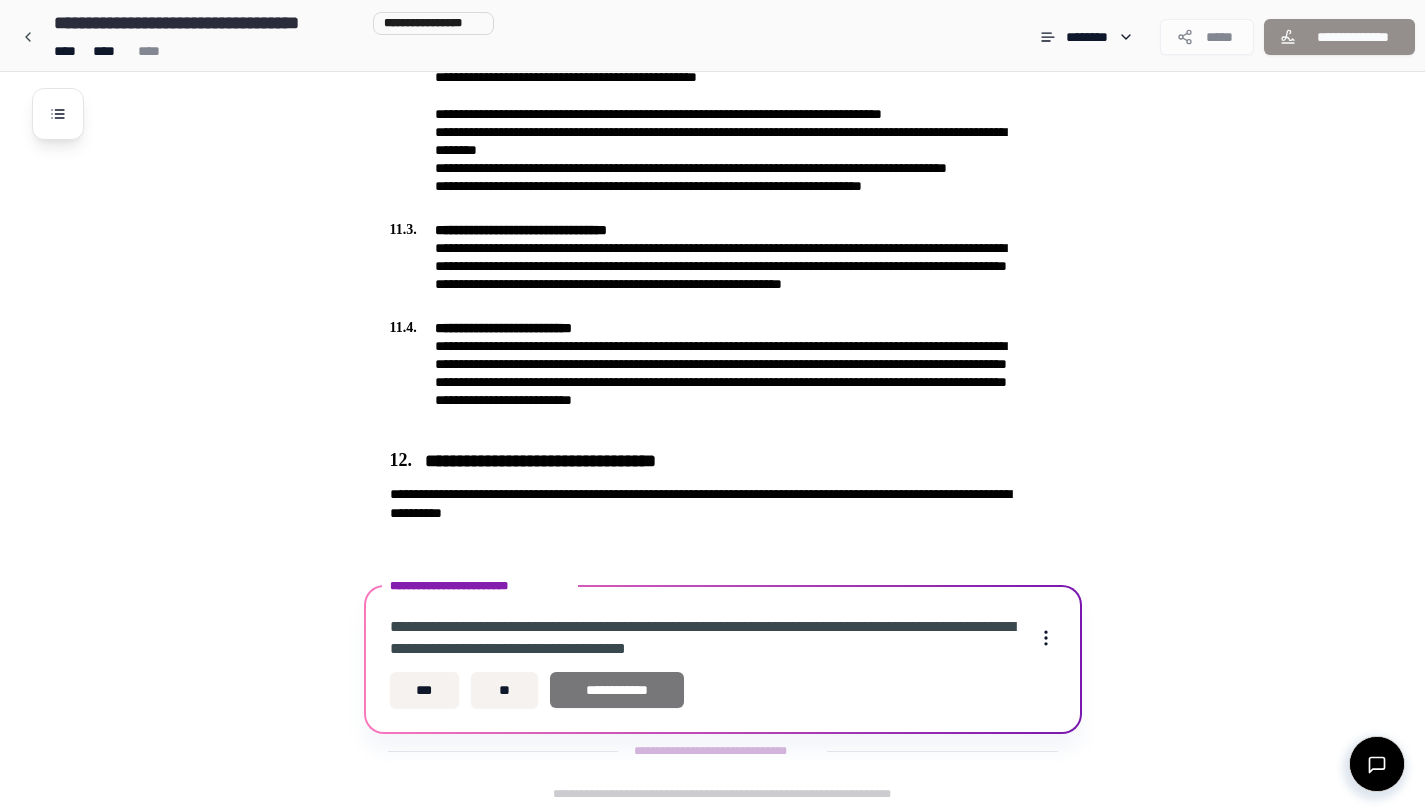 click on "**********" at bounding box center [617, 690] 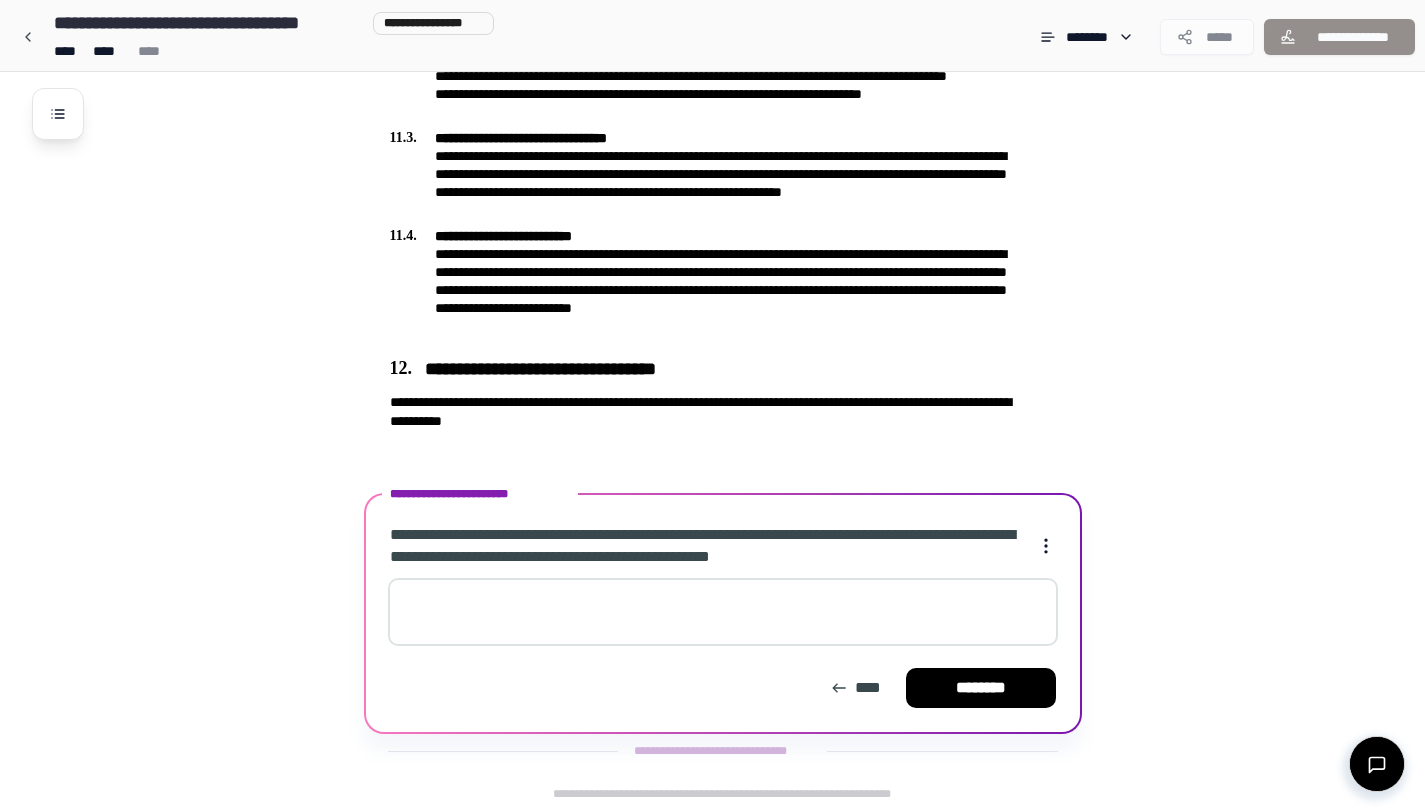 click at bounding box center (723, 612) 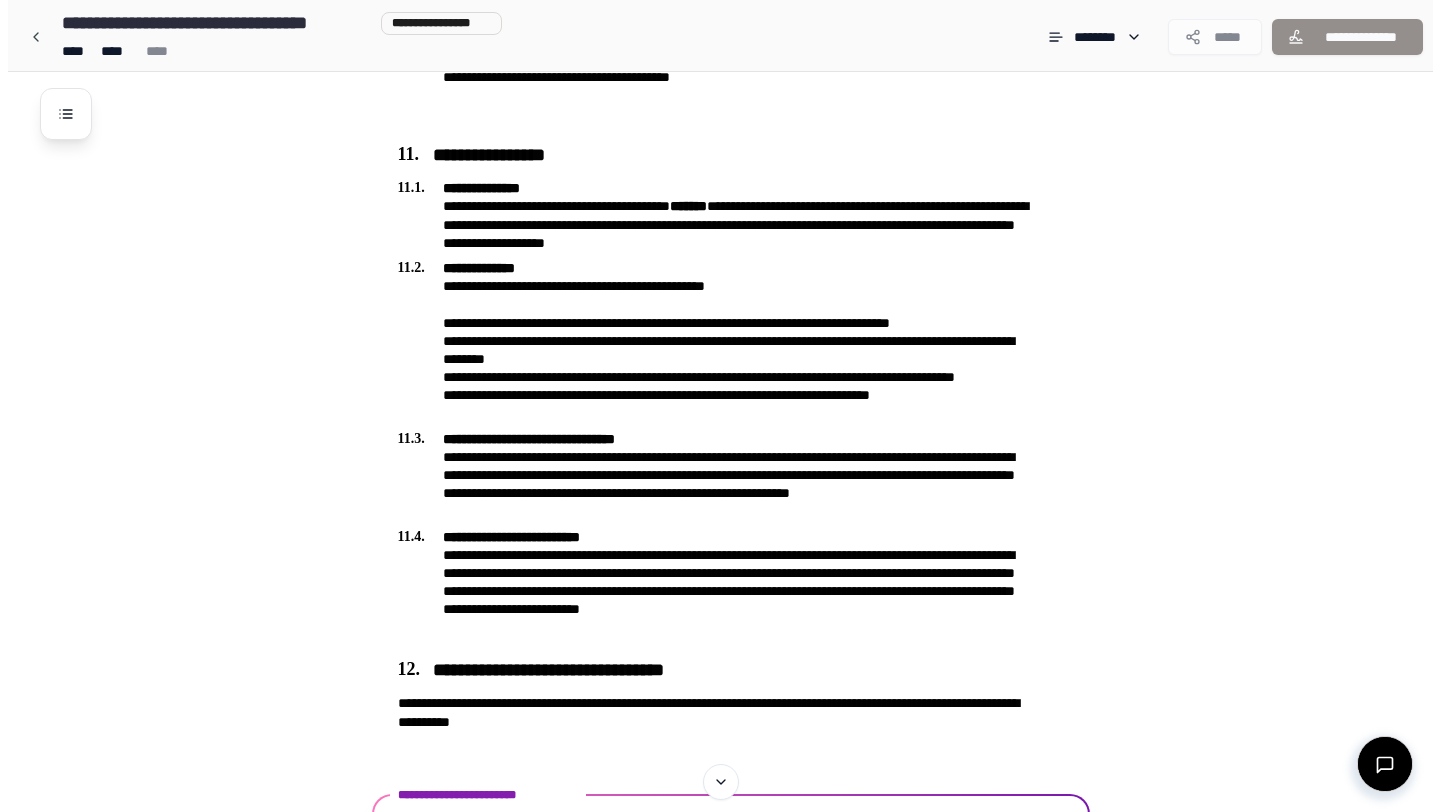 scroll, scrollTop: 3626, scrollLeft: 0, axis: vertical 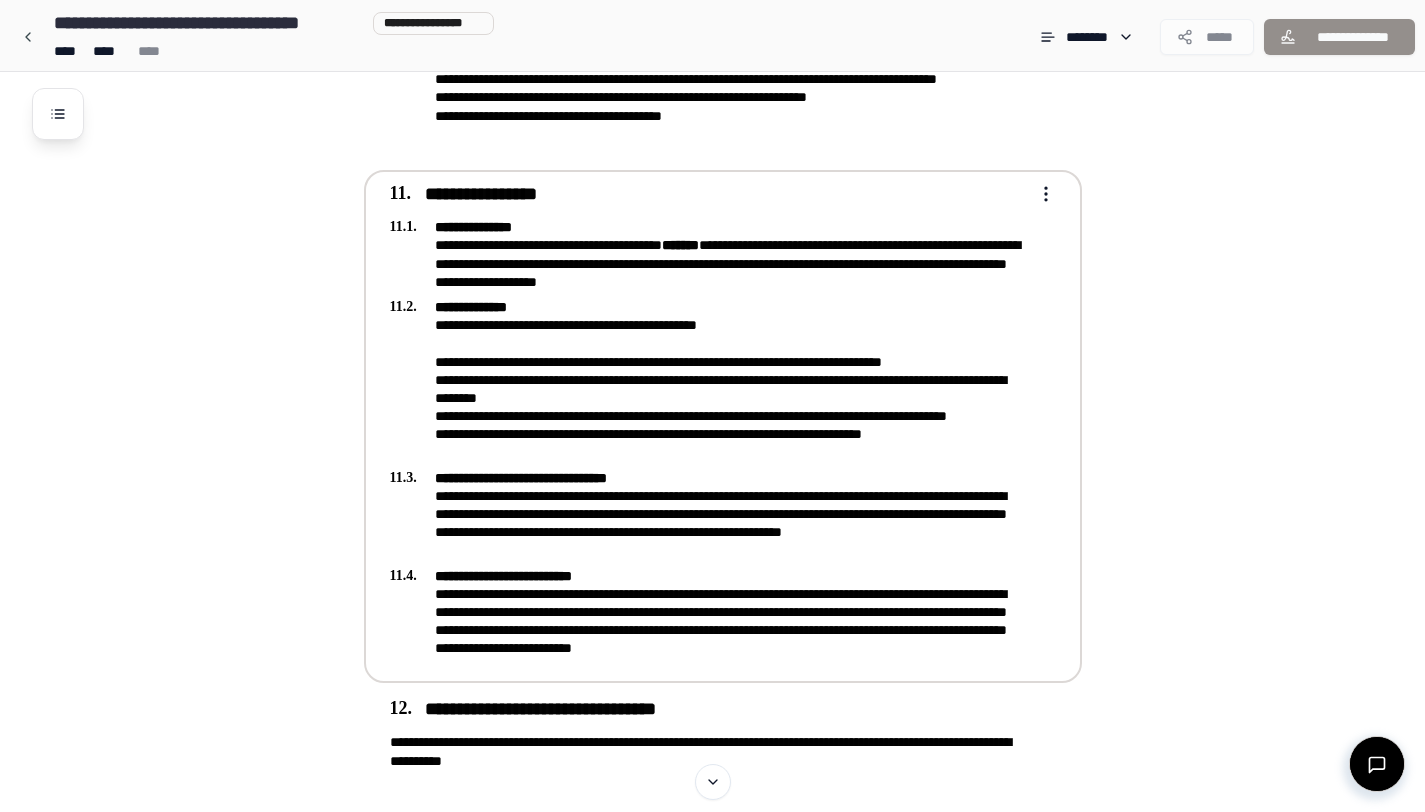 drag, startPoint x: 797, startPoint y: 358, endPoint x: 676, endPoint y: 253, distance: 160.20612 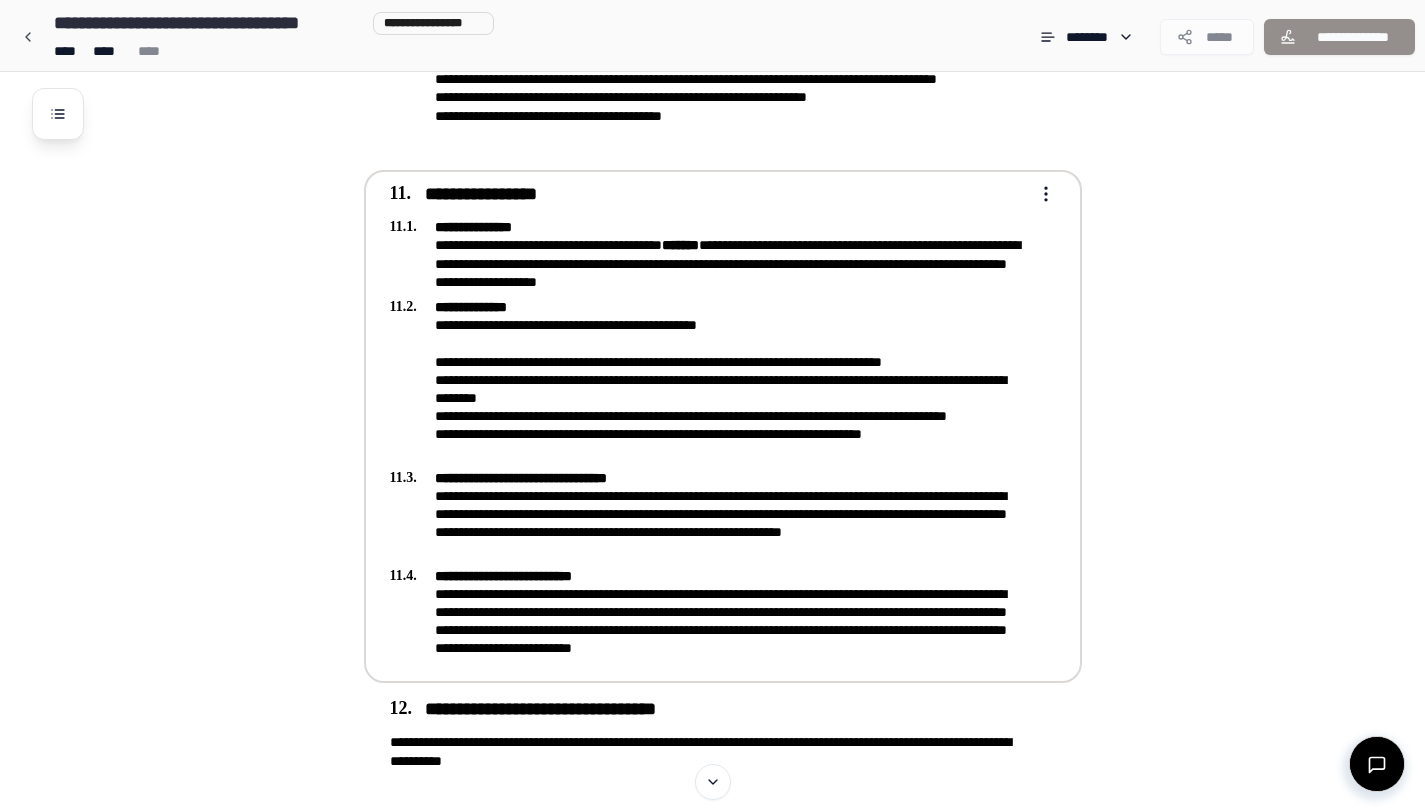 click on "**********" at bounding box center (712, -1237) 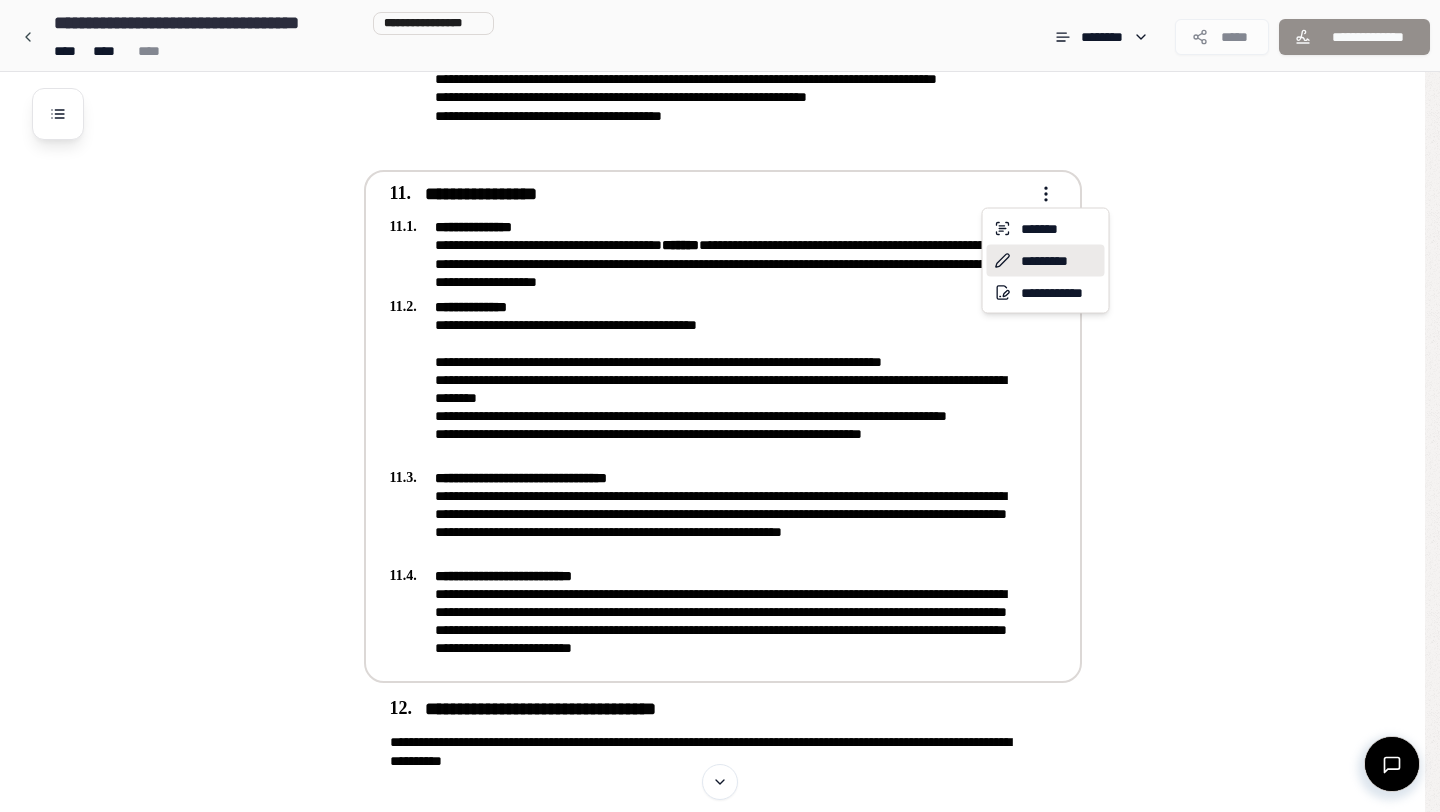 click on "*********" at bounding box center (1046, 261) 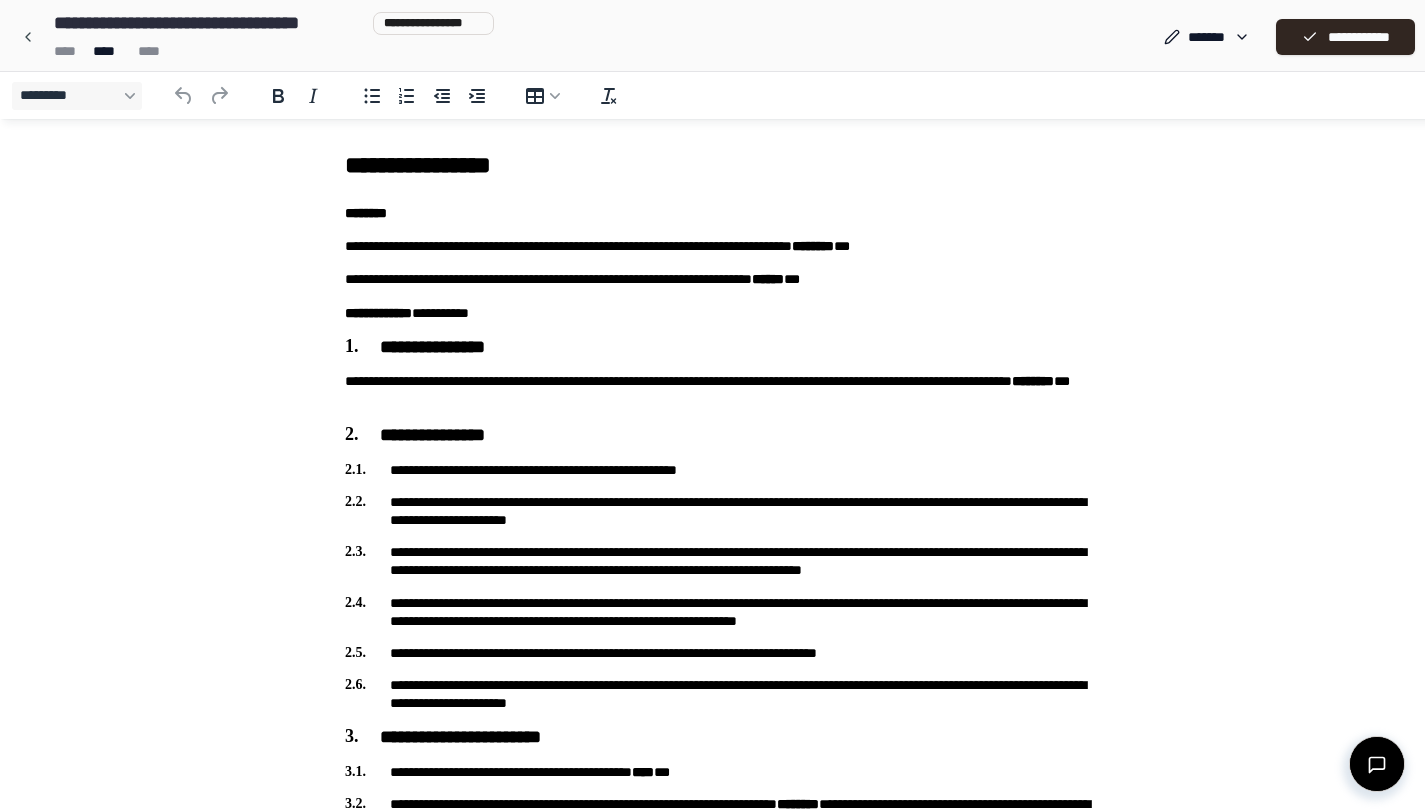 scroll, scrollTop: 0, scrollLeft: 0, axis: both 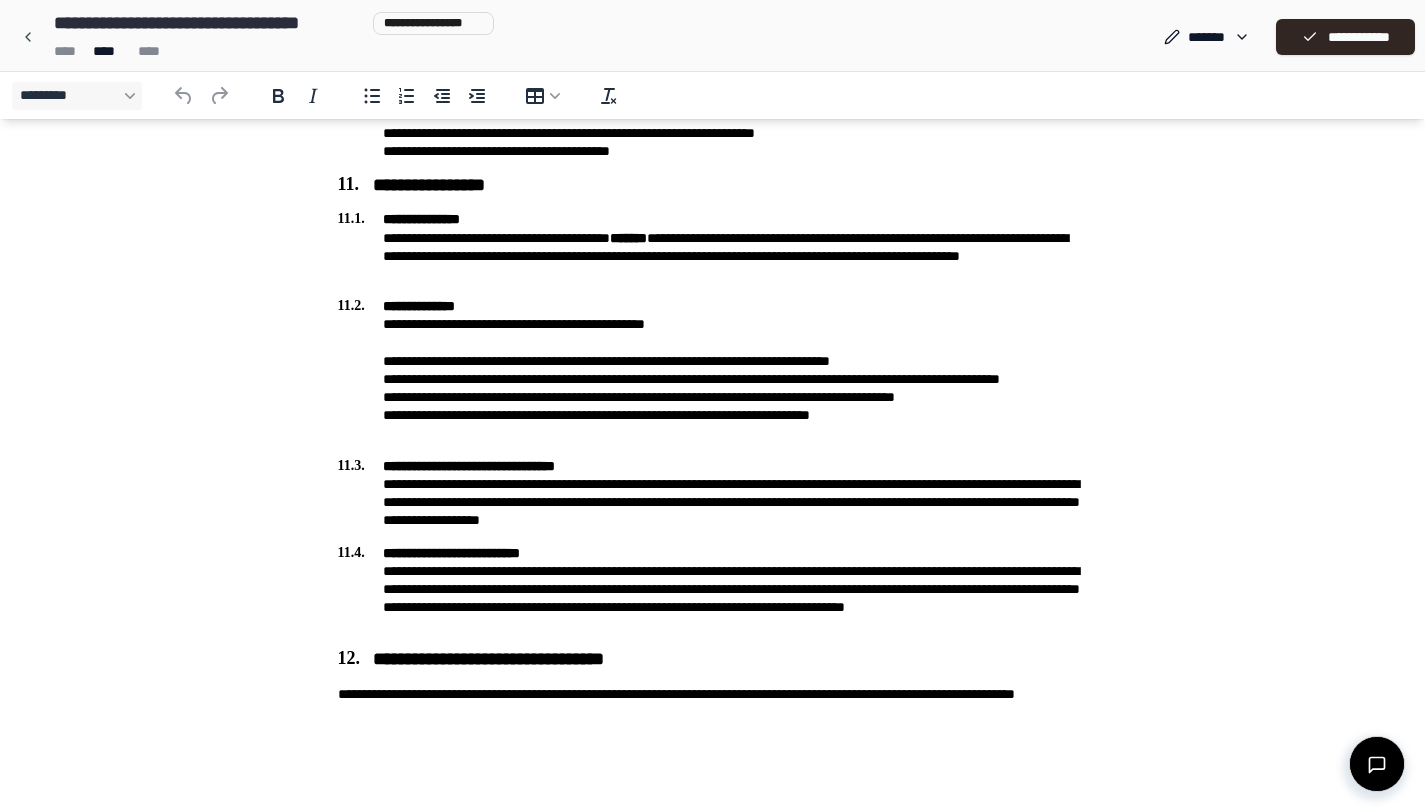 drag, startPoint x: 1437, startPoint y: 105, endPoint x: 1280, endPoint y: 3706, distance: 3604.421 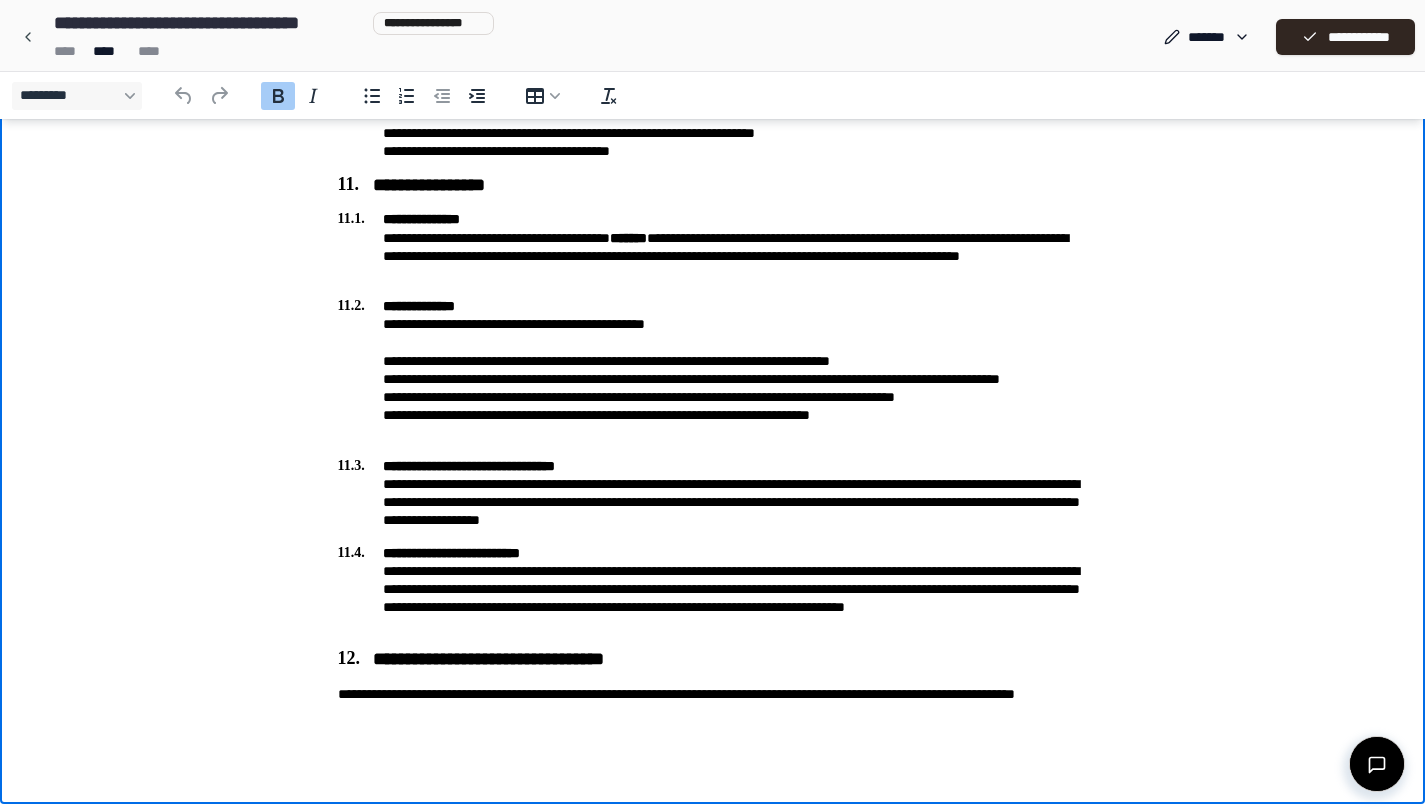 click on "**********" at bounding box center (713, 246) 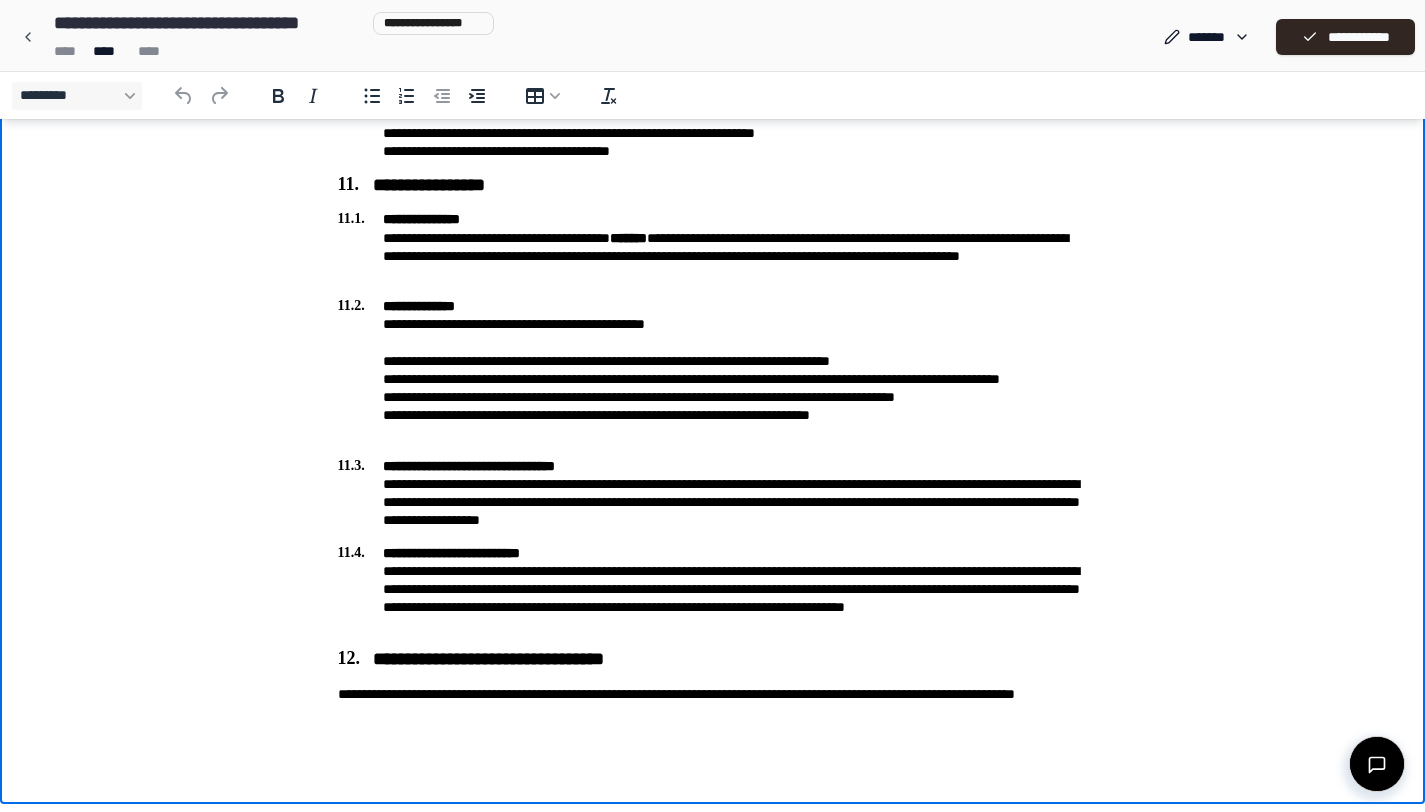 click on "**********" at bounding box center [713, 246] 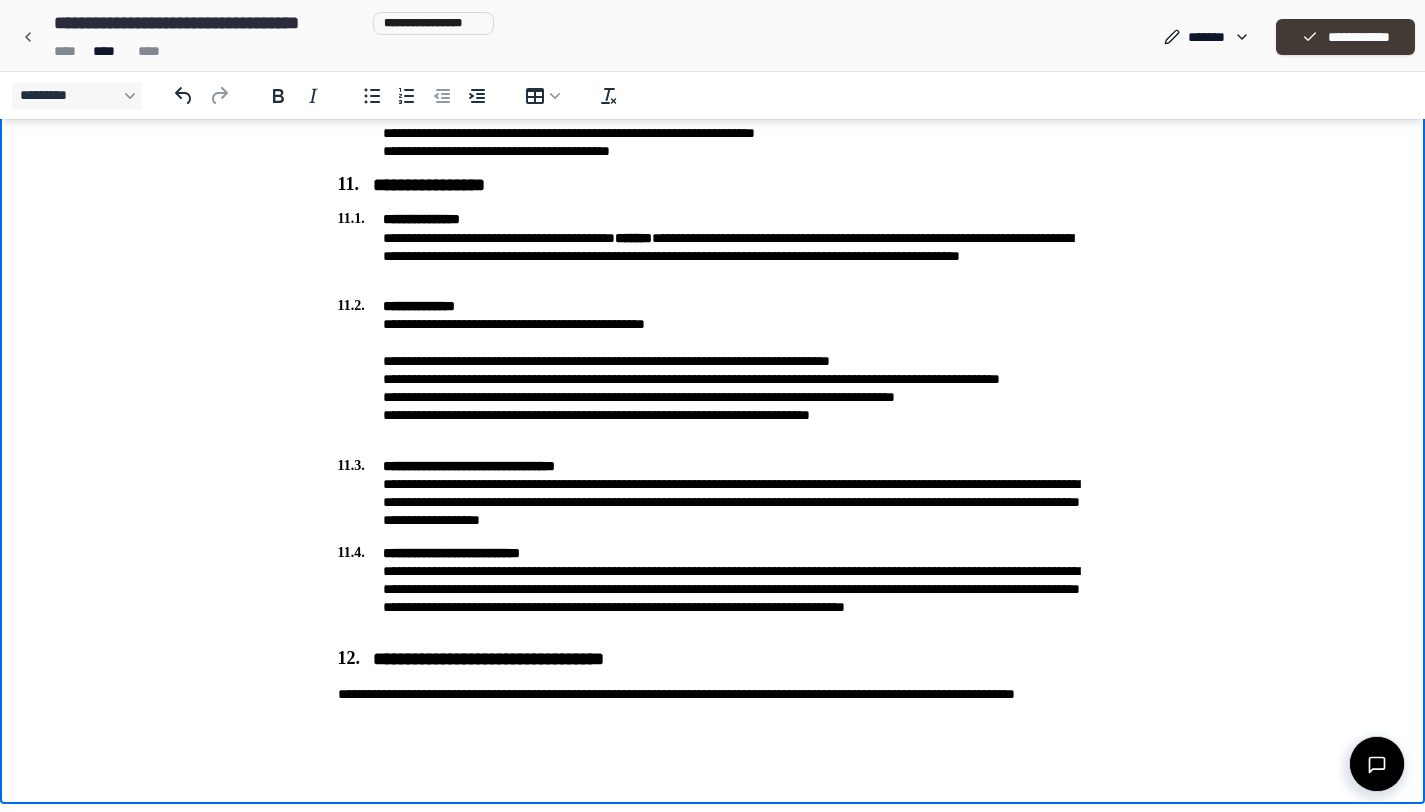 click on "**********" at bounding box center [1345, 37] 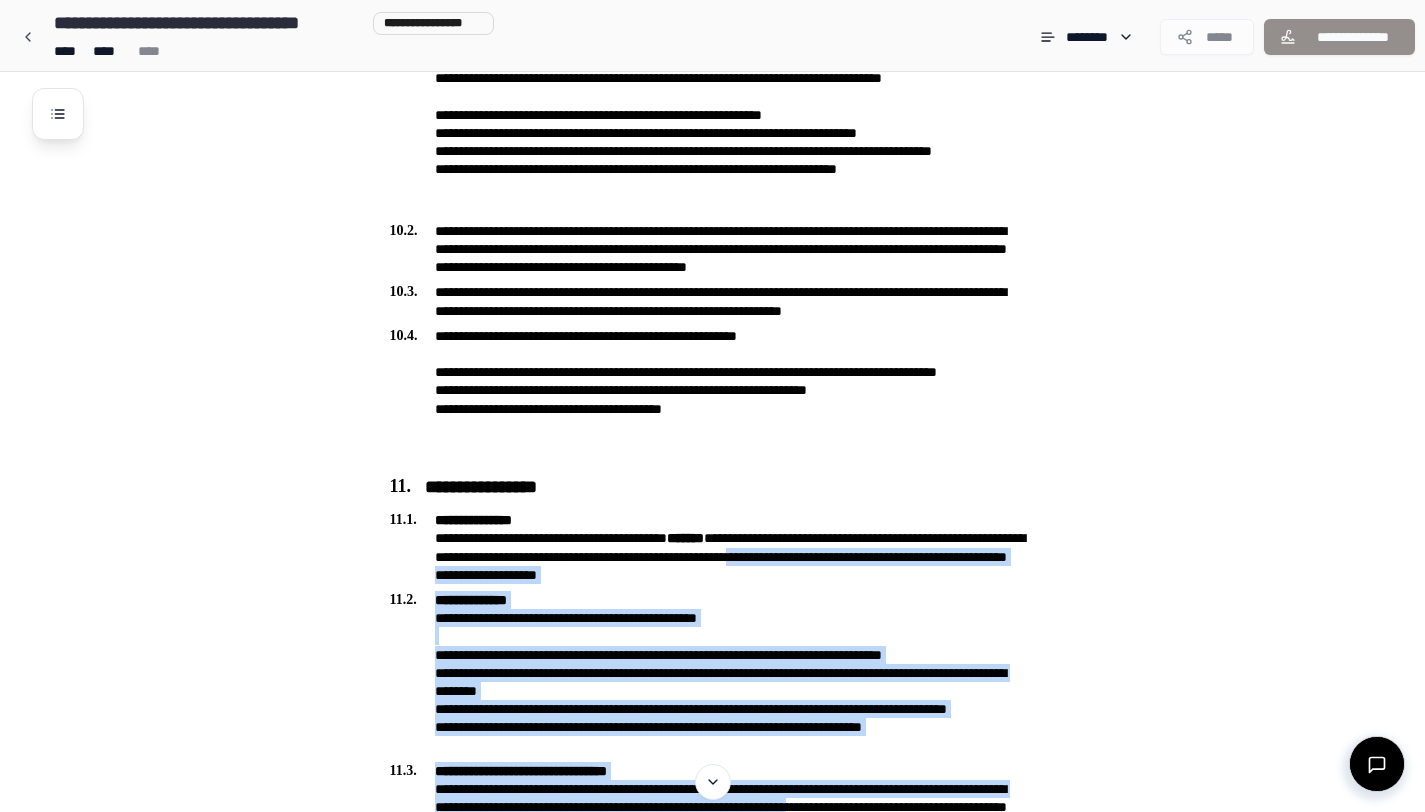 drag, startPoint x: 1423, startPoint y: 644, endPoint x: 1434, endPoint y: 811, distance: 167.36188 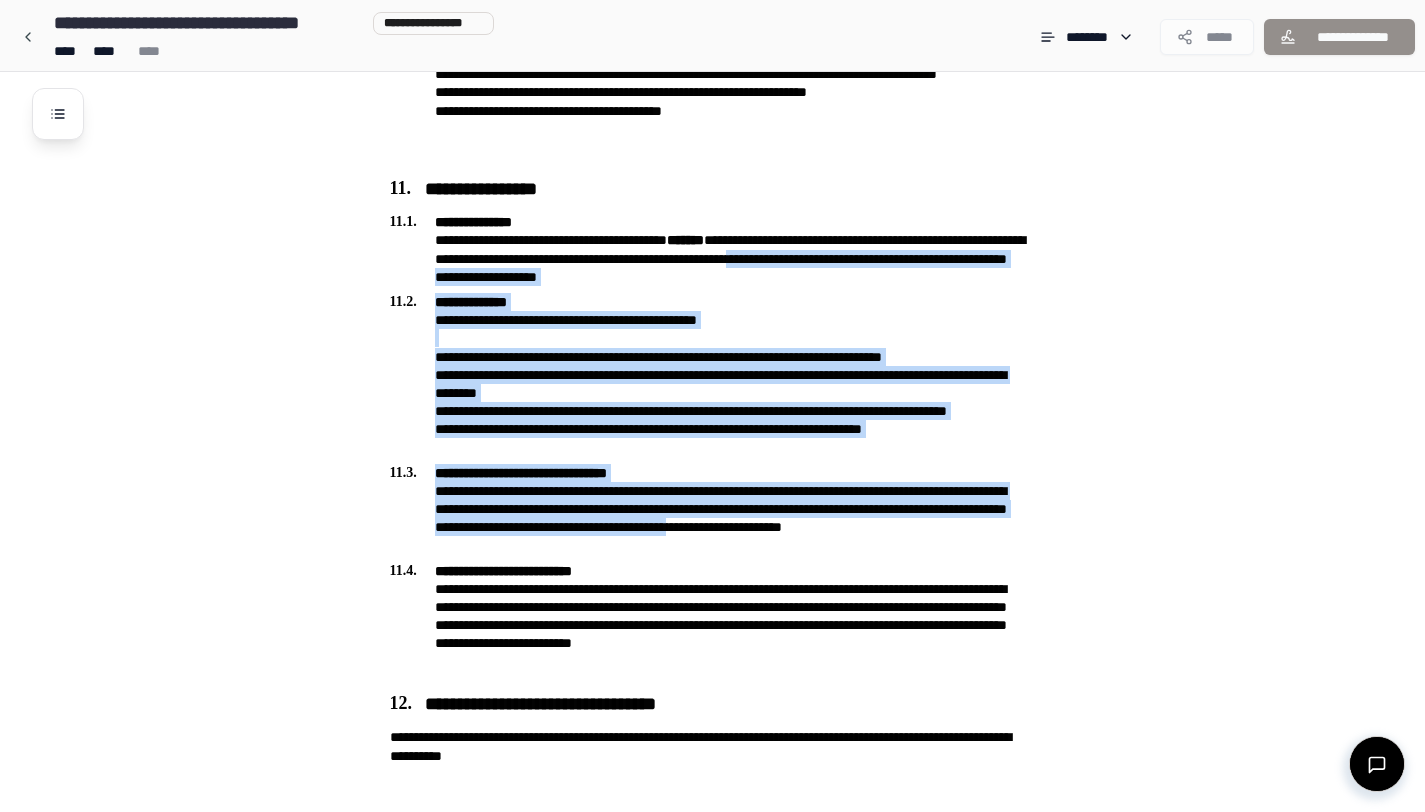scroll, scrollTop: 3874, scrollLeft: 0, axis: vertical 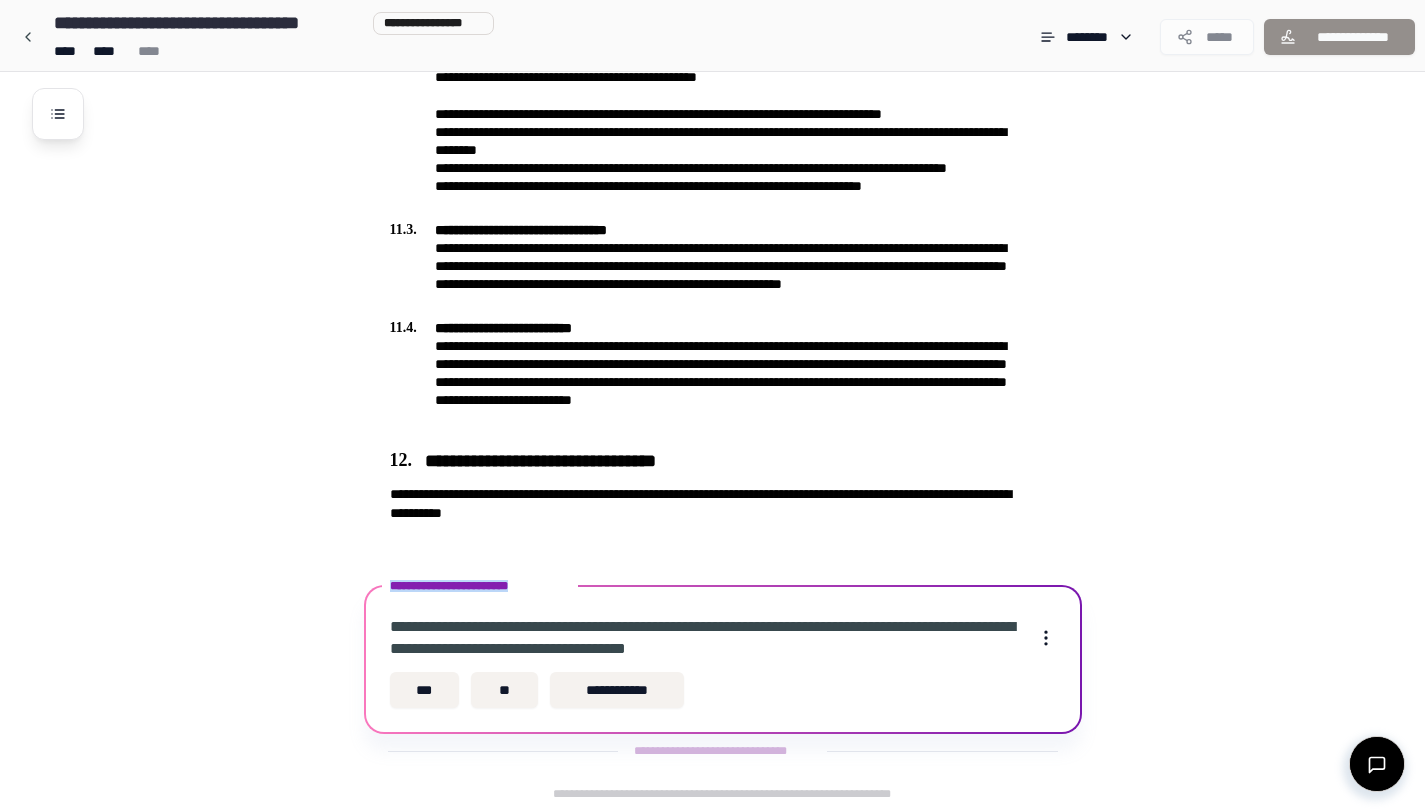 drag, startPoint x: 387, startPoint y: 582, endPoint x: 567, endPoint y: 591, distance: 180.22485 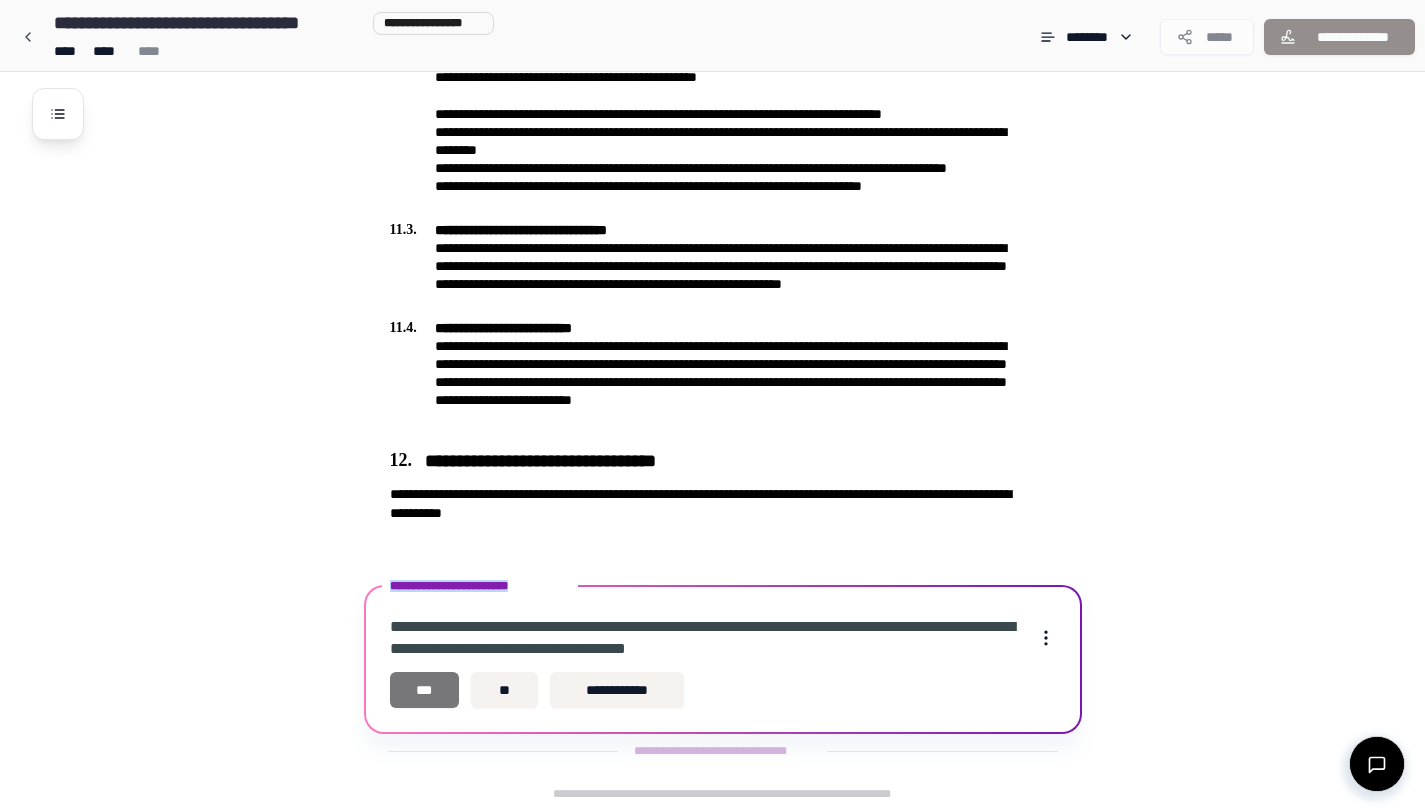 click on "***" at bounding box center (425, 690) 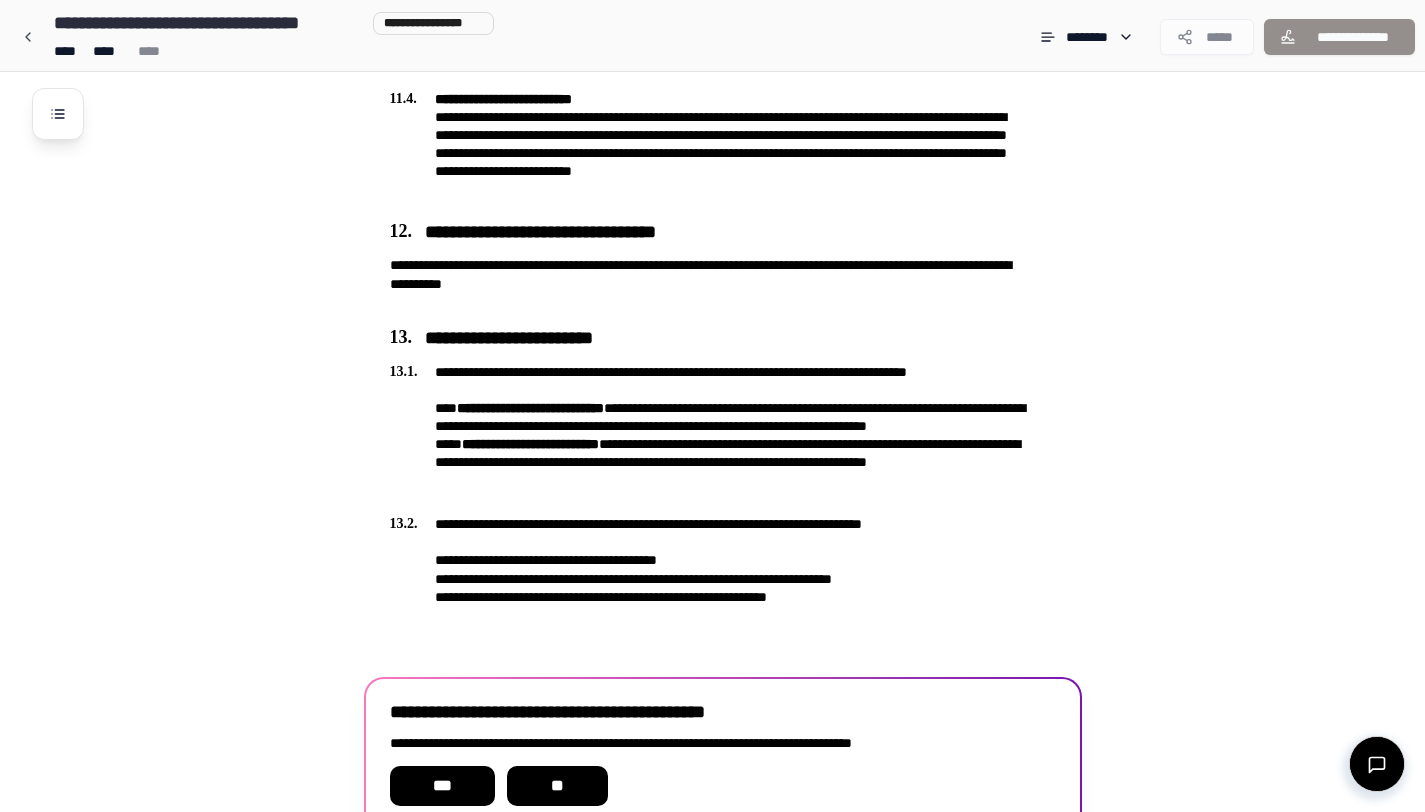 scroll, scrollTop: 4201, scrollLeft: 0, axis: vertical 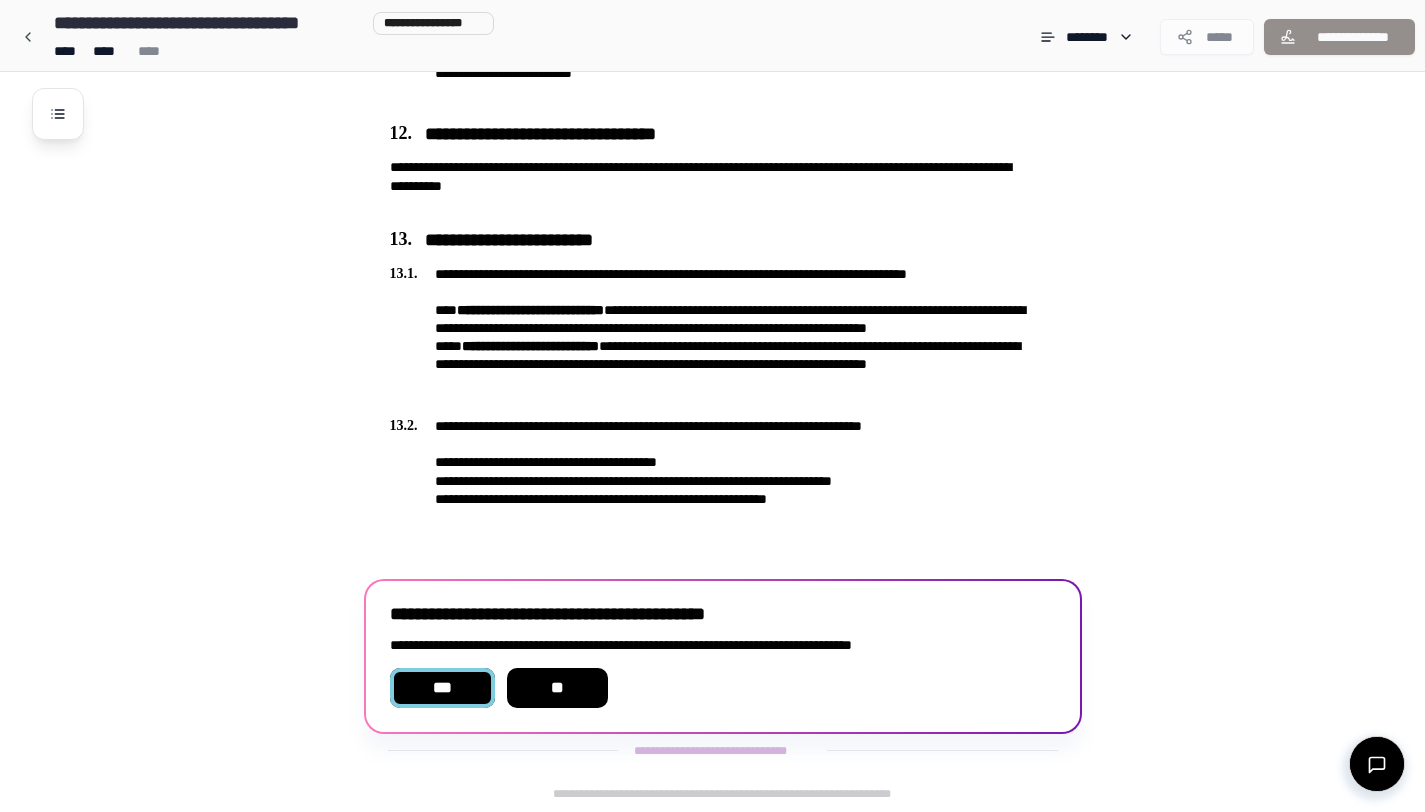 click on "***" at bounding box center (442, 688) 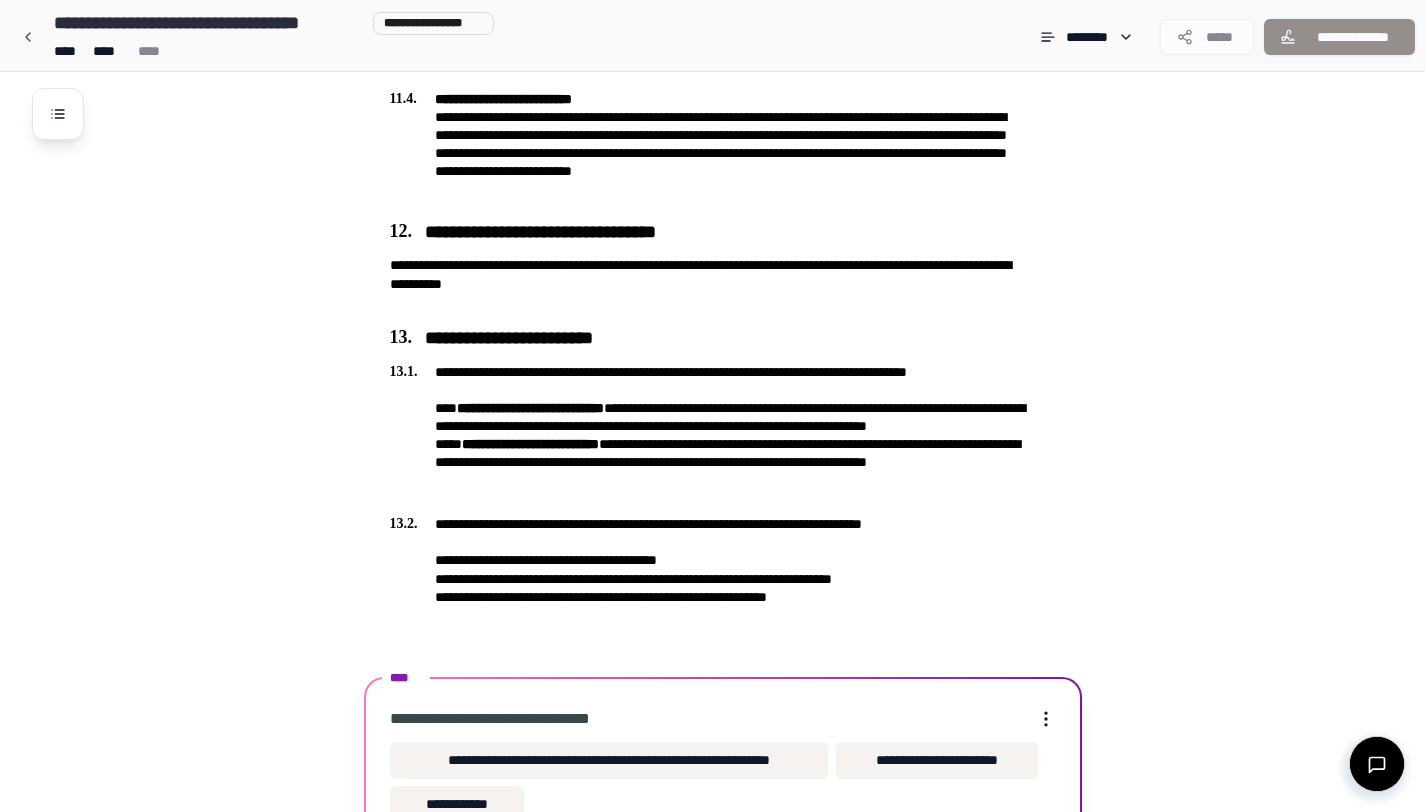 scroll, scrollTop: 4217, scrollLeft: 0, axis: vertical 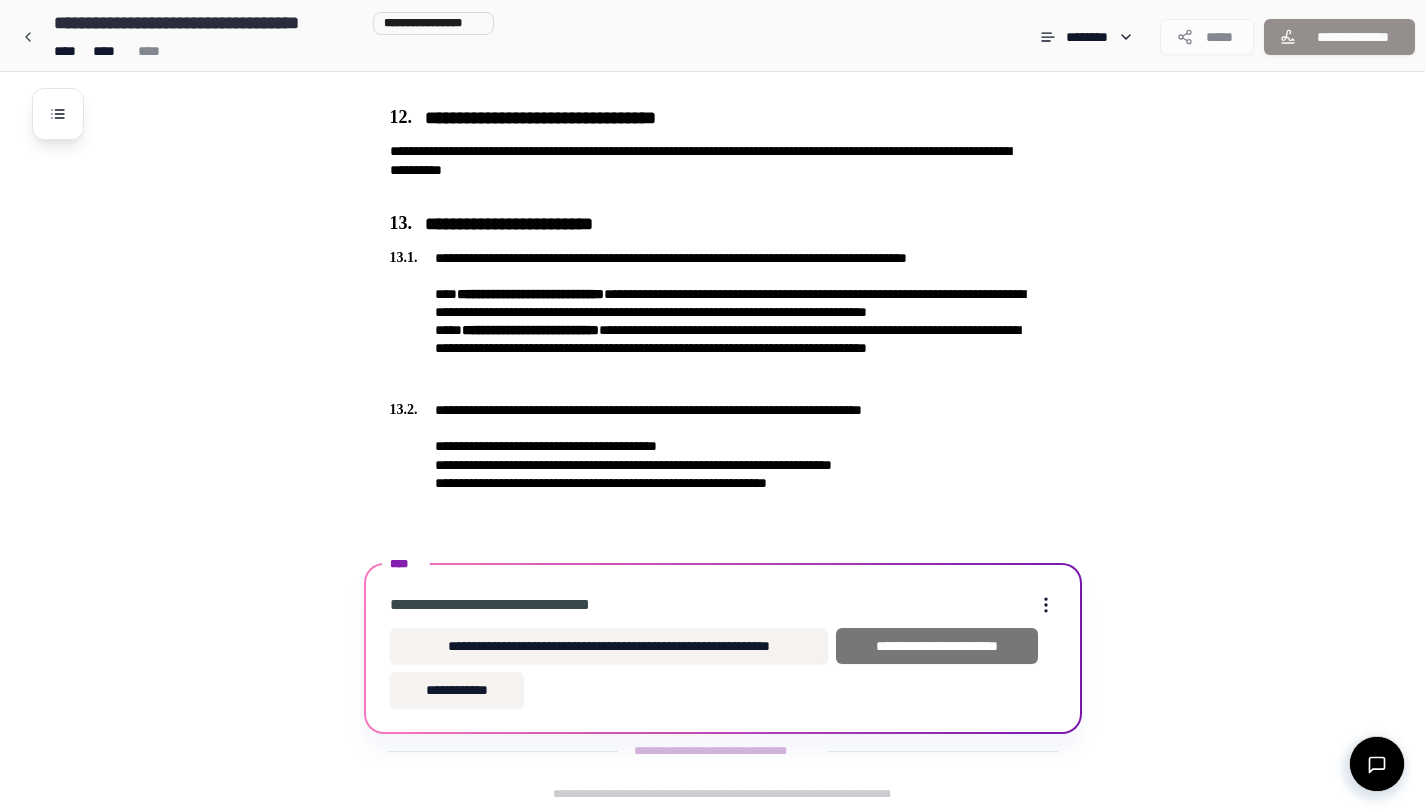 click on "**********" at bounding box center (936, 646) 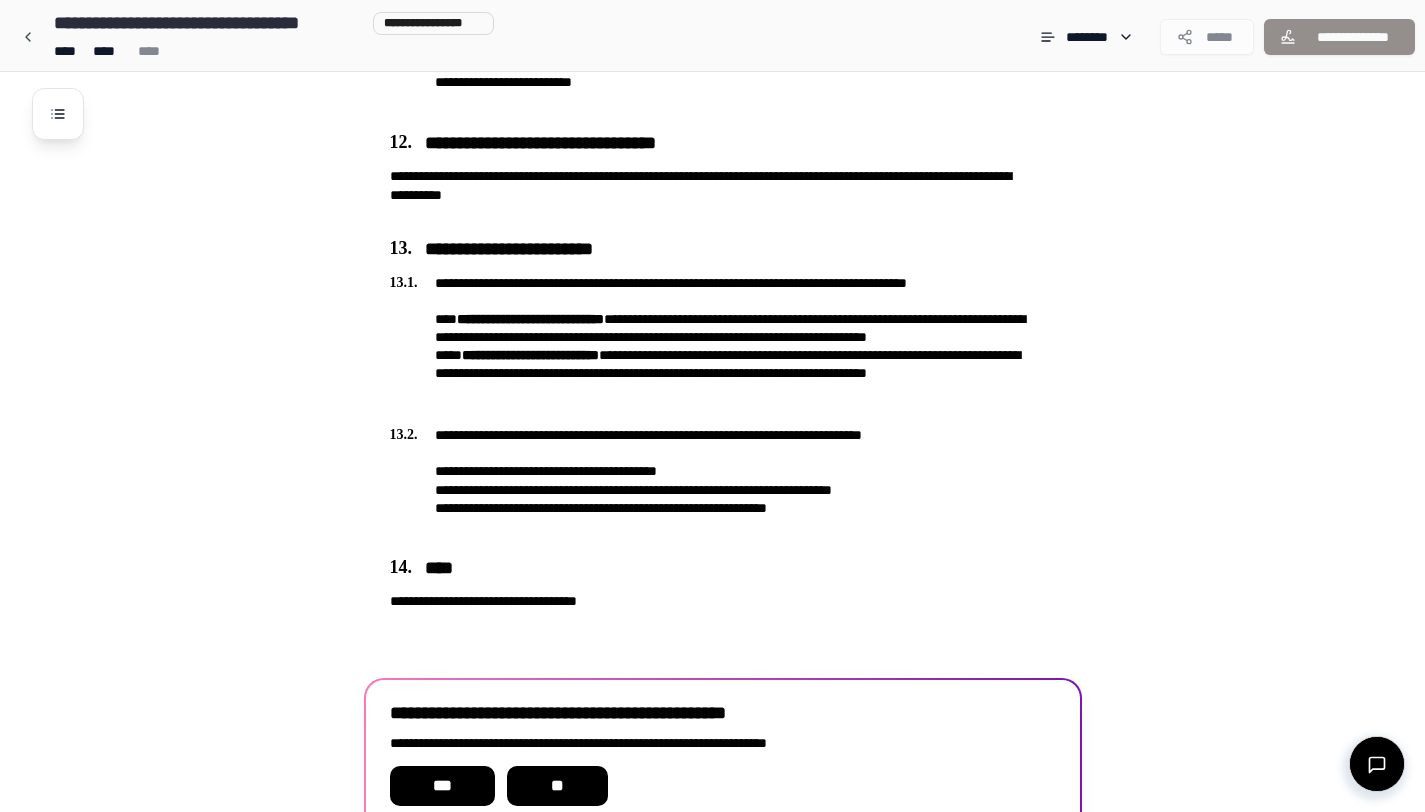 scroll, scrollTop: 4290, scrollLeft: 0, axis: vertical 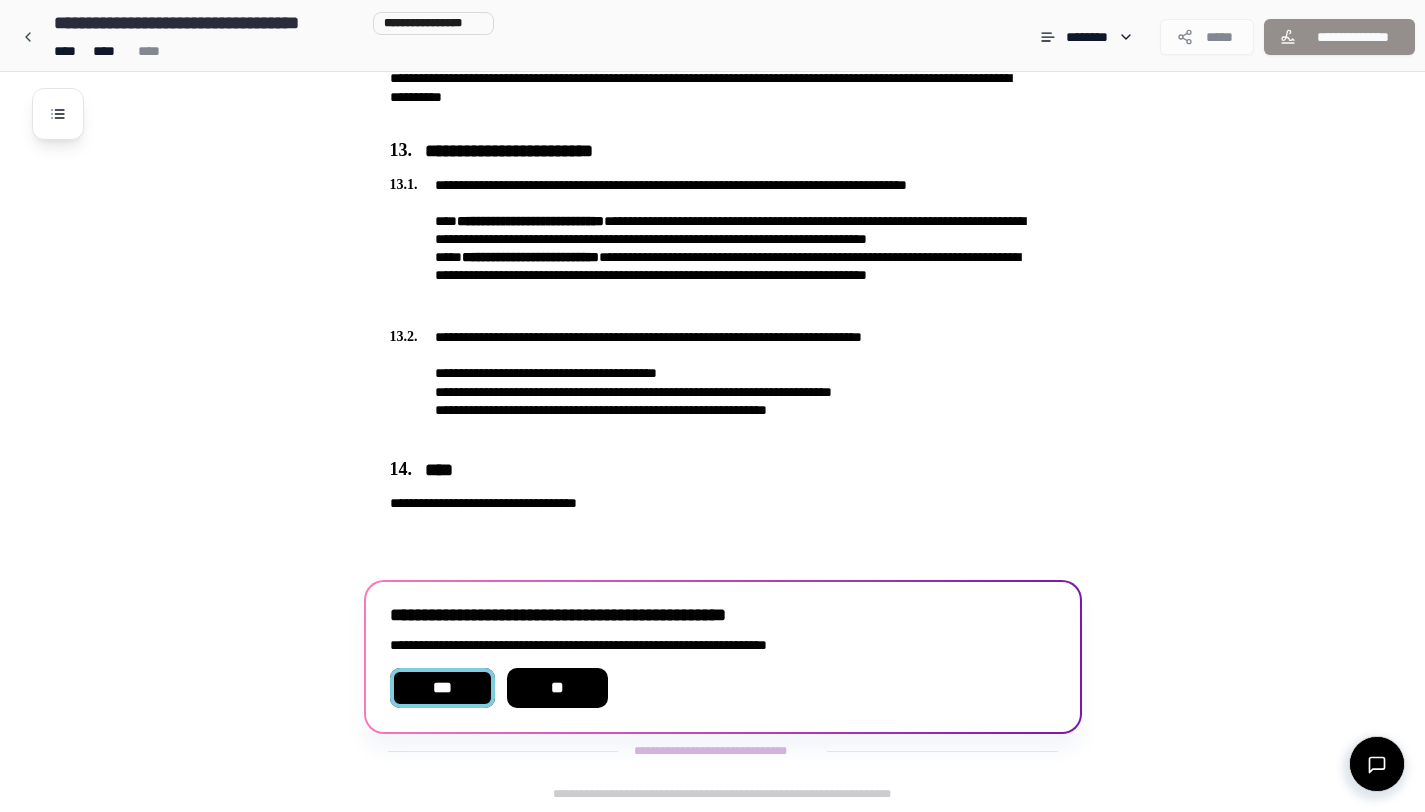 click on "***" at bounding box center [442, 688] 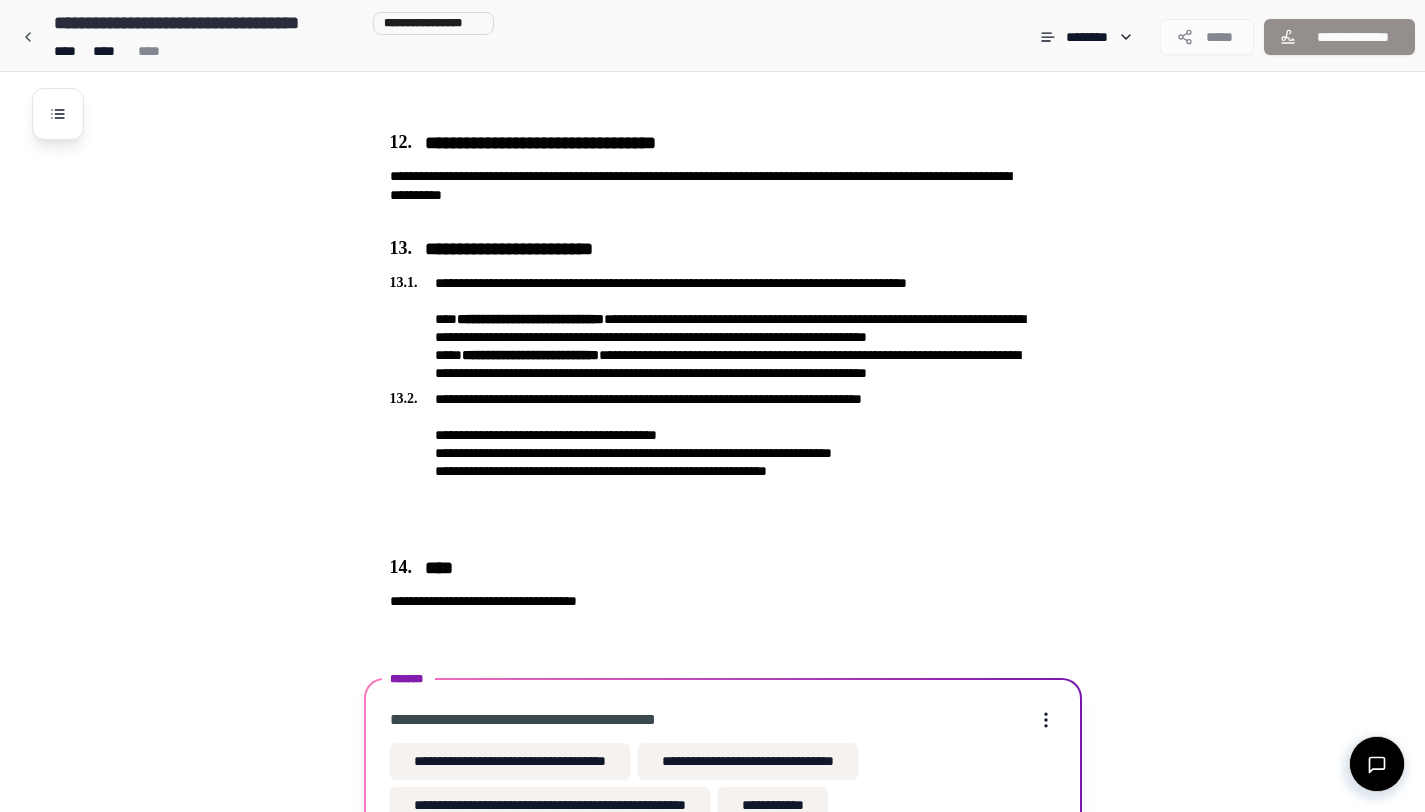 scroll, scrollTop: 4306, scrollLeft: 0, axis: vertical 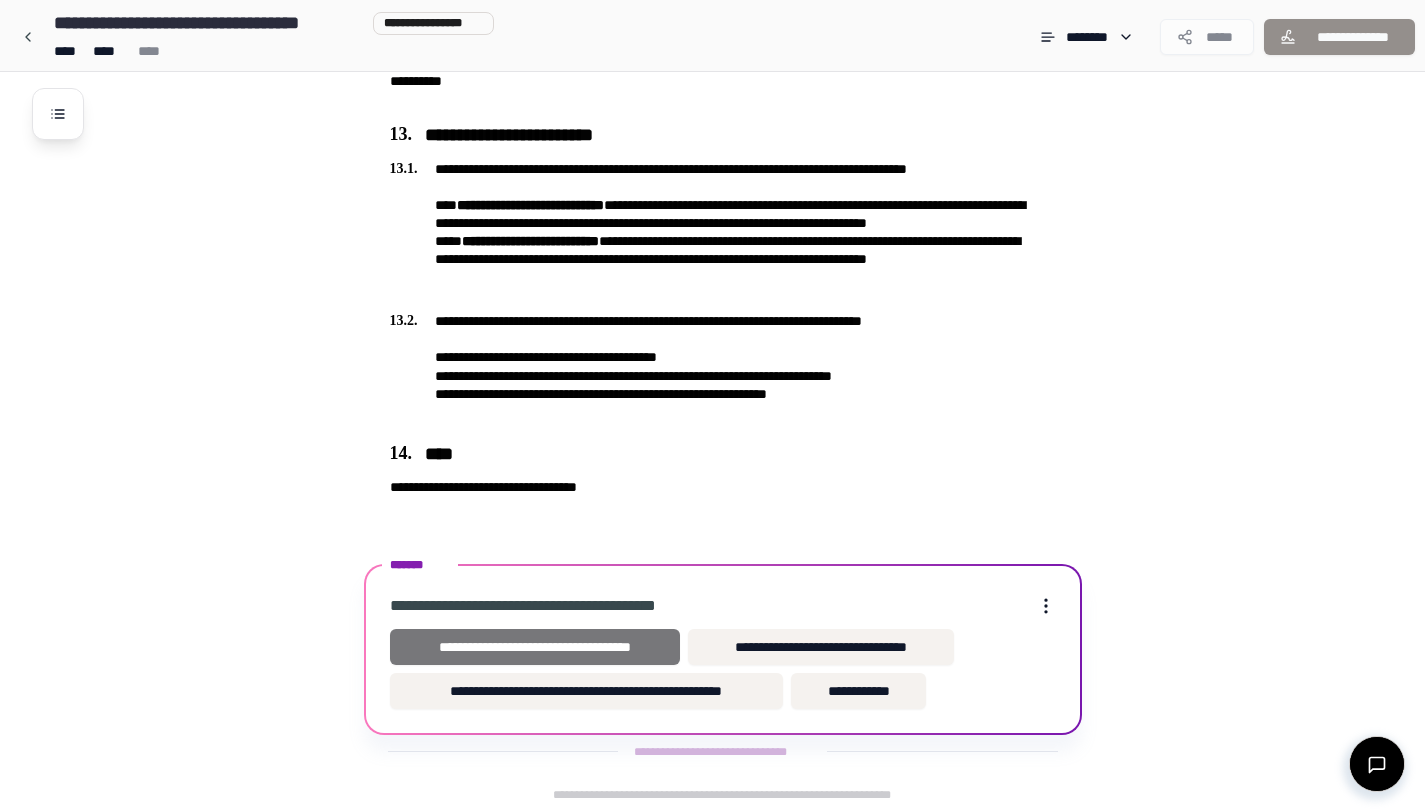 click on "**********" at bounding box center [535, 647] 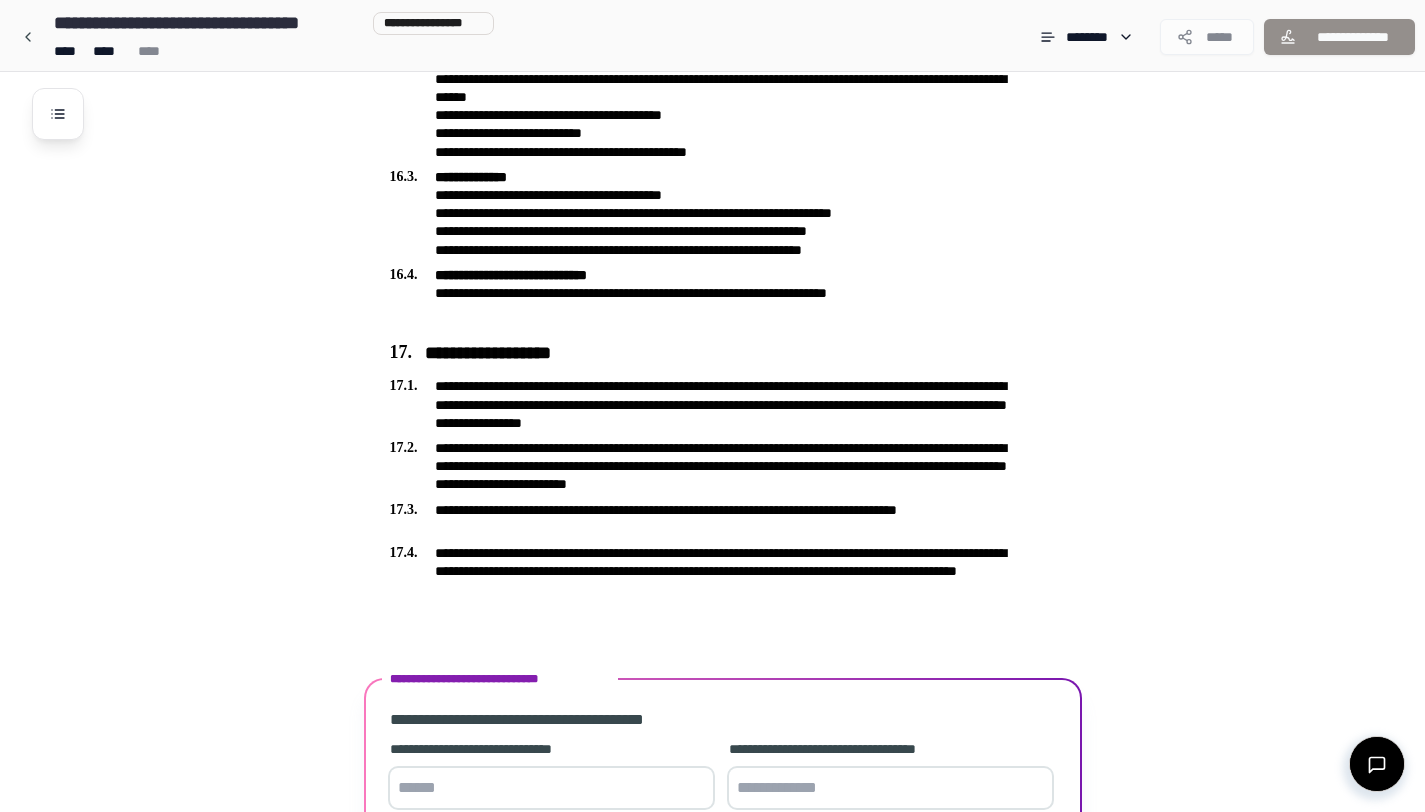 scroll, scrollTop: 5223, scrollLeft: 0, axis: vertical 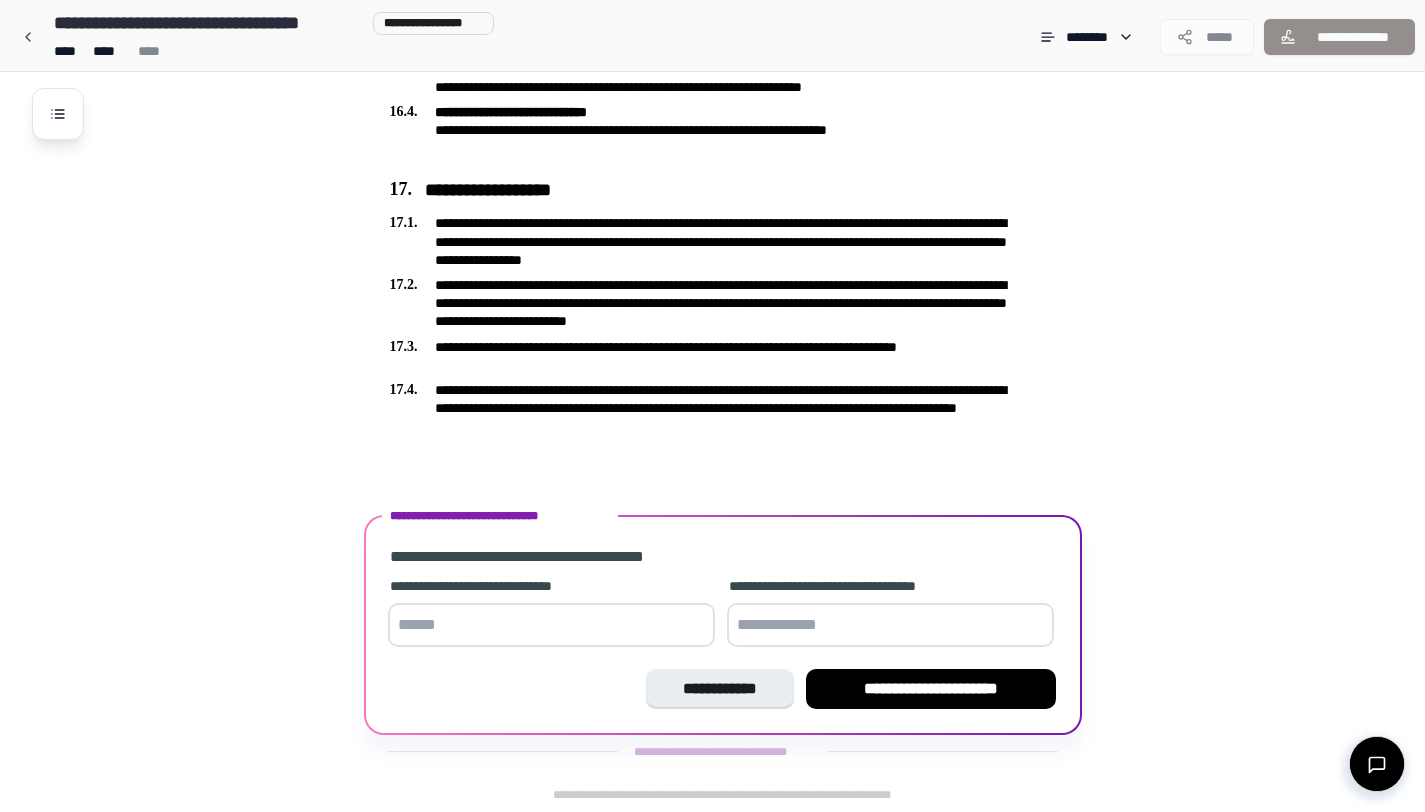click at bounding box center (551, 625) 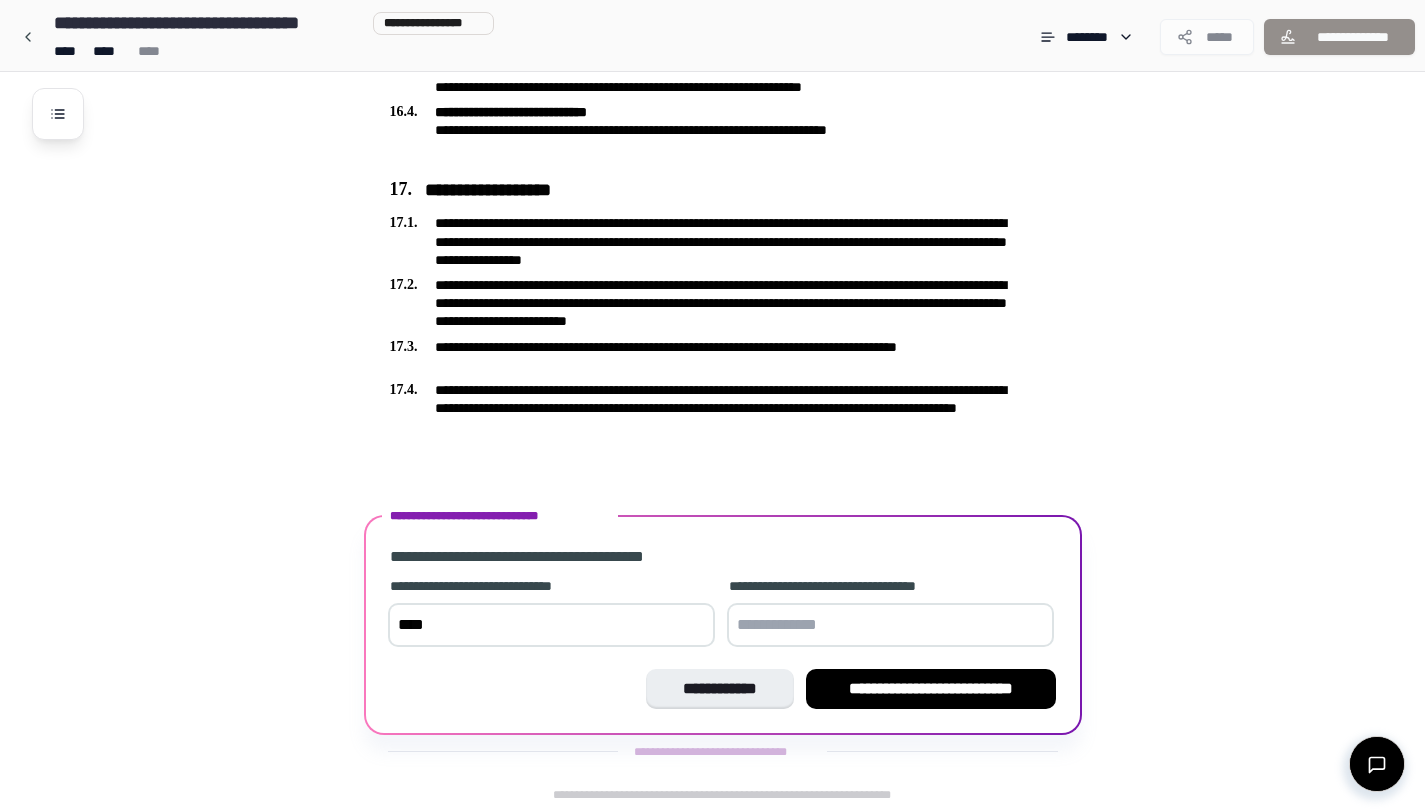 type on "****" 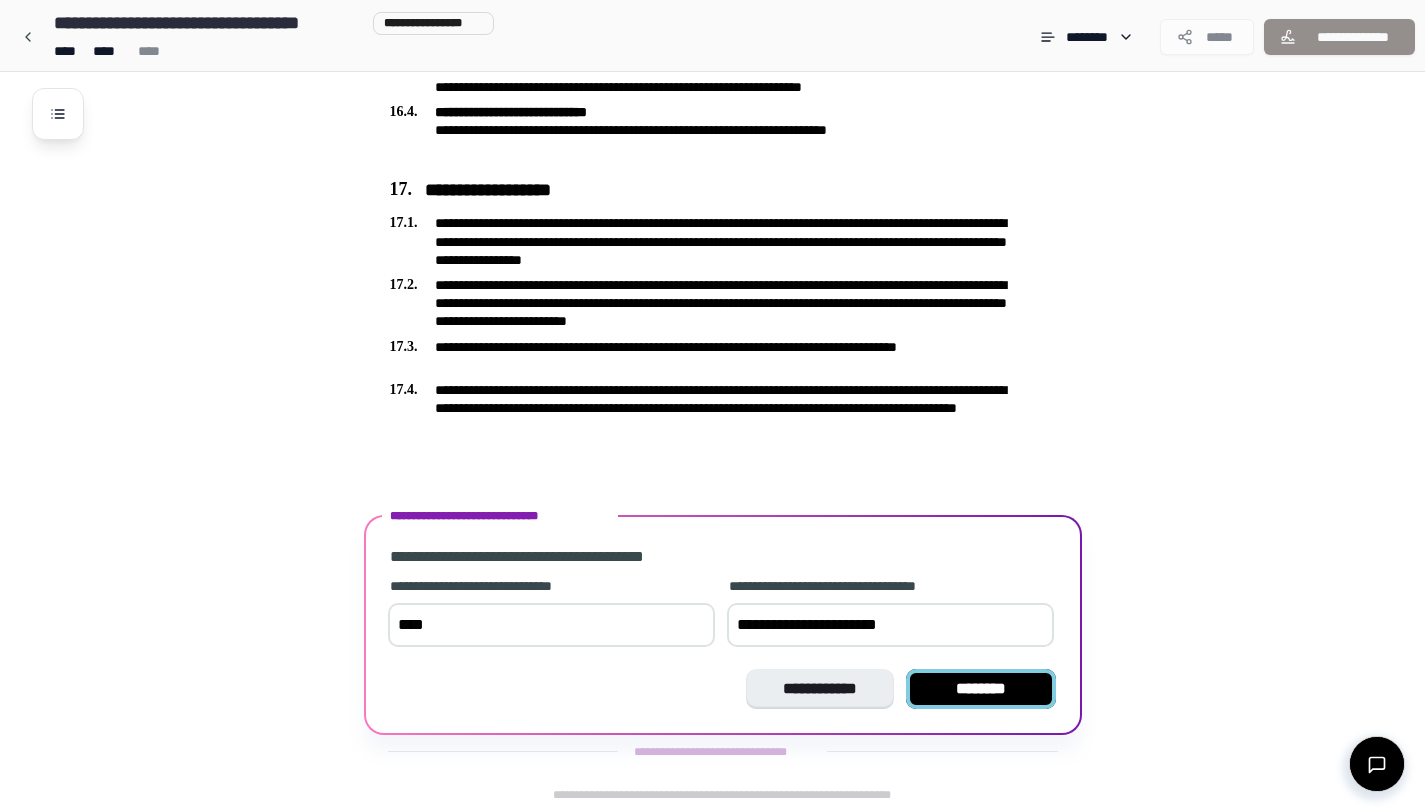 type on "**********" 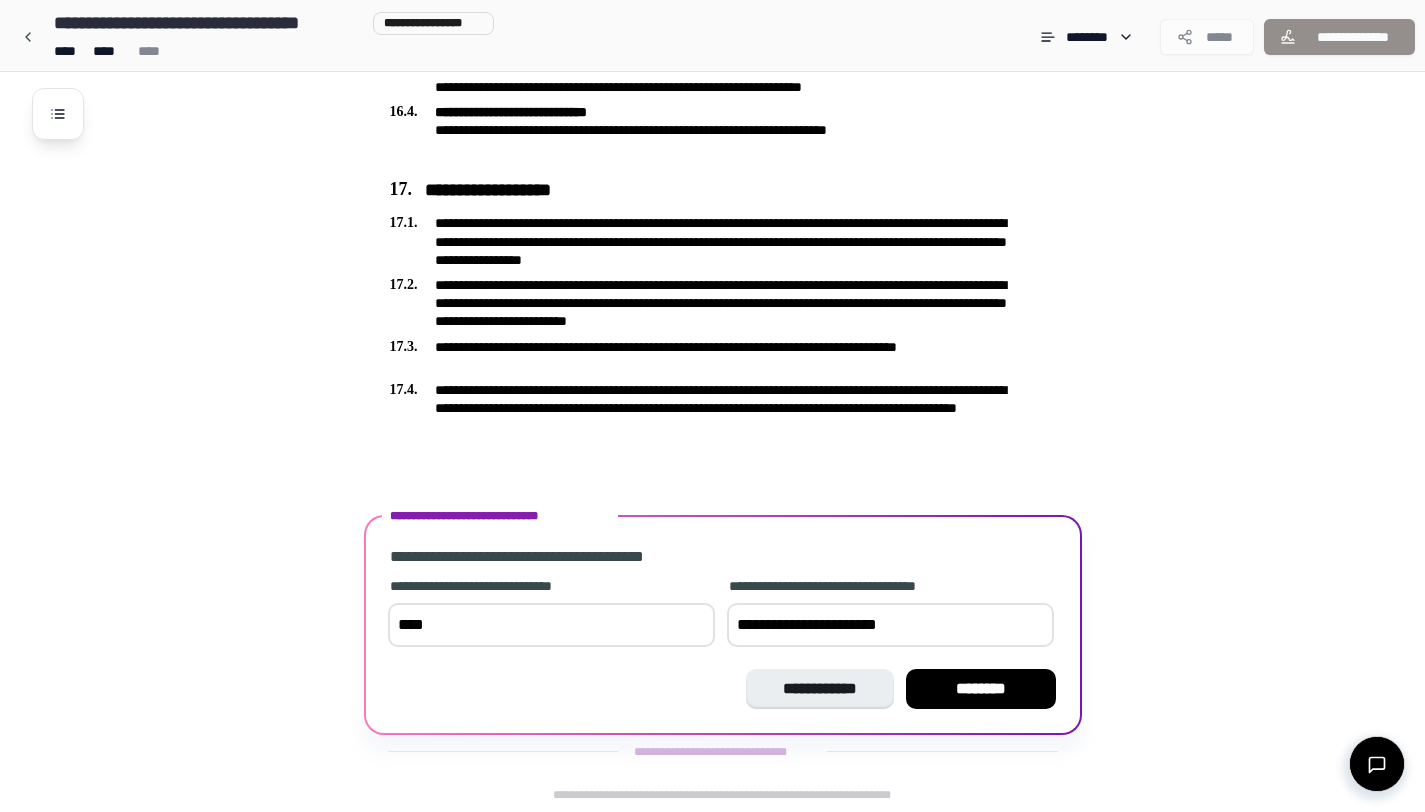 click on "********" at bounding box center (981, 689) 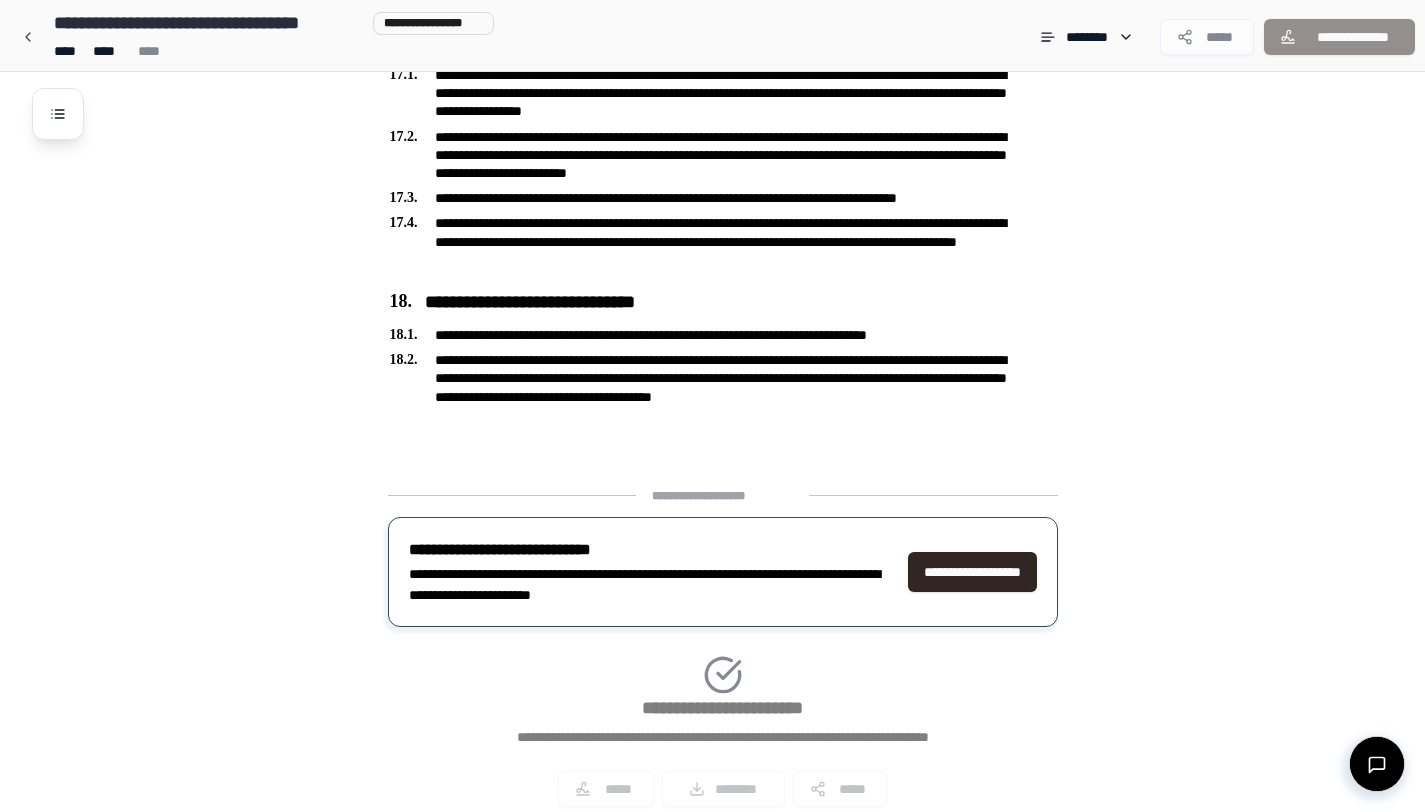 scroll, scrollTop: 5487, scrollLeft: 0, axis: vertical 